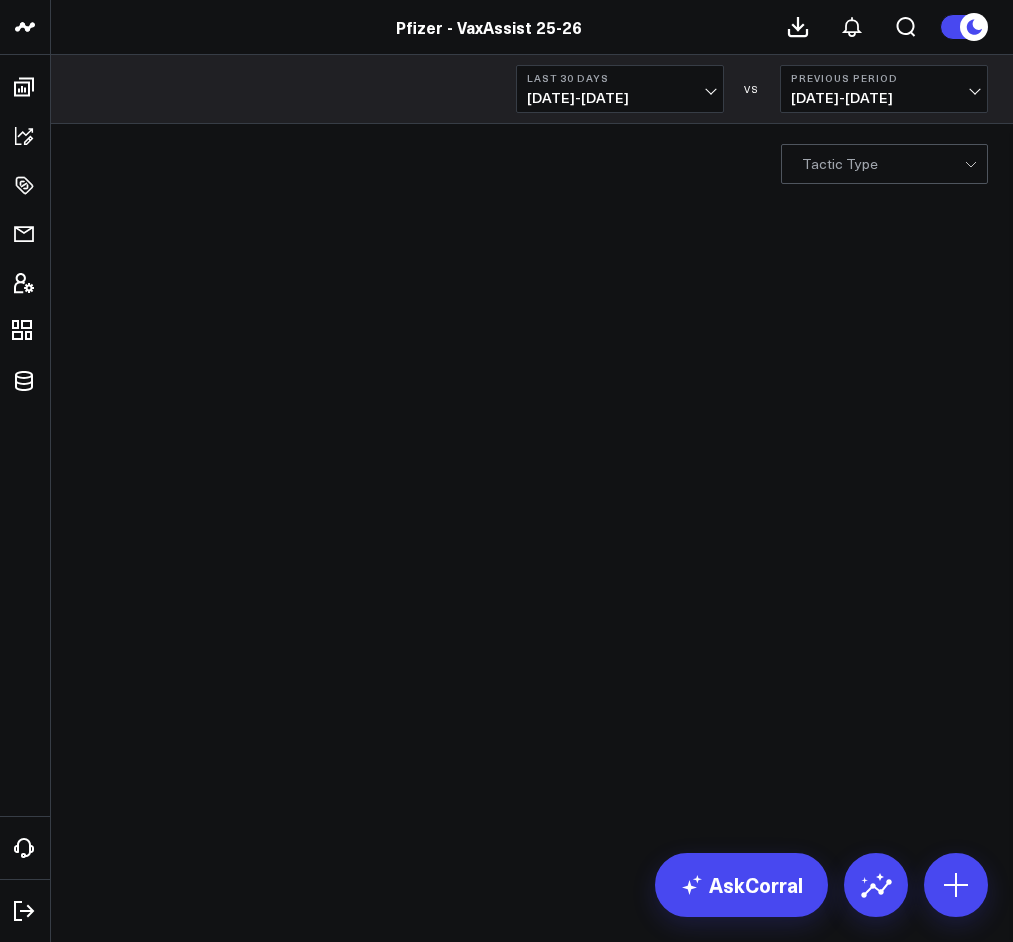 scroll, scrollTop: 0, scrollLeft: 0, axis: both 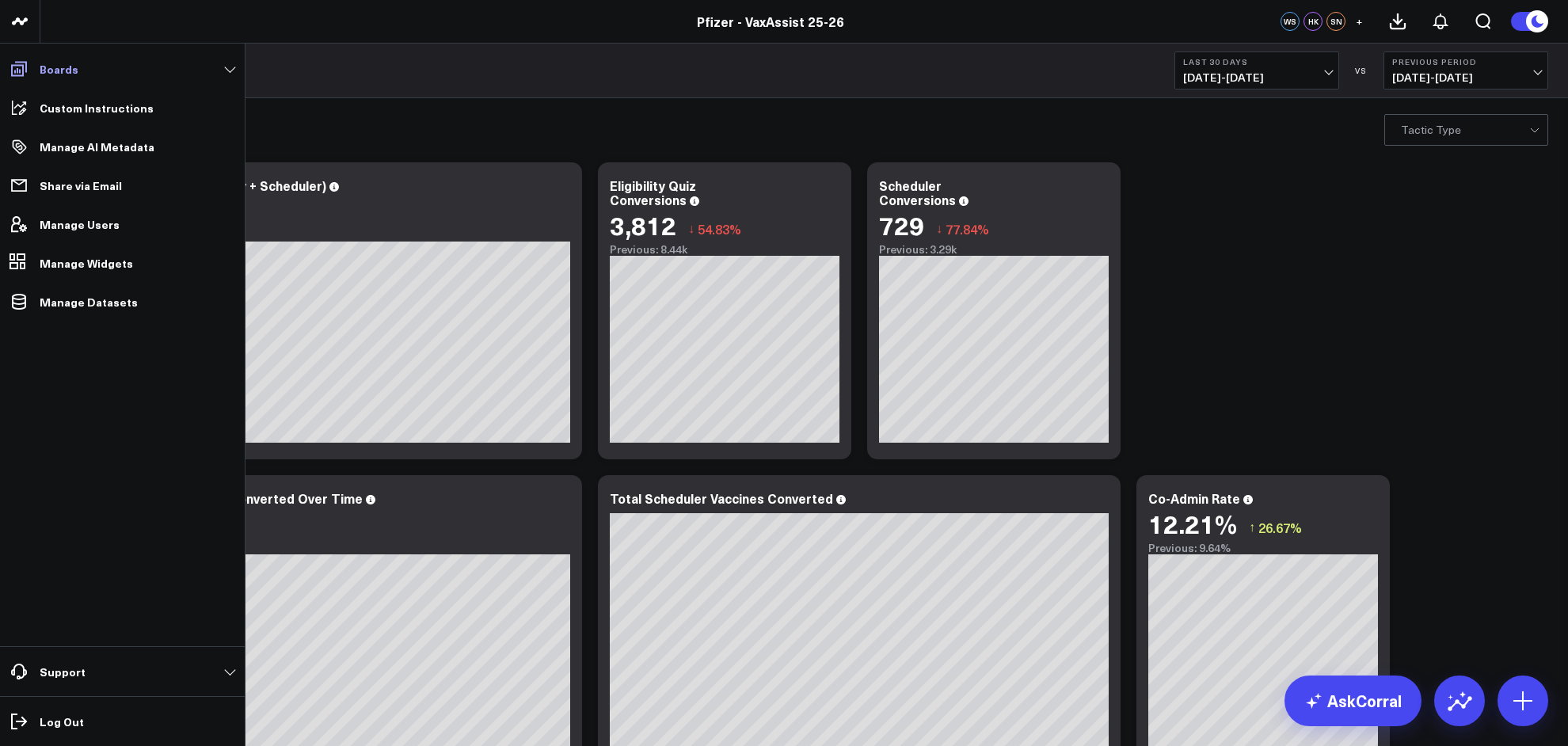 click on "Boards" at bounding box center (122, 69) 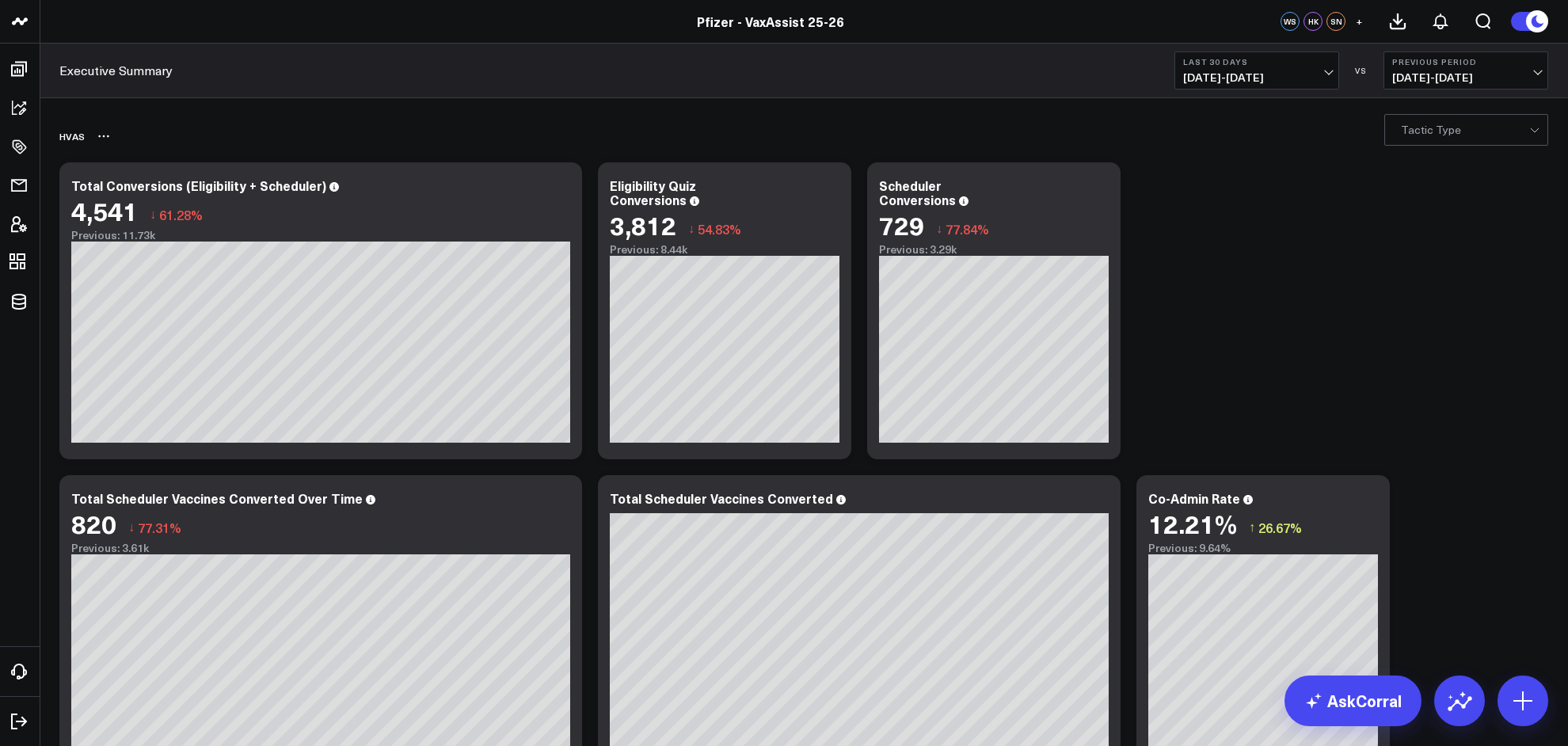 drag, startPoint x: 1344, startPoint y: 147, endPoint x: 1336, endPoint y: 127, distance: 21.540659 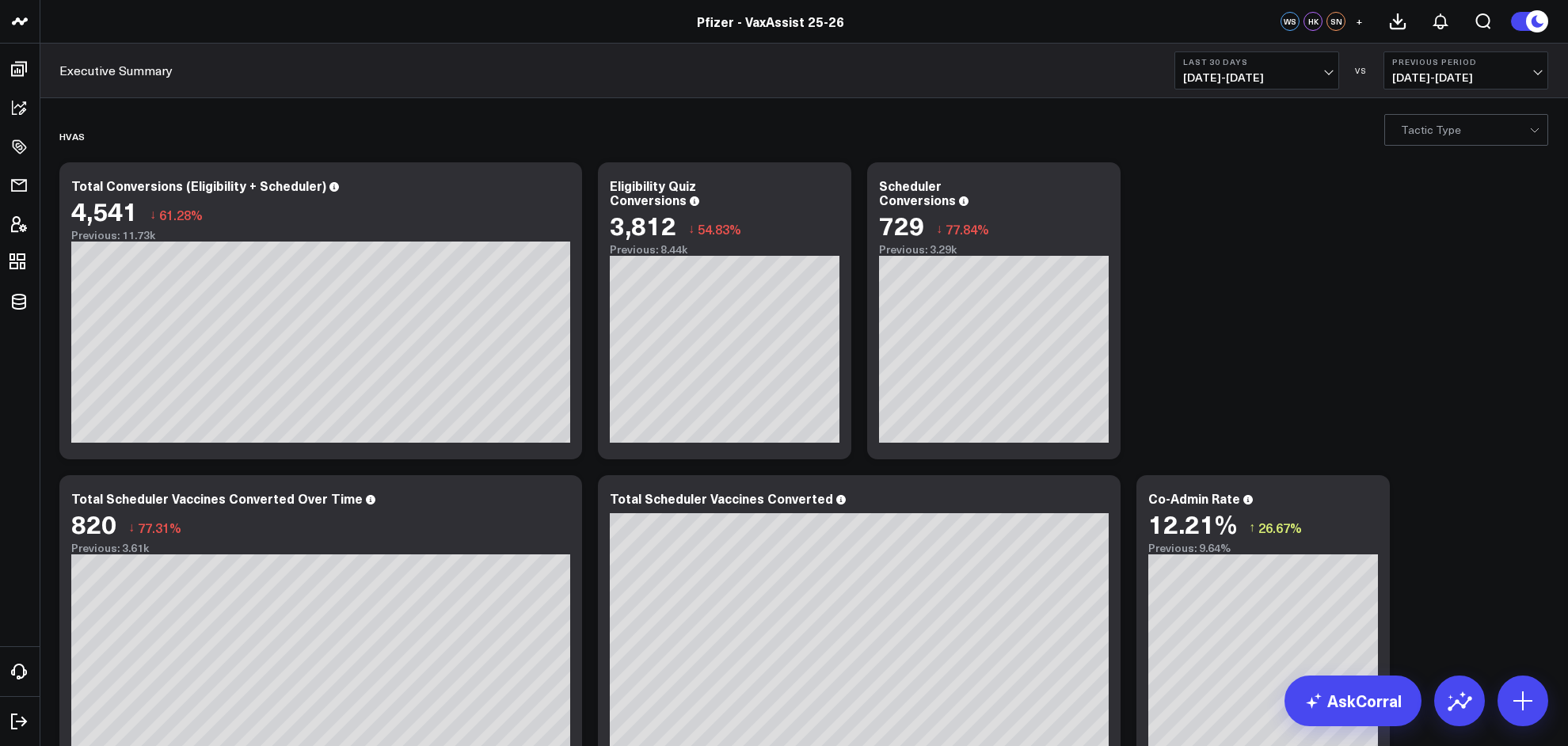 click on "[DATE]  -  [DATE]" at bounding box center [1466, 78] 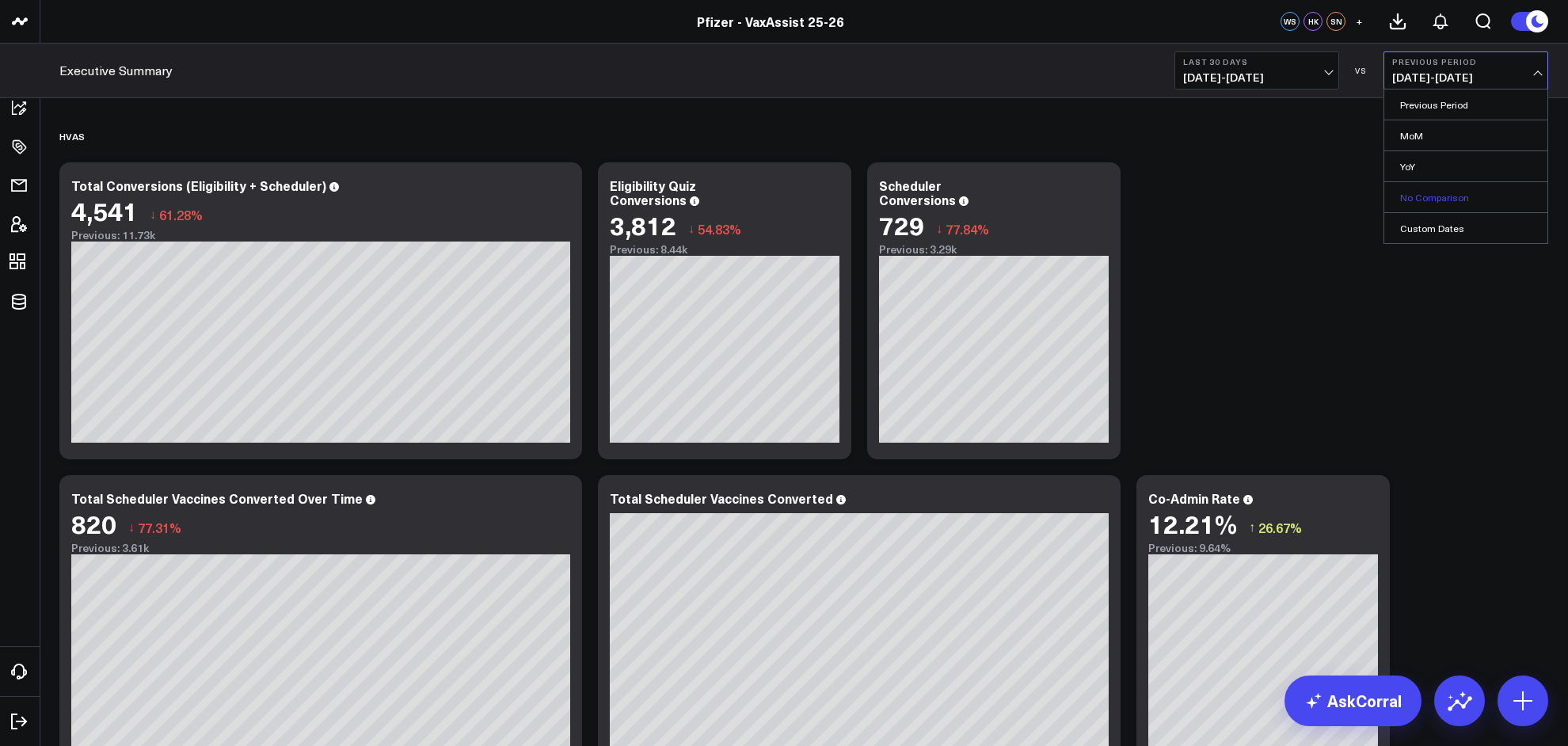 click on "No Comparison" at bounding box center (1466, 197) 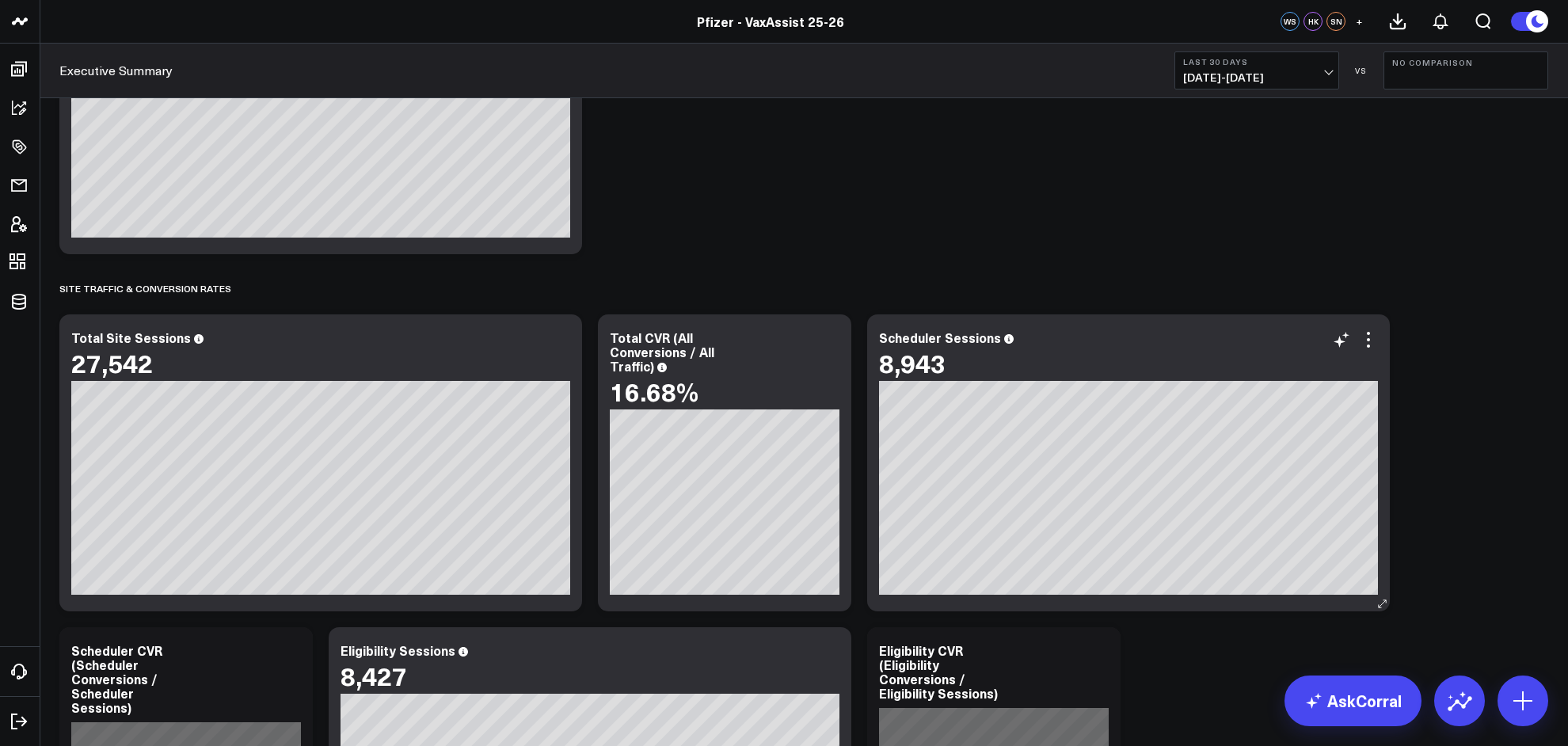 scroll, scrollTop: 1407, scrollLeft: 0, axis: vertical 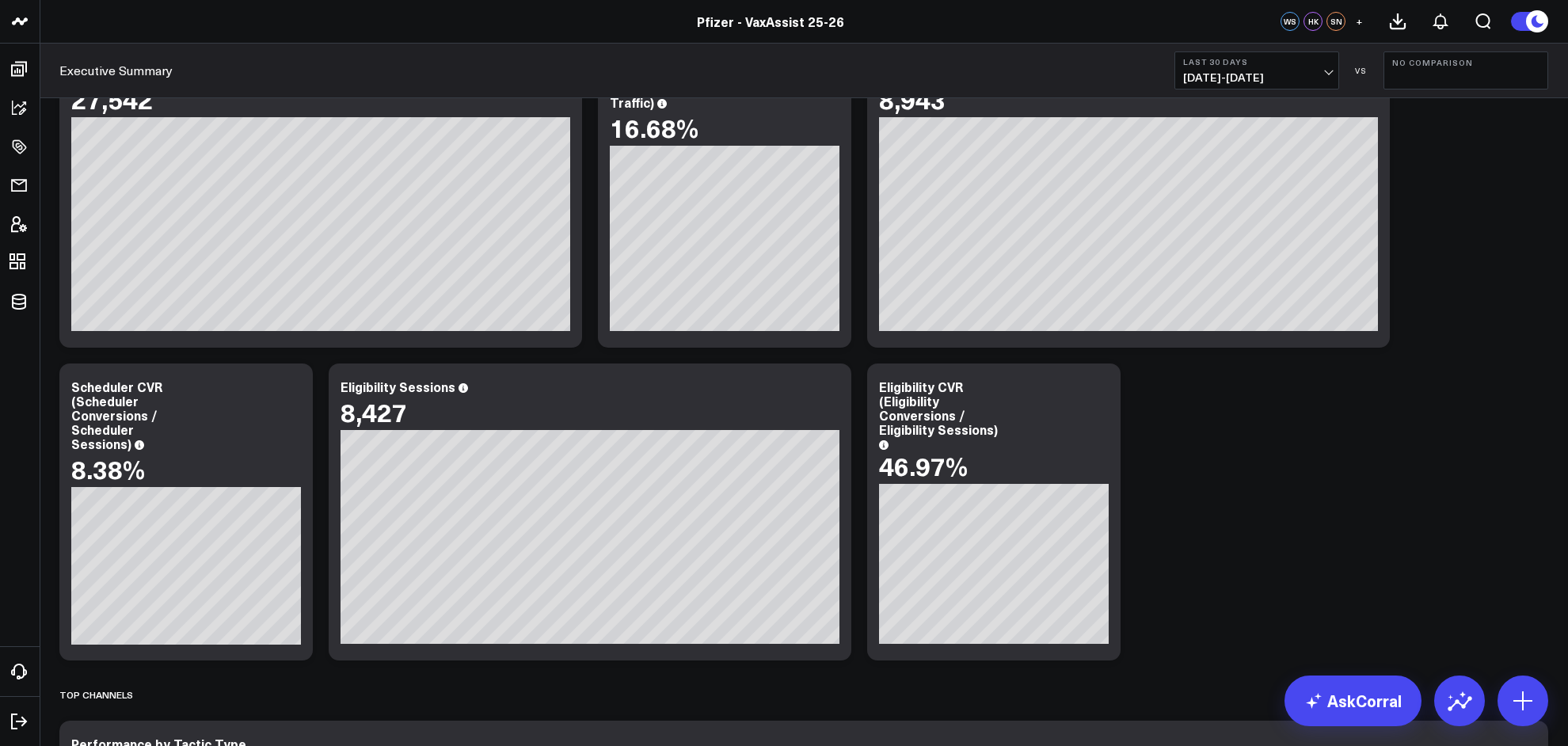 click on "Last 30 Days [DATE]  -  [DATE]" at bounding box center [1257, 70] 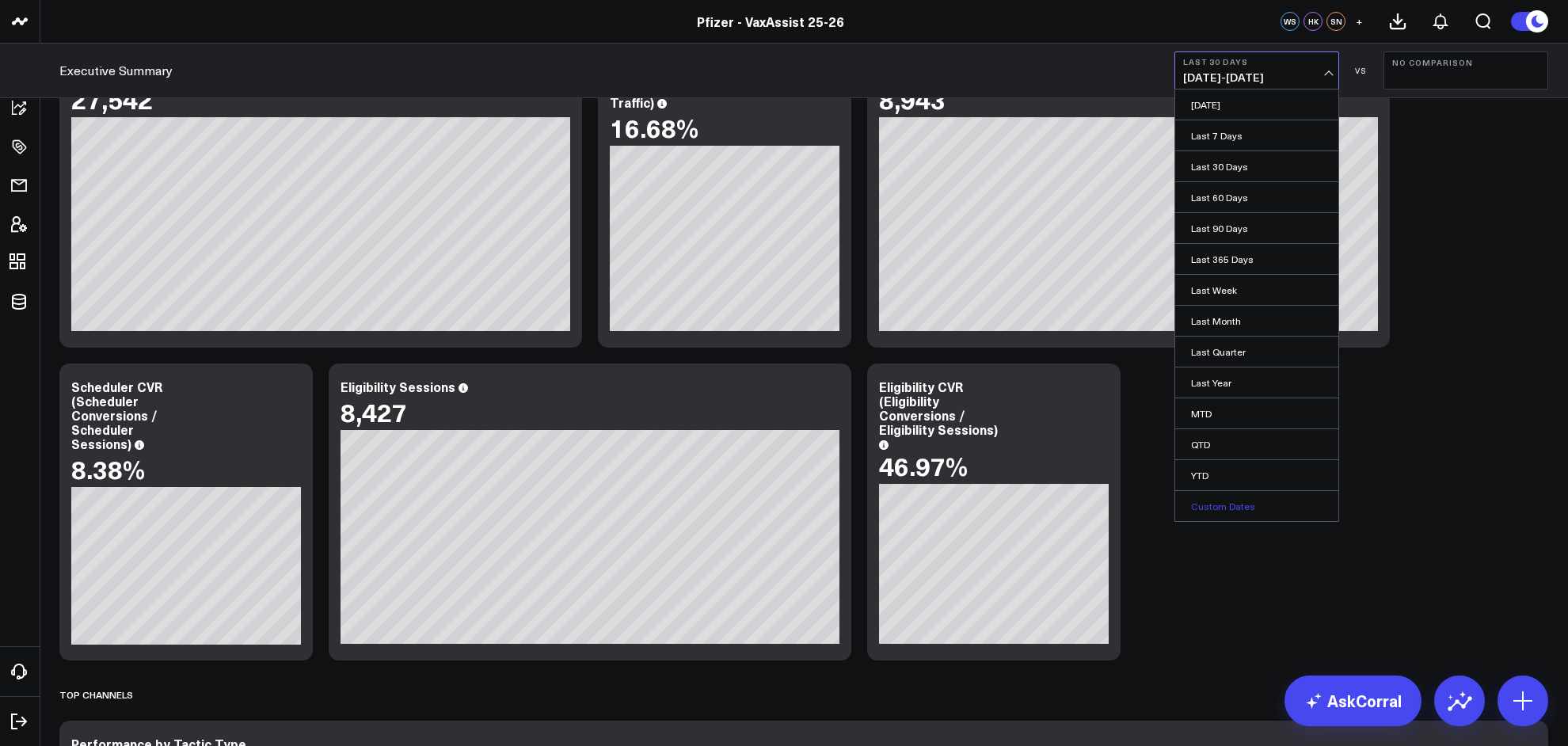 click on "Custom Dates" at bounding box center (1257, 506) 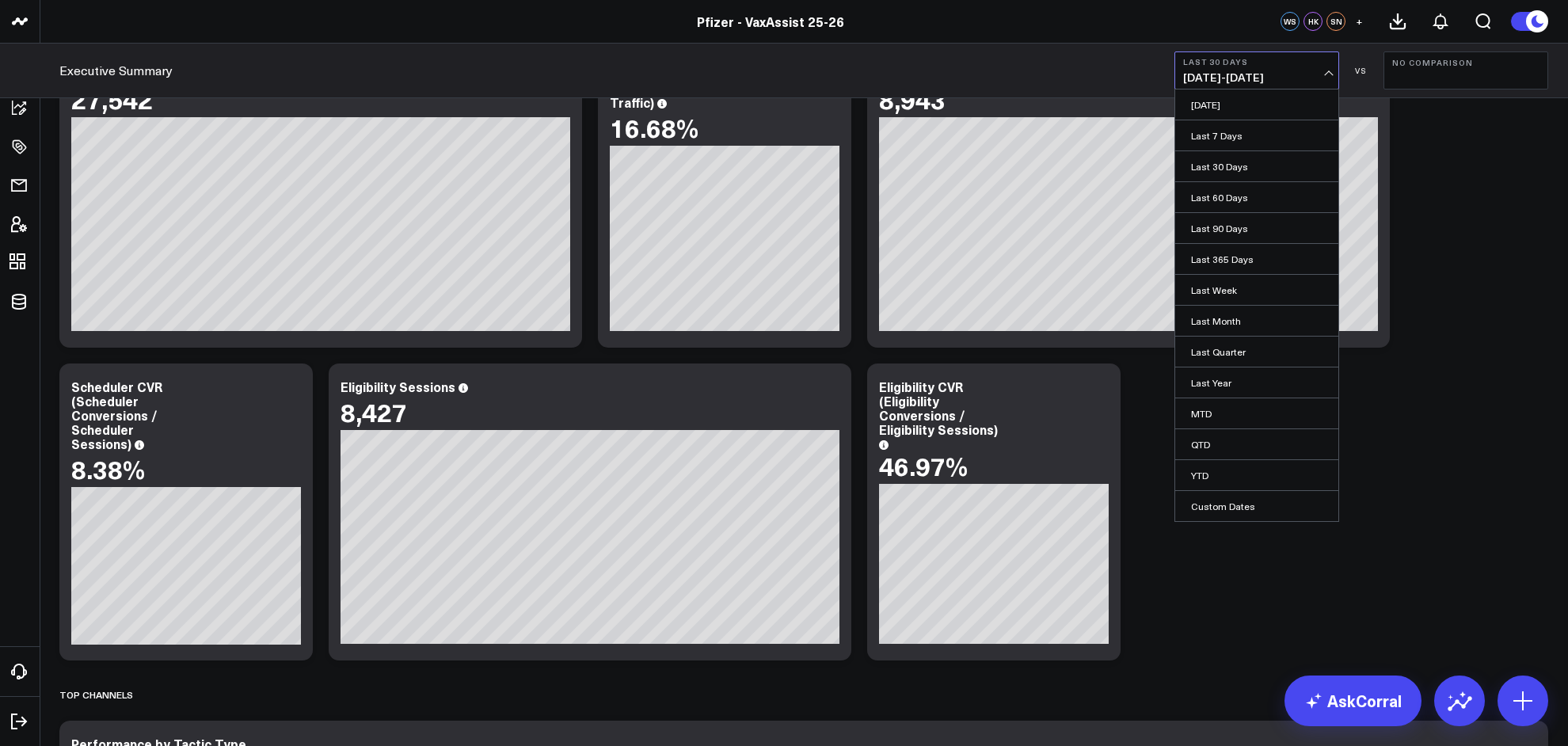 select on "6" 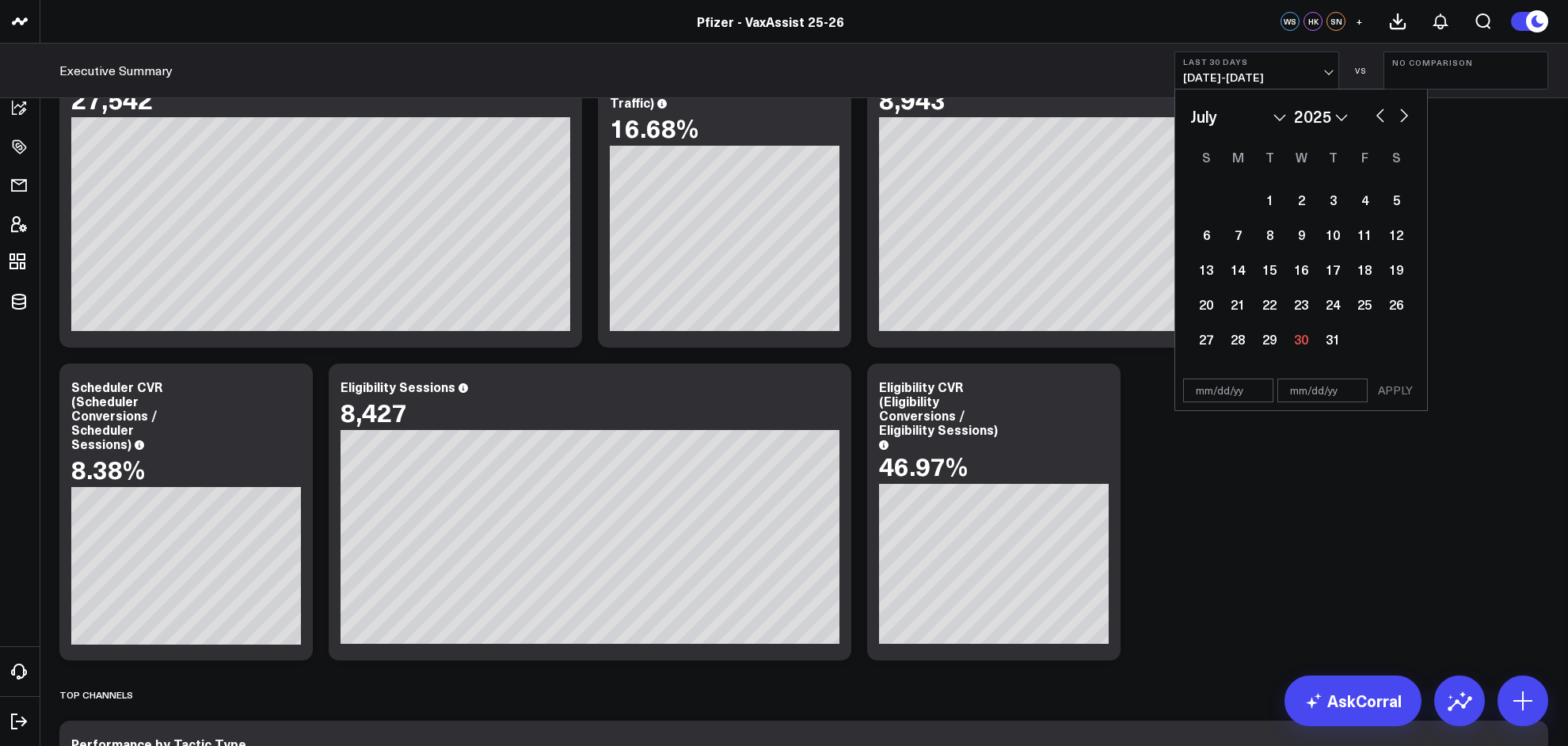 click at bounding box center [1228, 390] 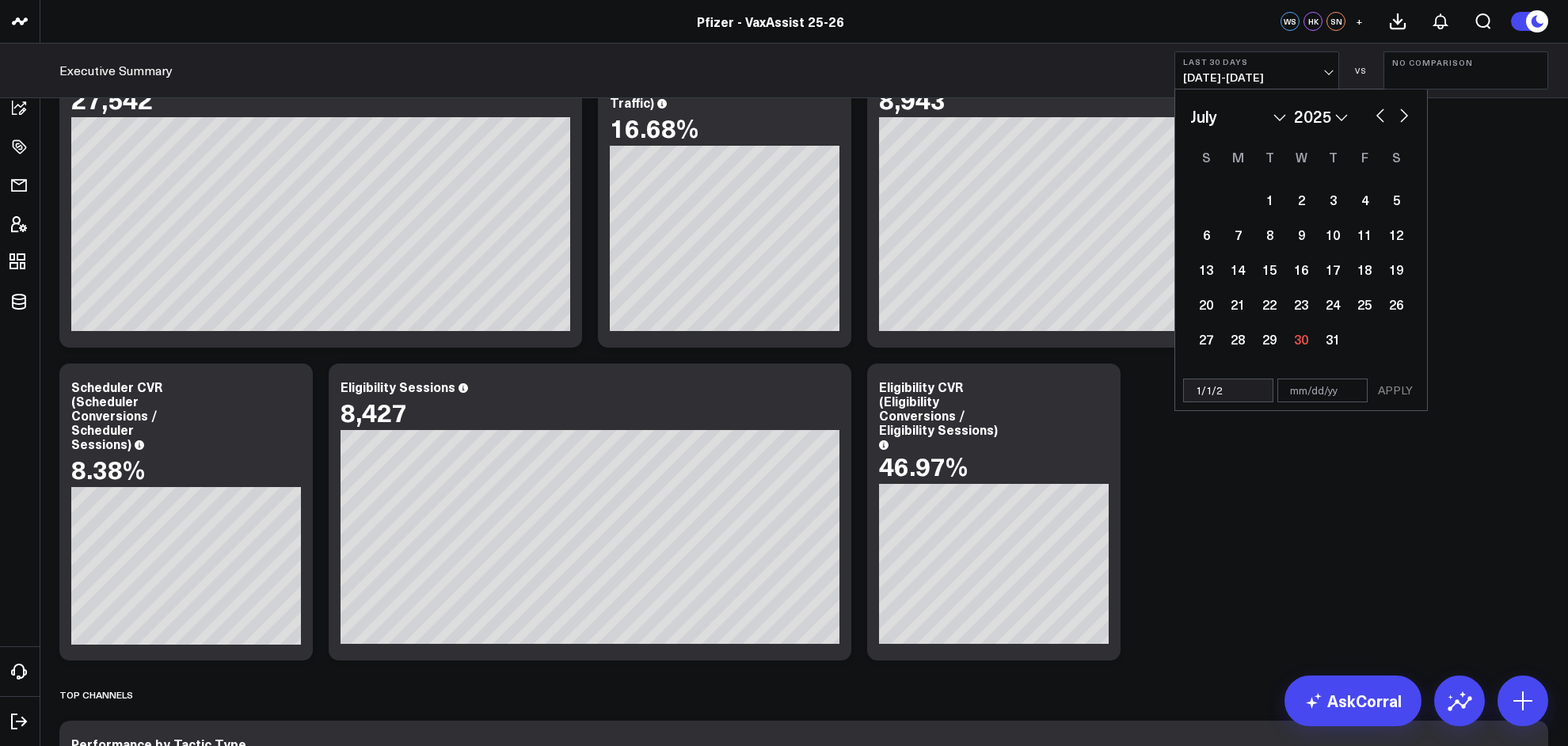 type on "[DATE]" 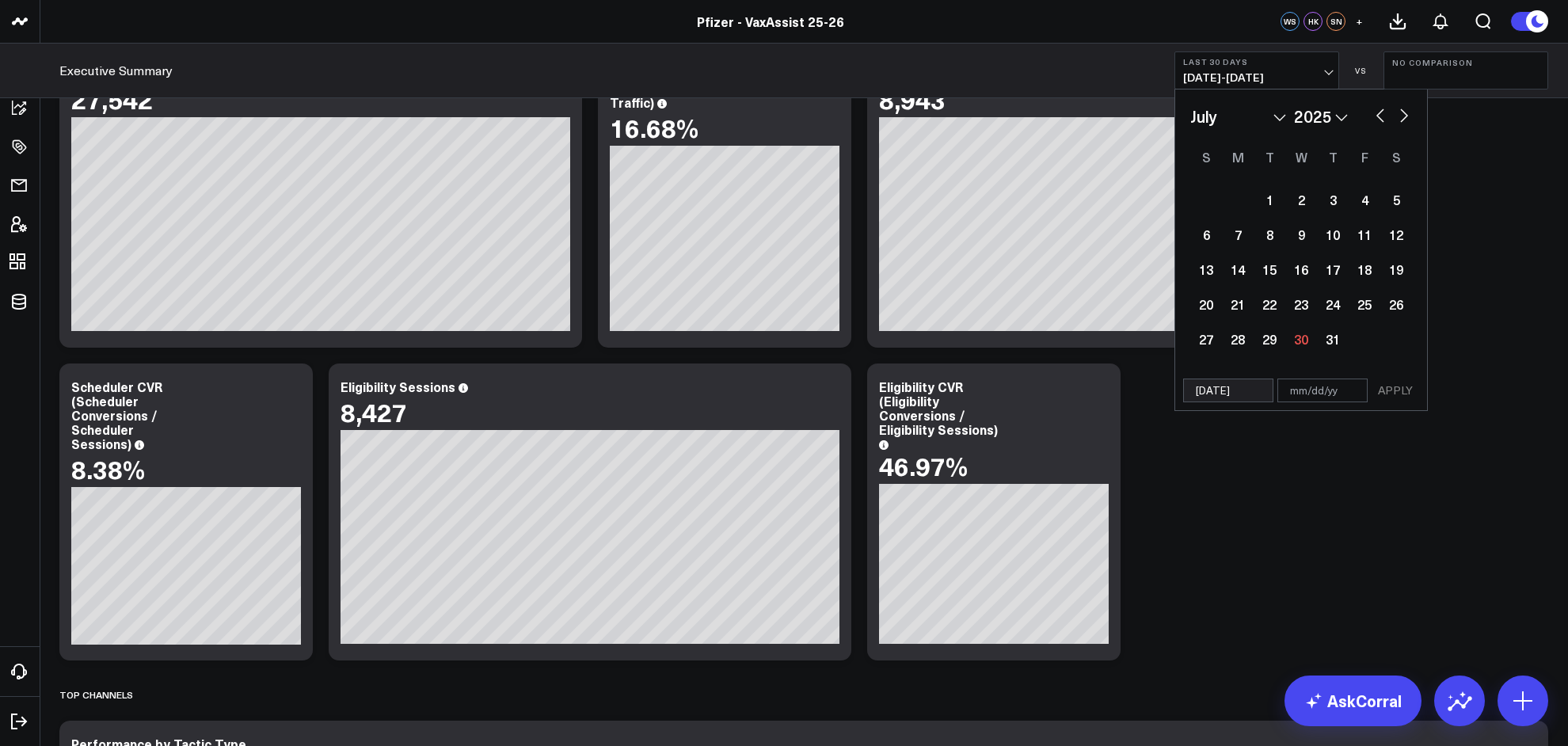 select on "2024" 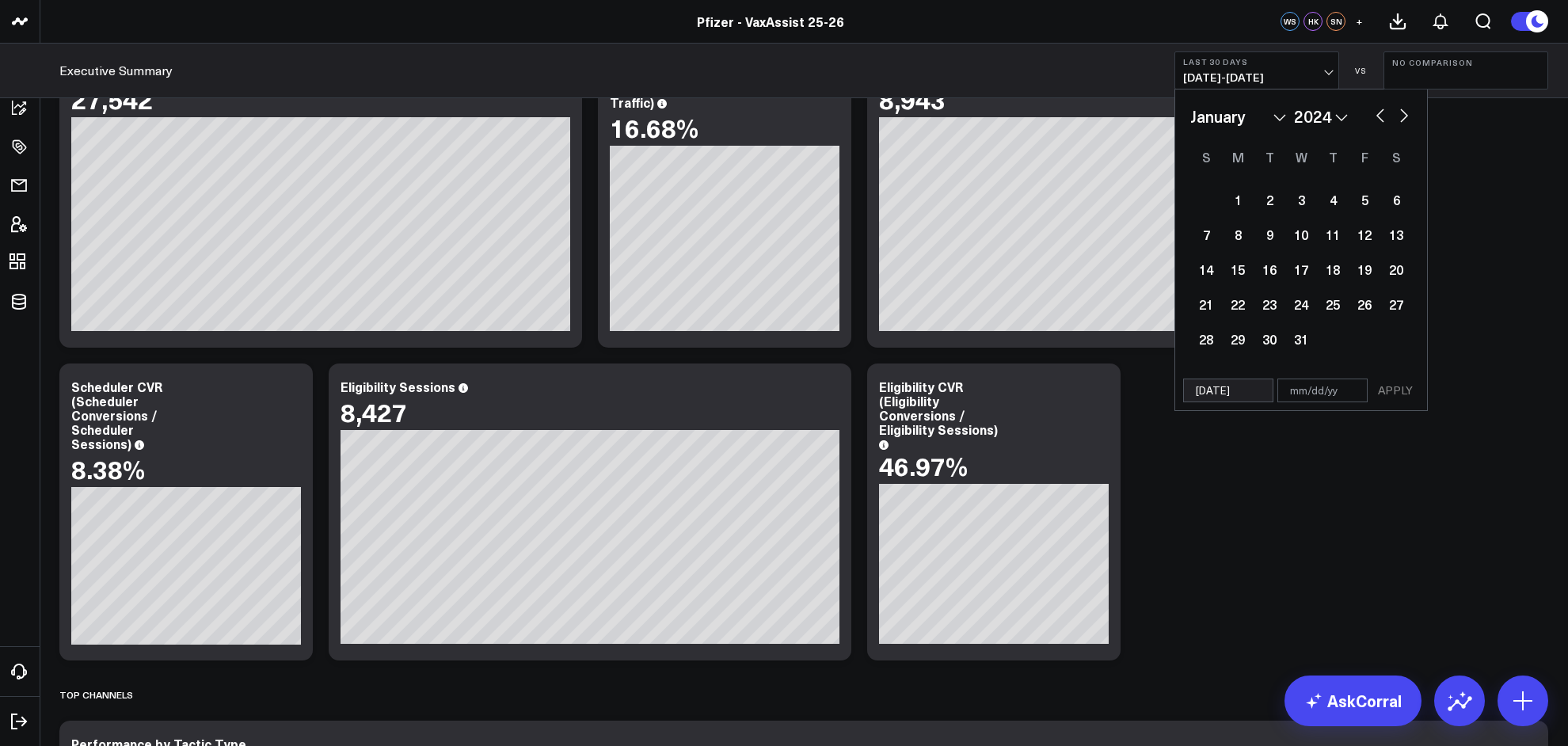 type on "[DATE]" 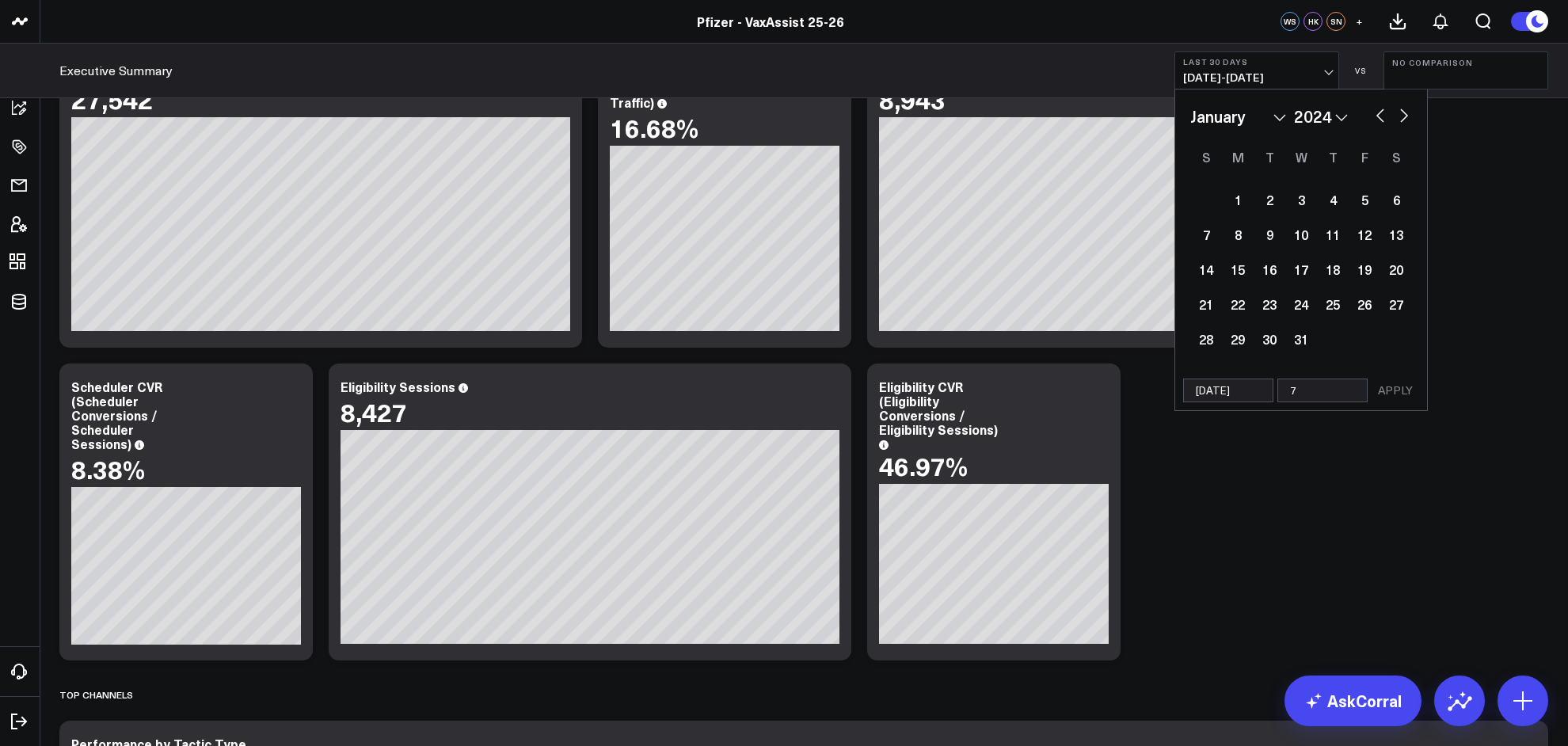 type on "7/" 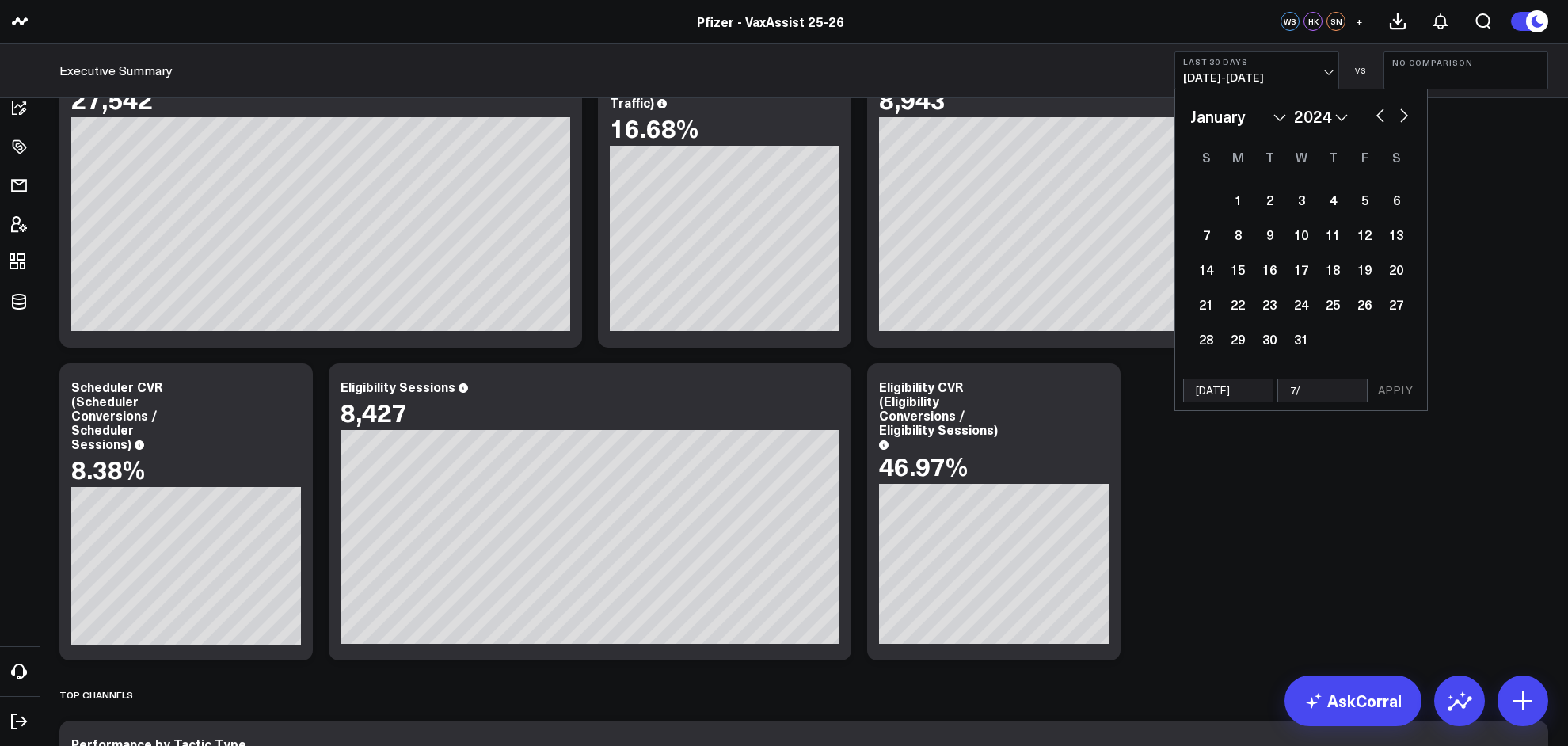select on "2024" 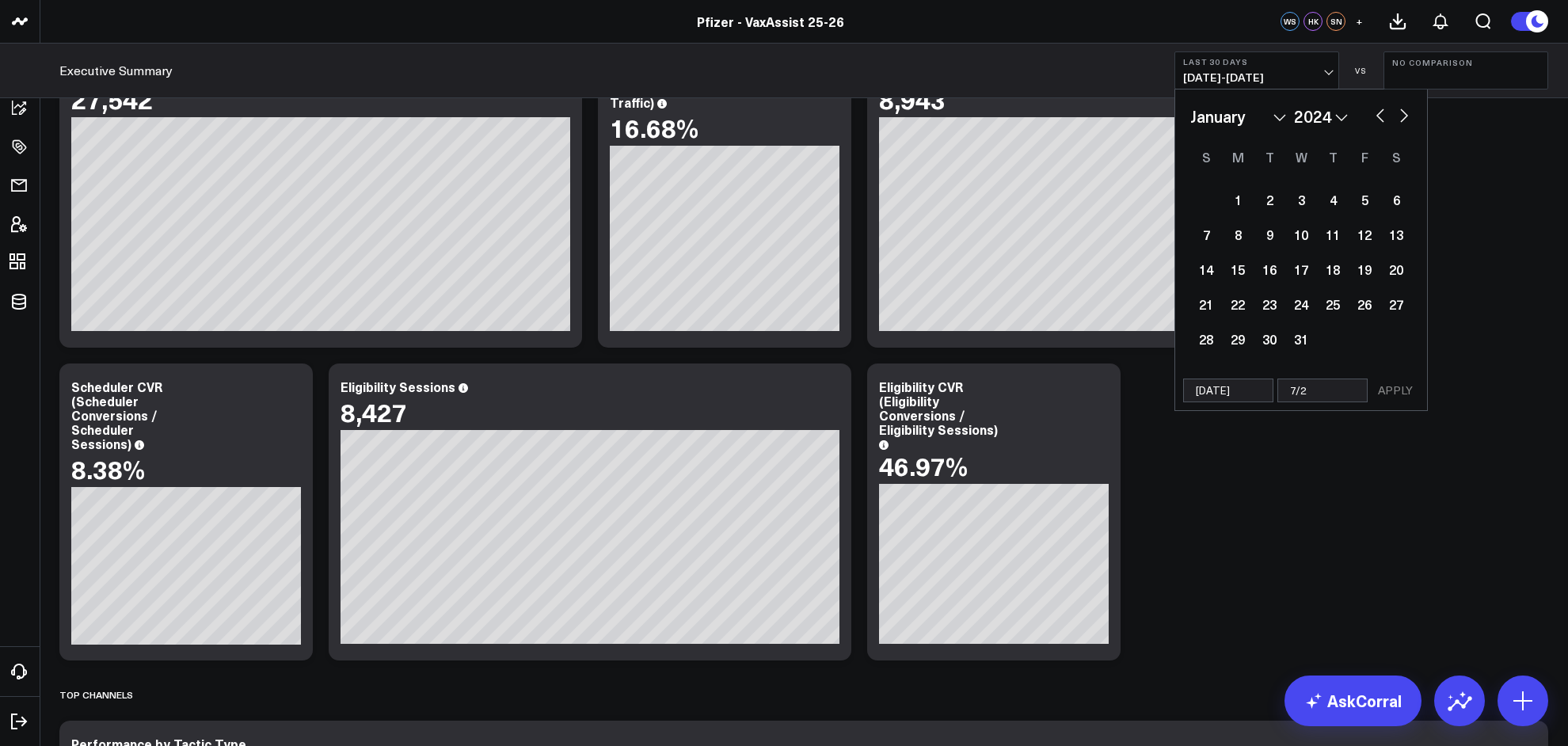 select on "2024" 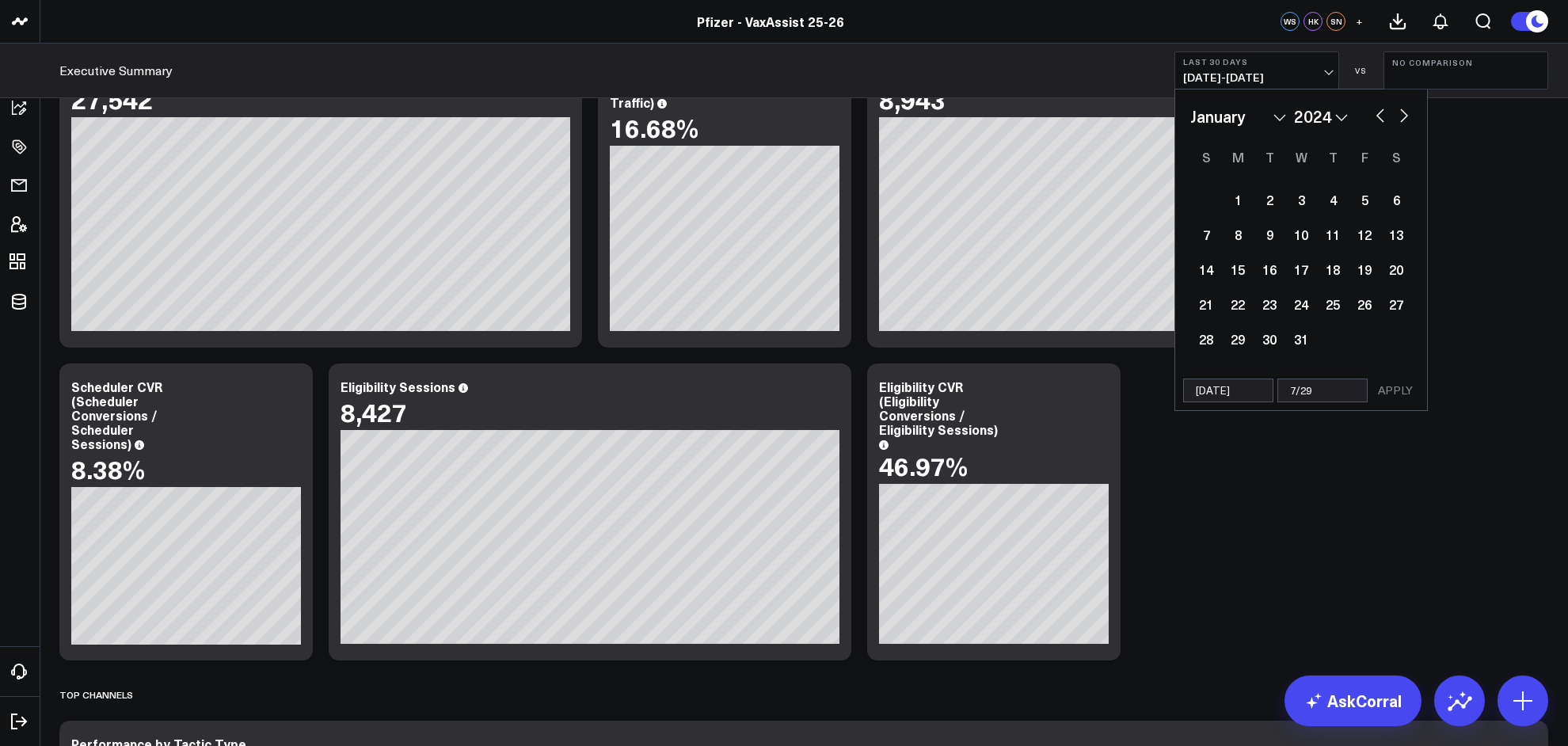select on "2024" 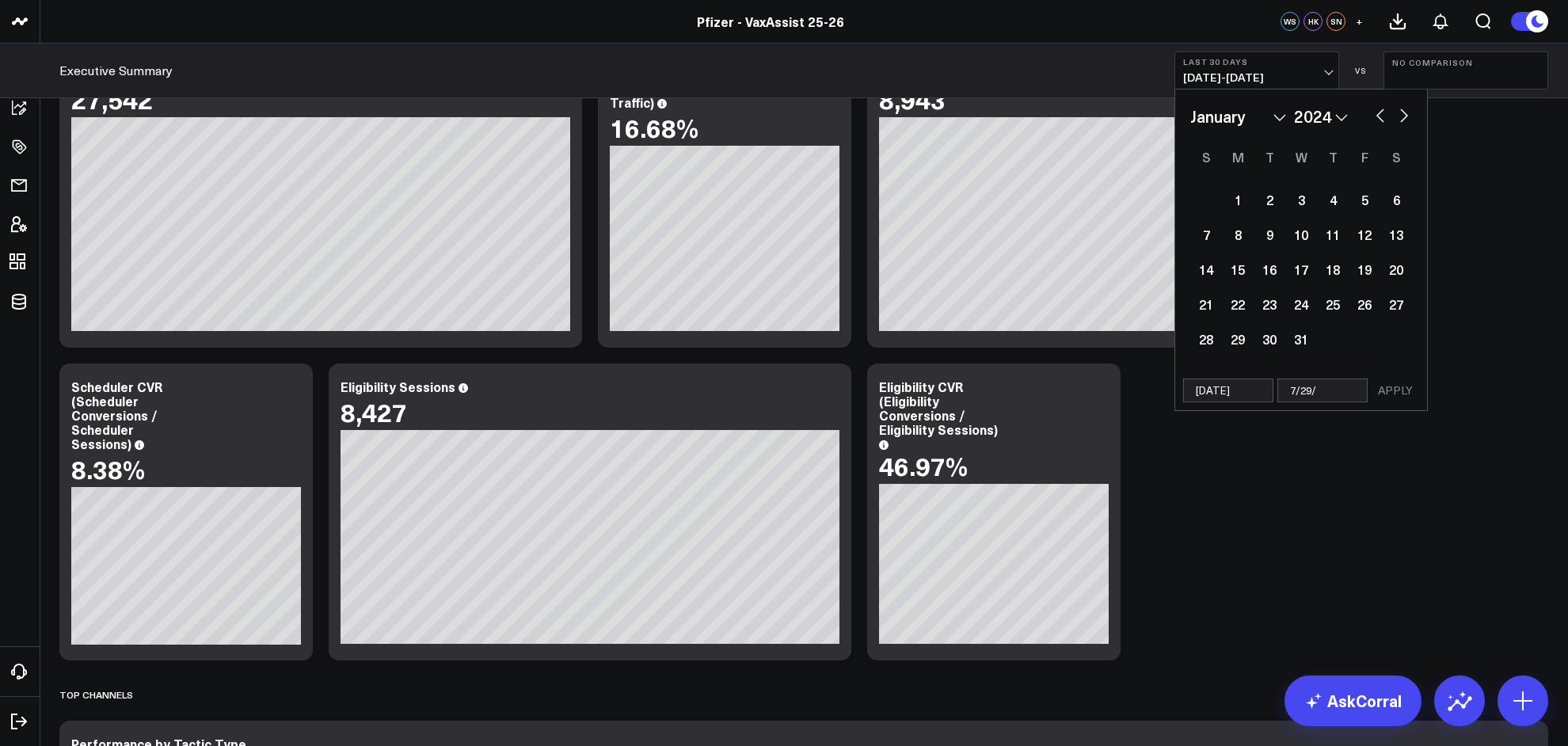 type on "7/29/2" 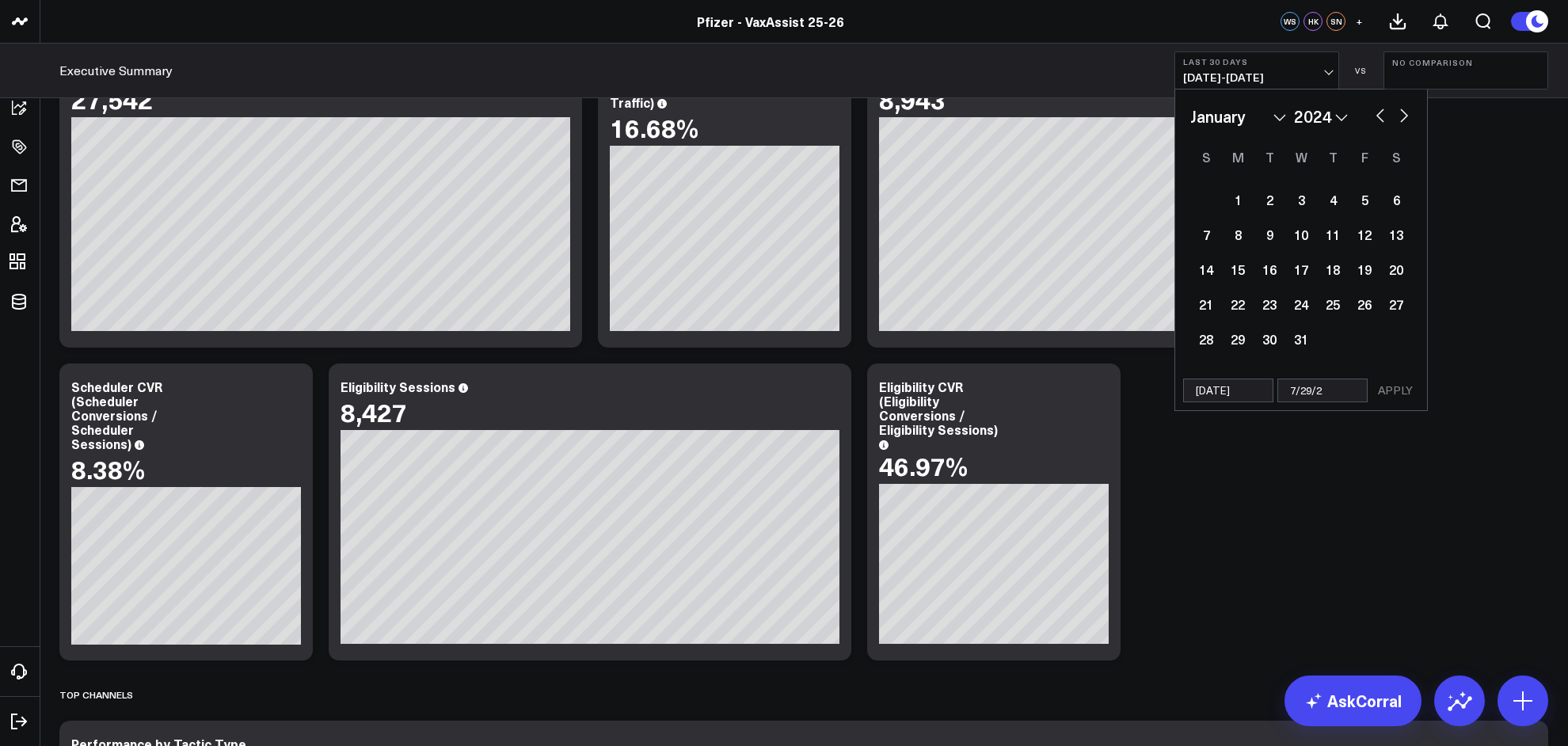 select on "2024" 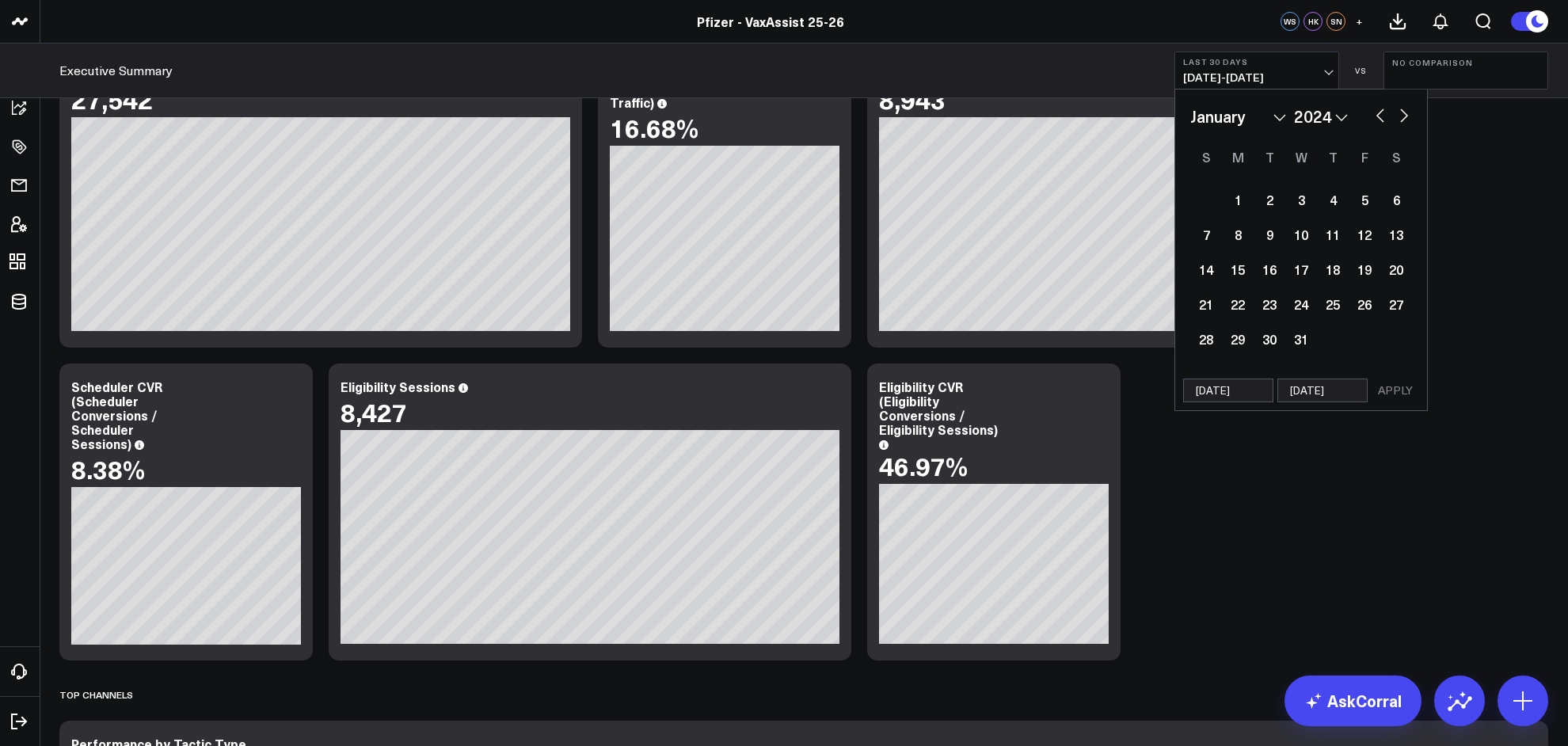 select on "2024" 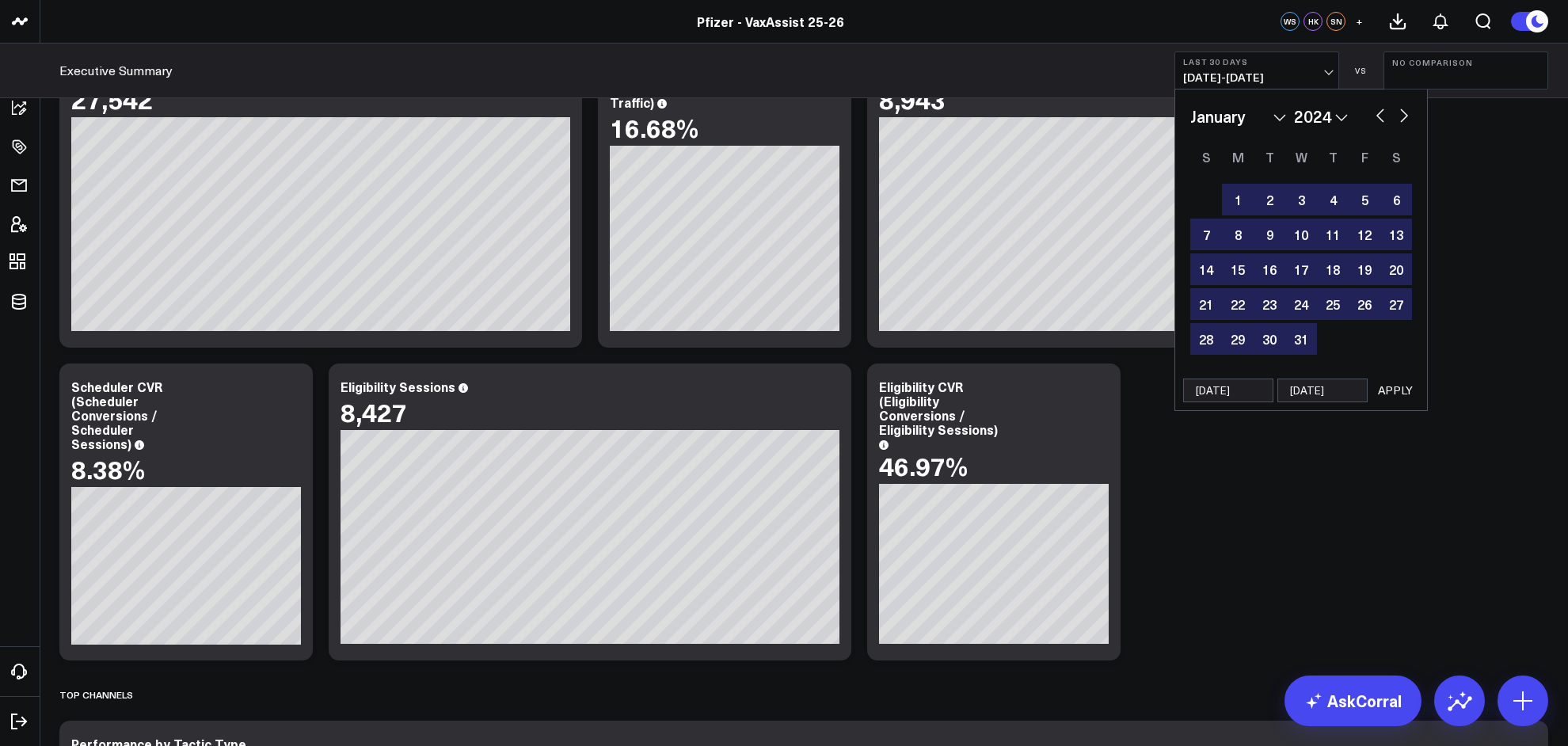 type on "[DATE]" 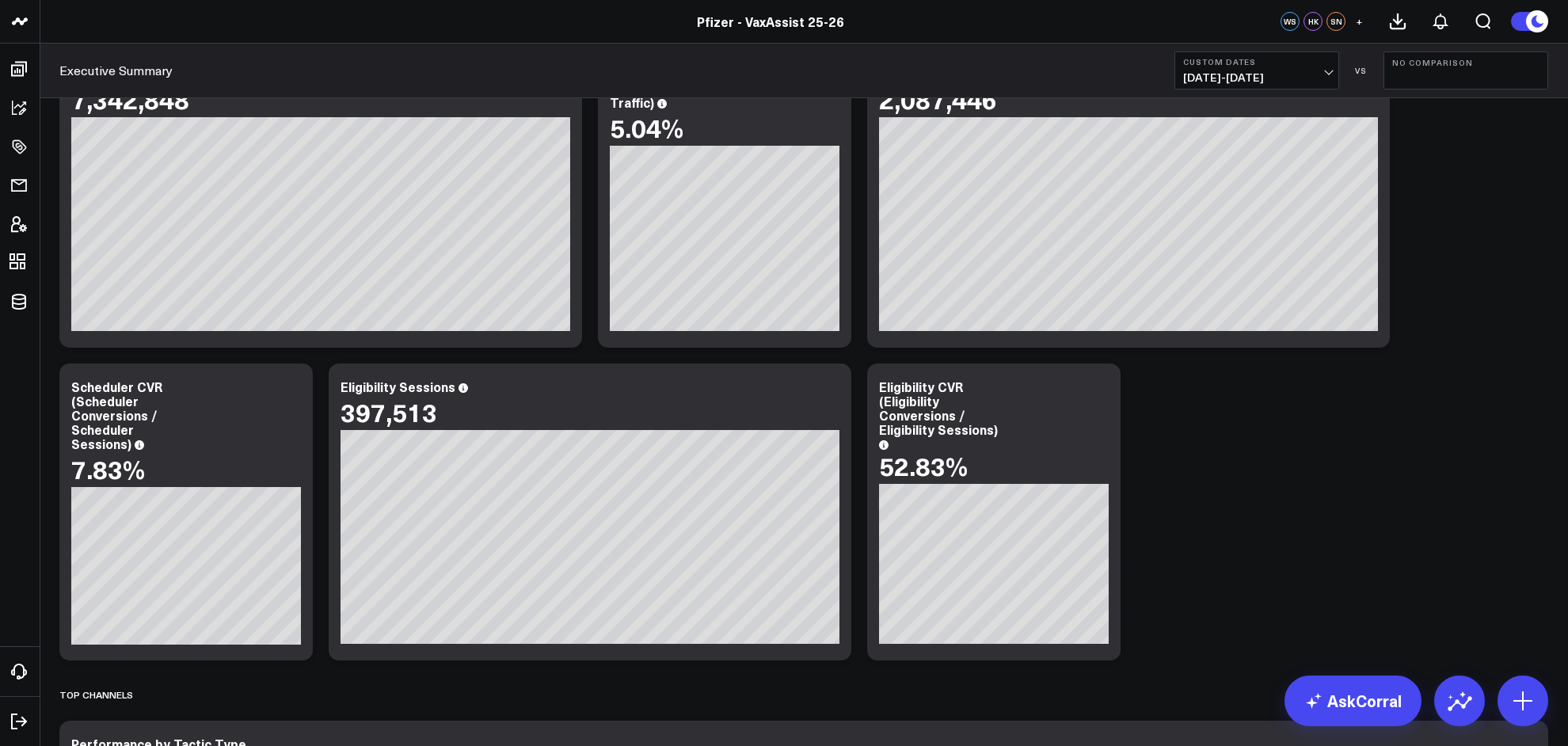 click on "[DATE]  -  [DATE]" at bounding box center [1257, 78] 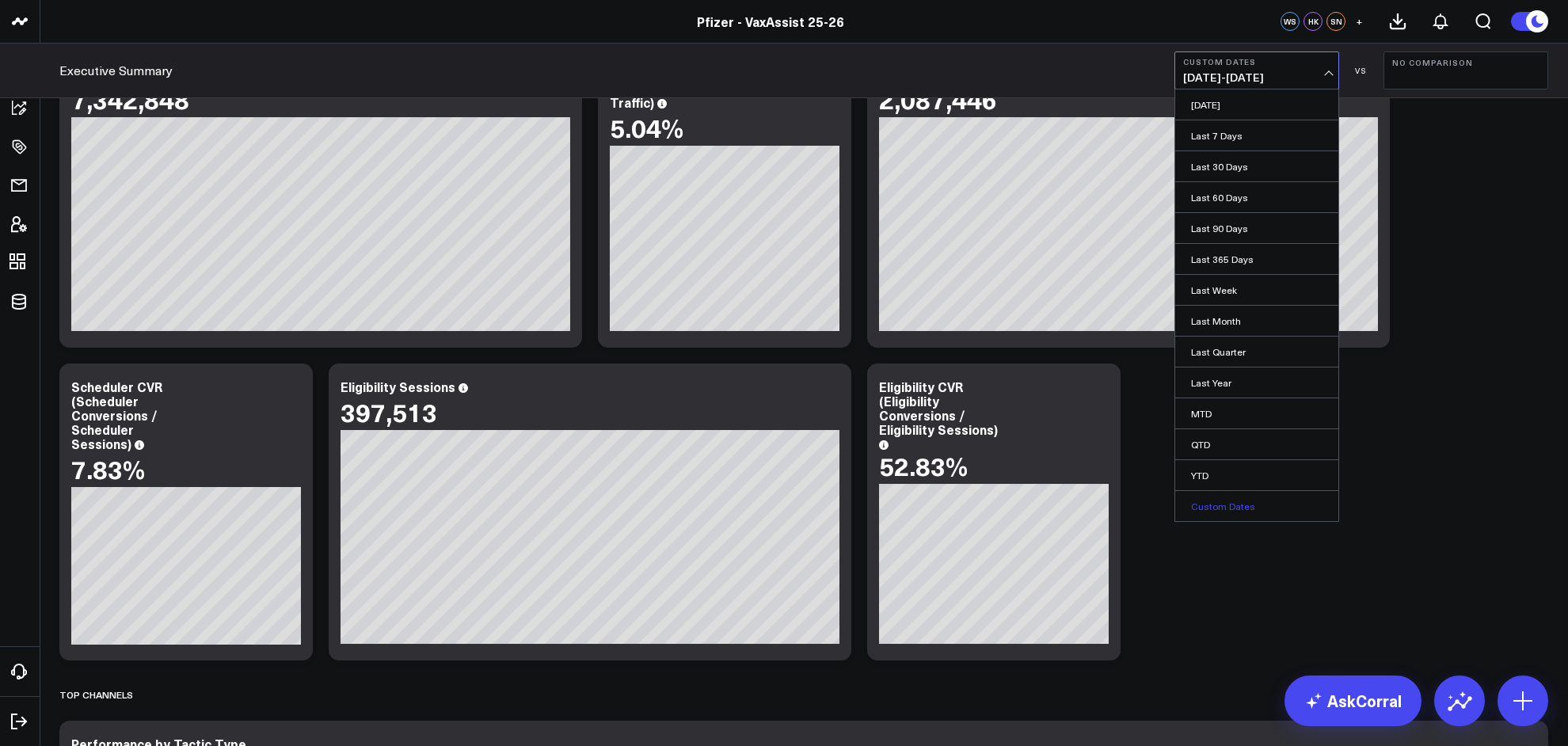 click on "Custom Dates" at bounding box center [1257, 506] 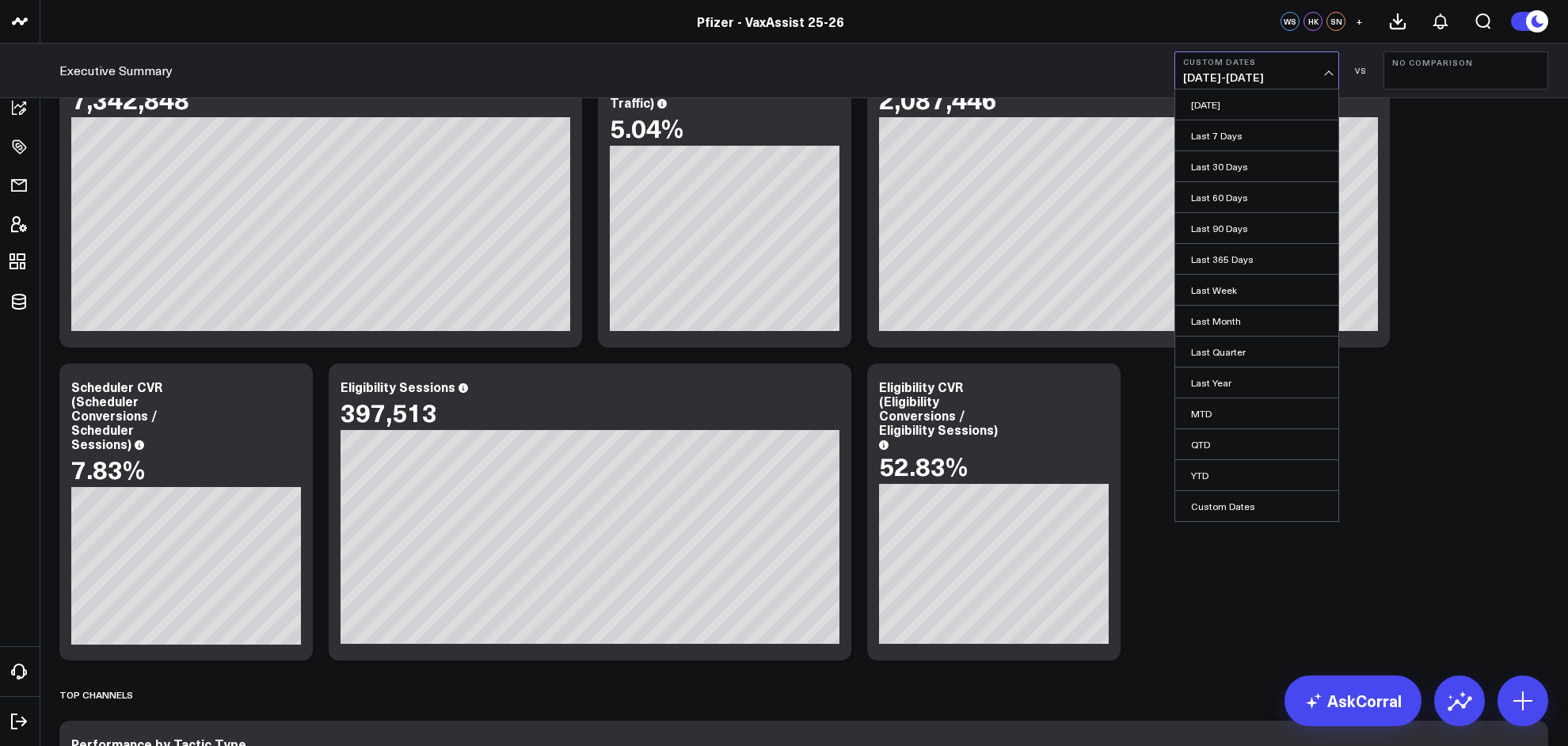select on "6" 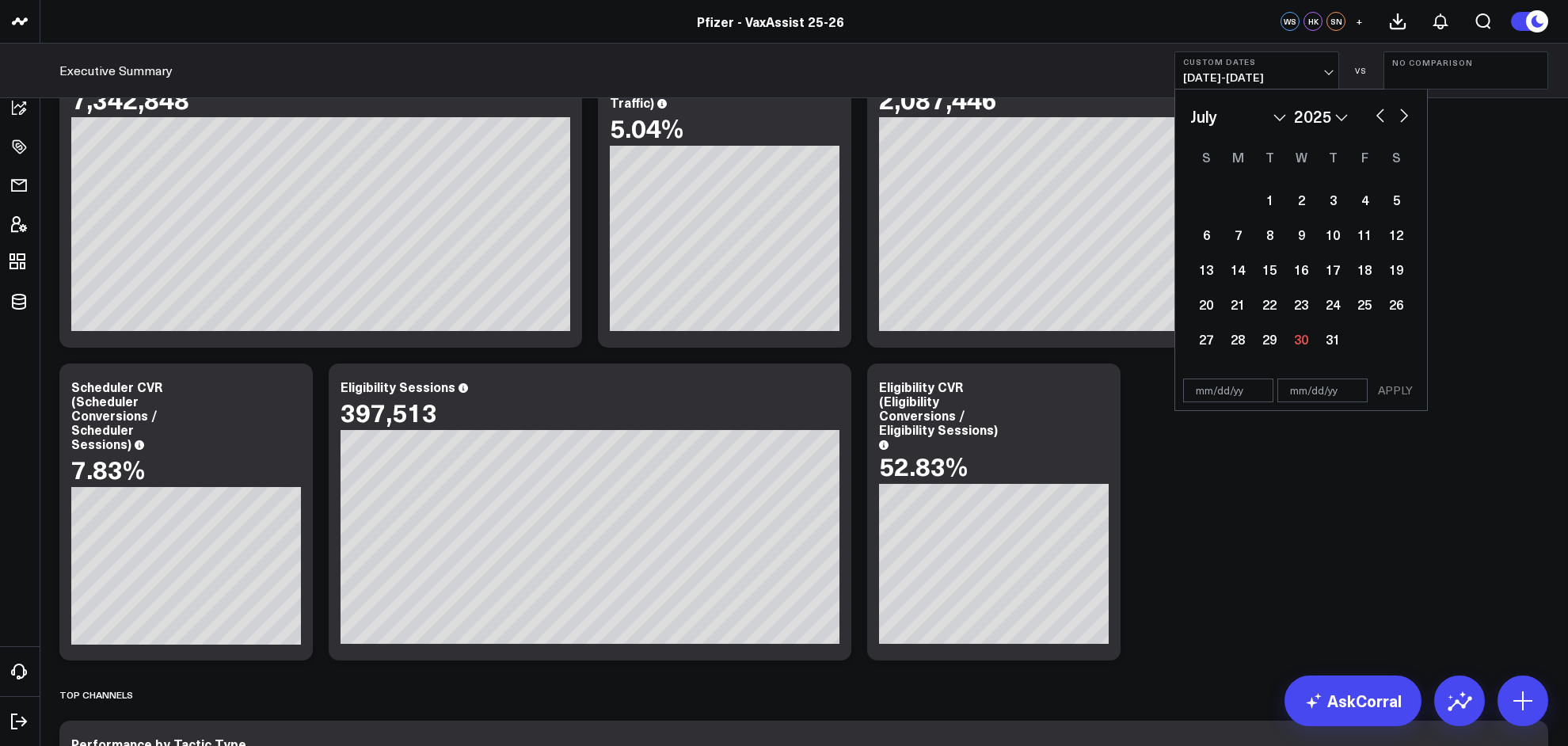click at bounding box center (1228, 390) 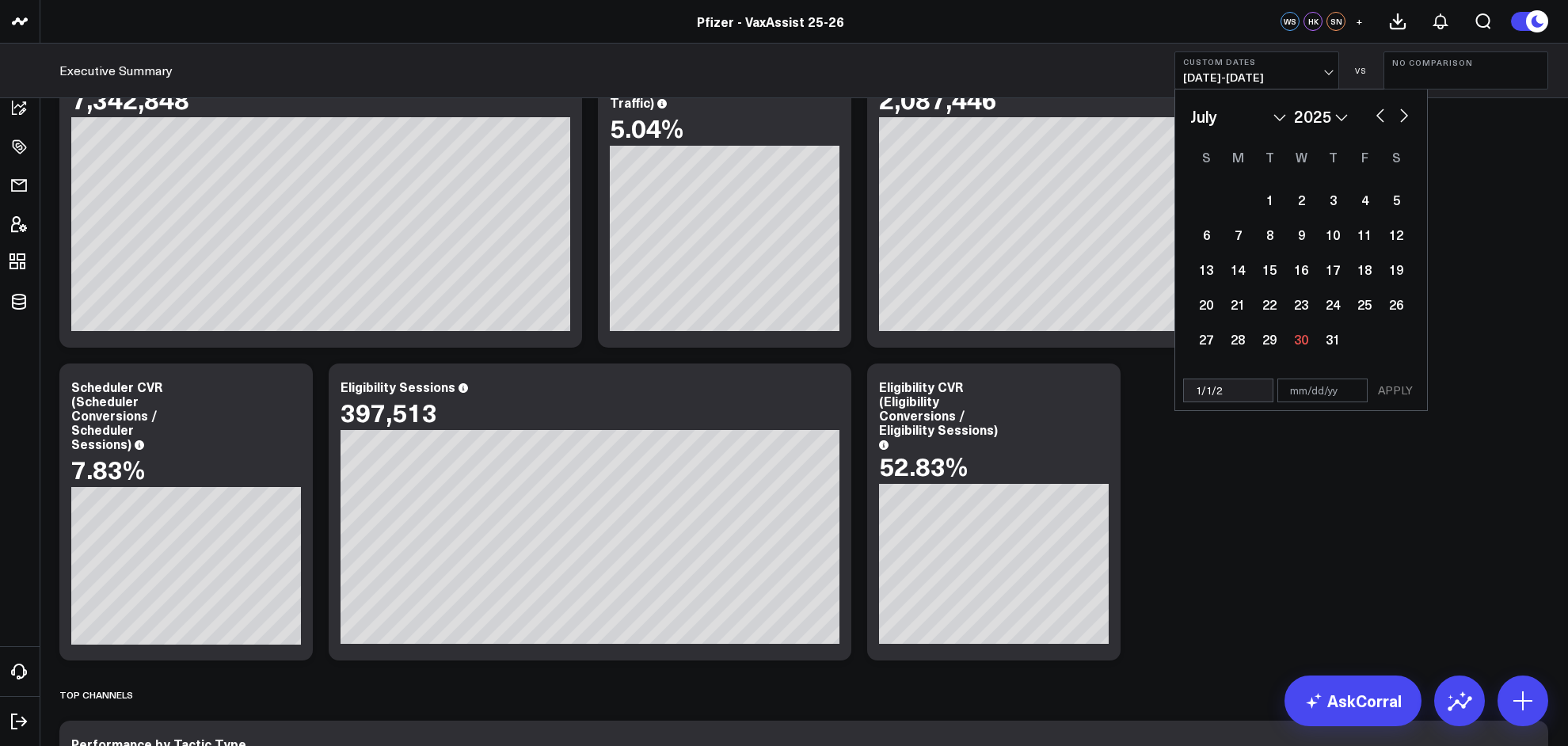 type on "[DATE]" 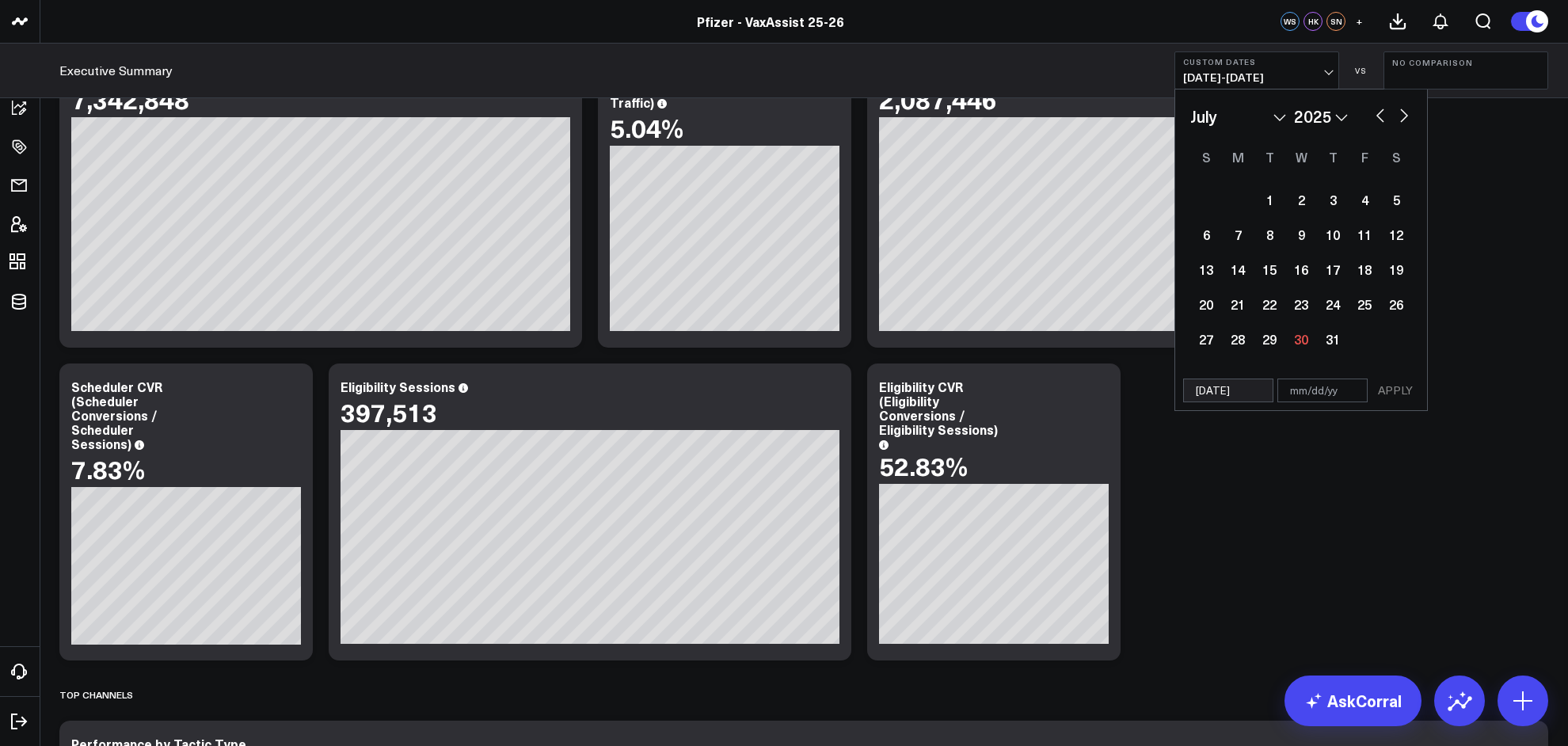 select on "2024" 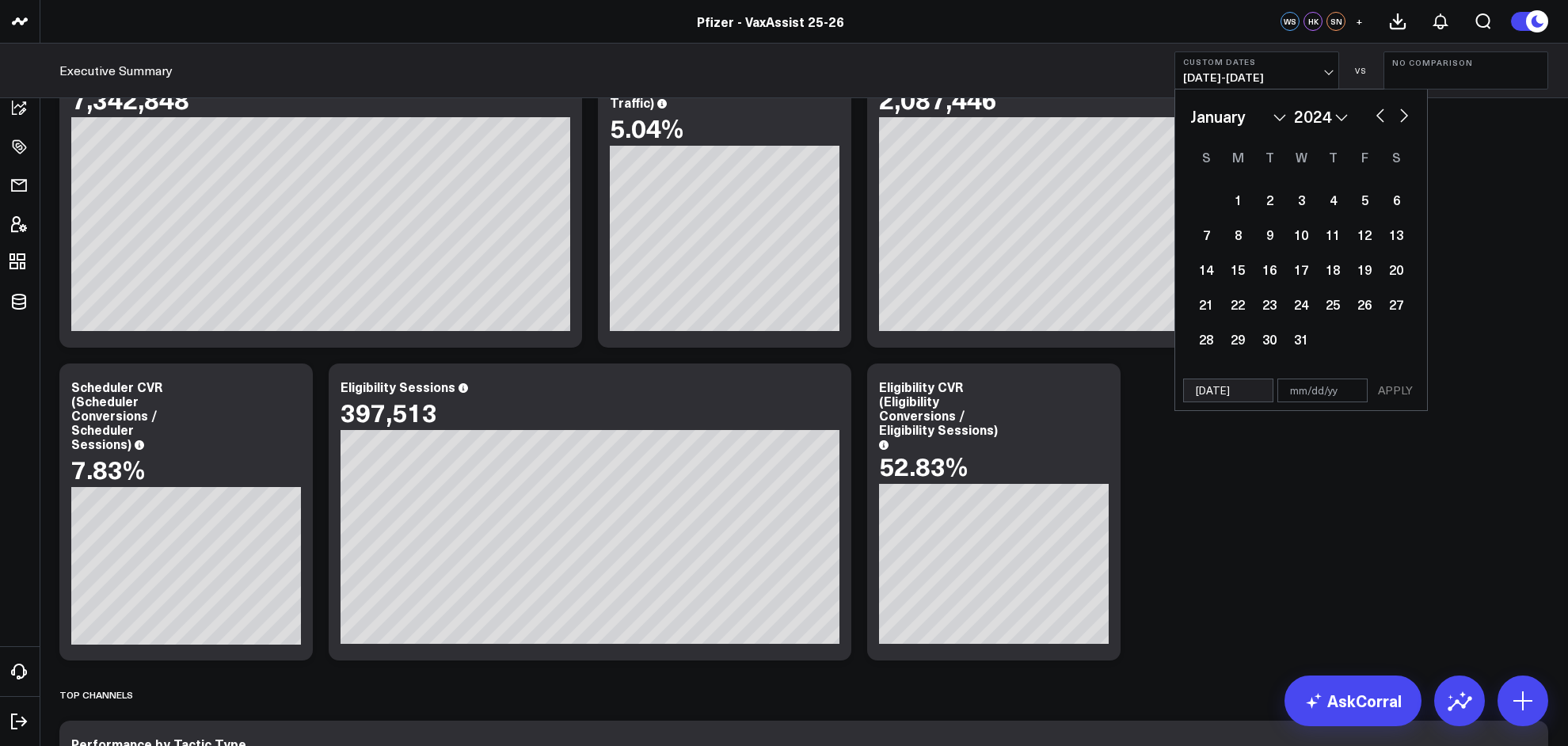 type on "[DATE]" 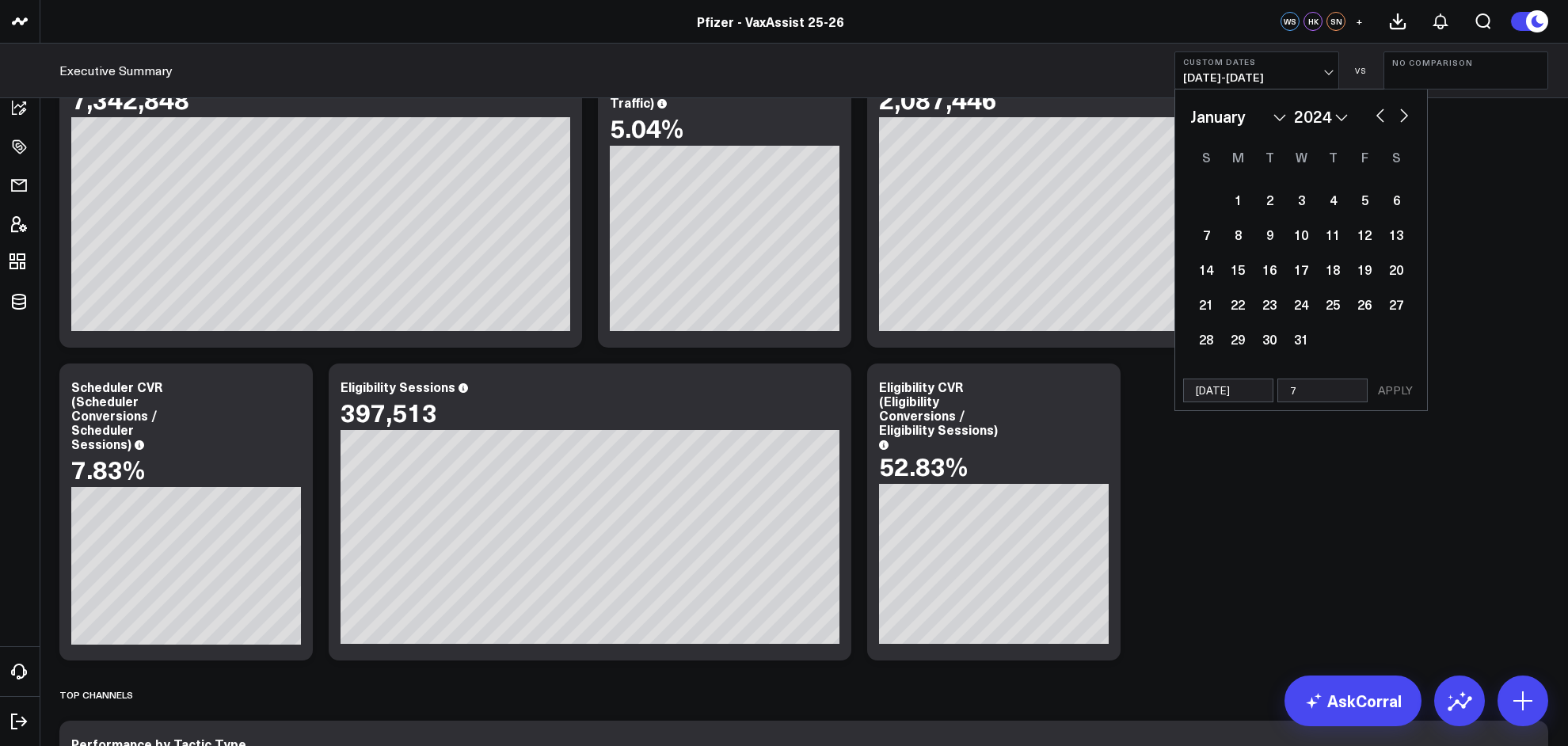 select on "2024" 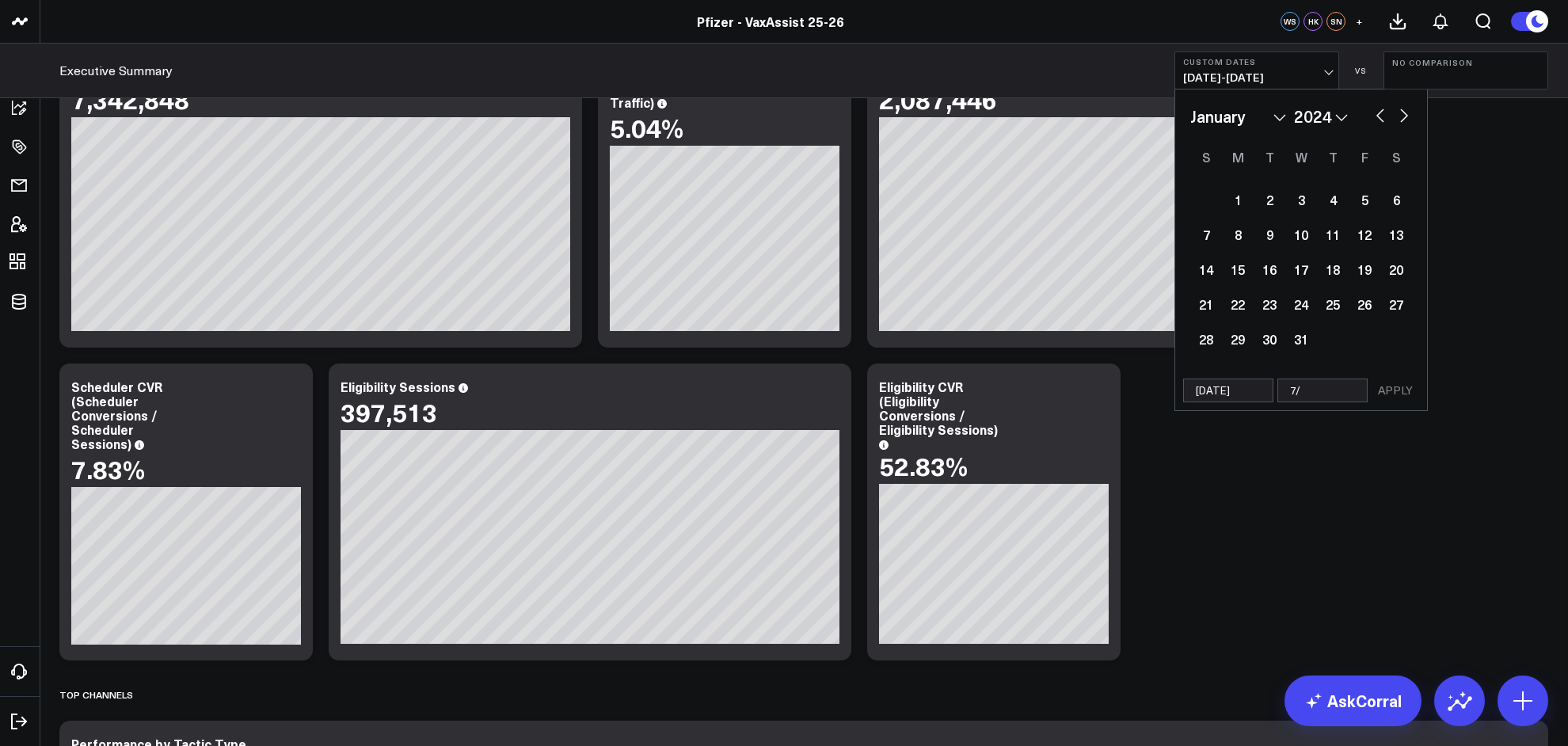 select on "2024" 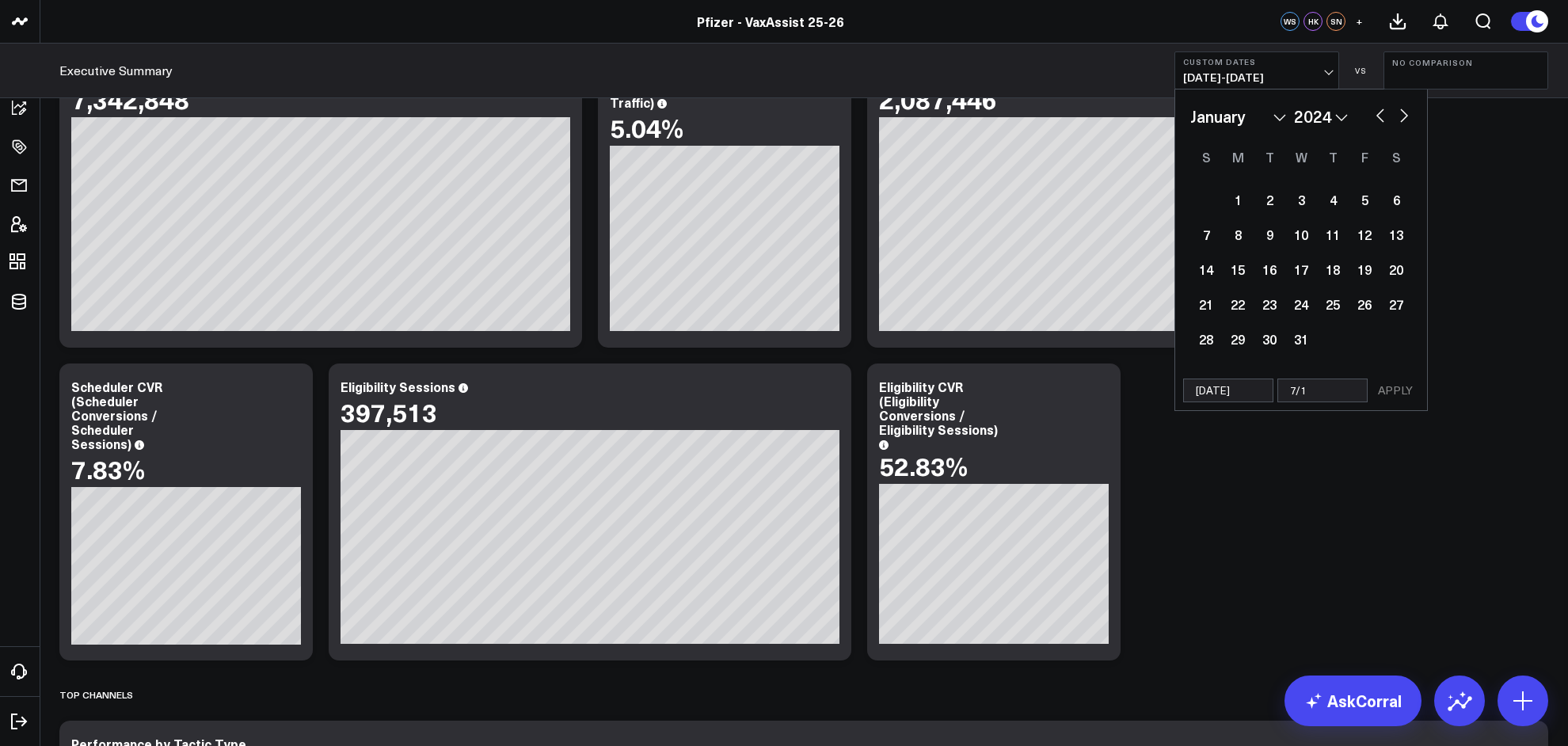 type on "7/1/" 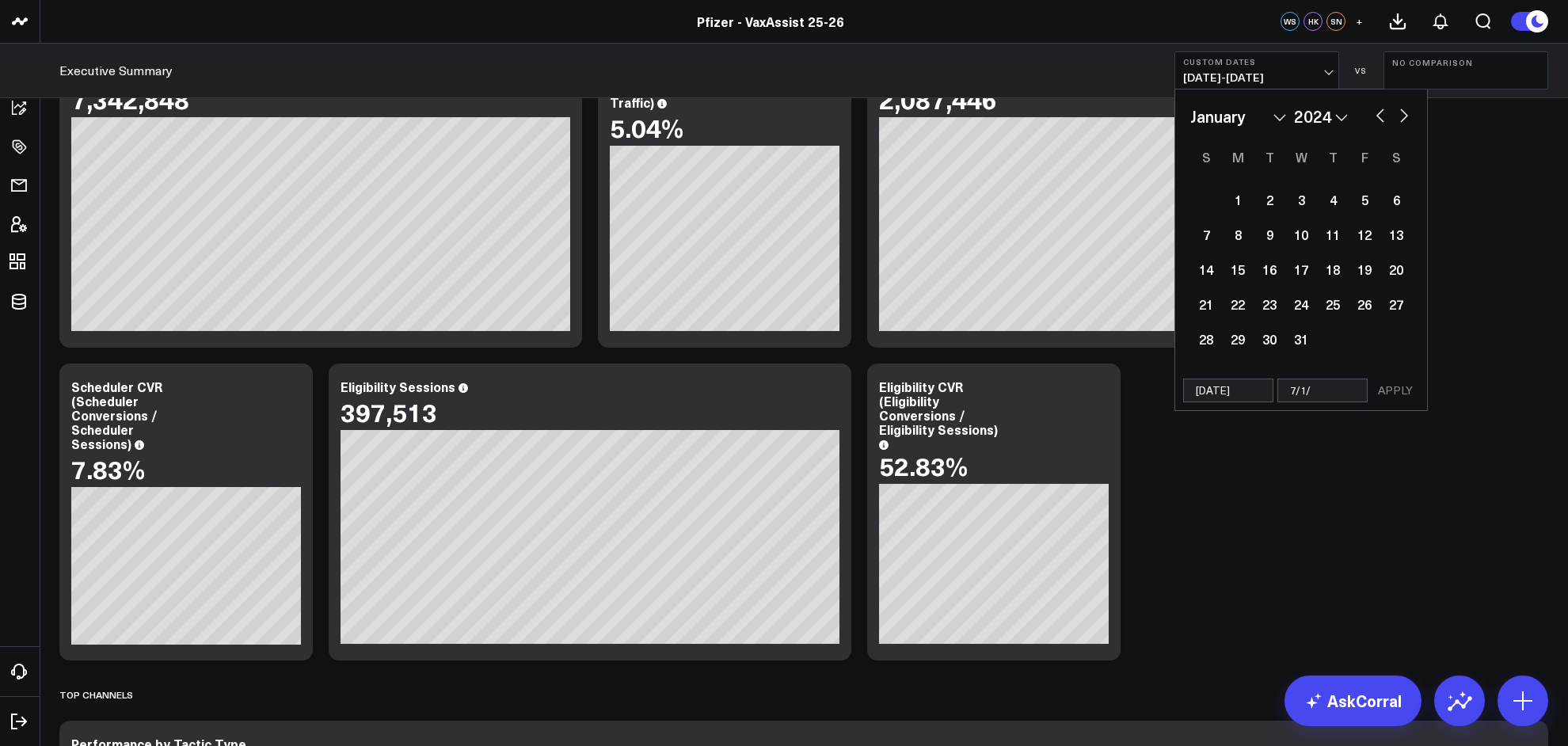 select on "2024" 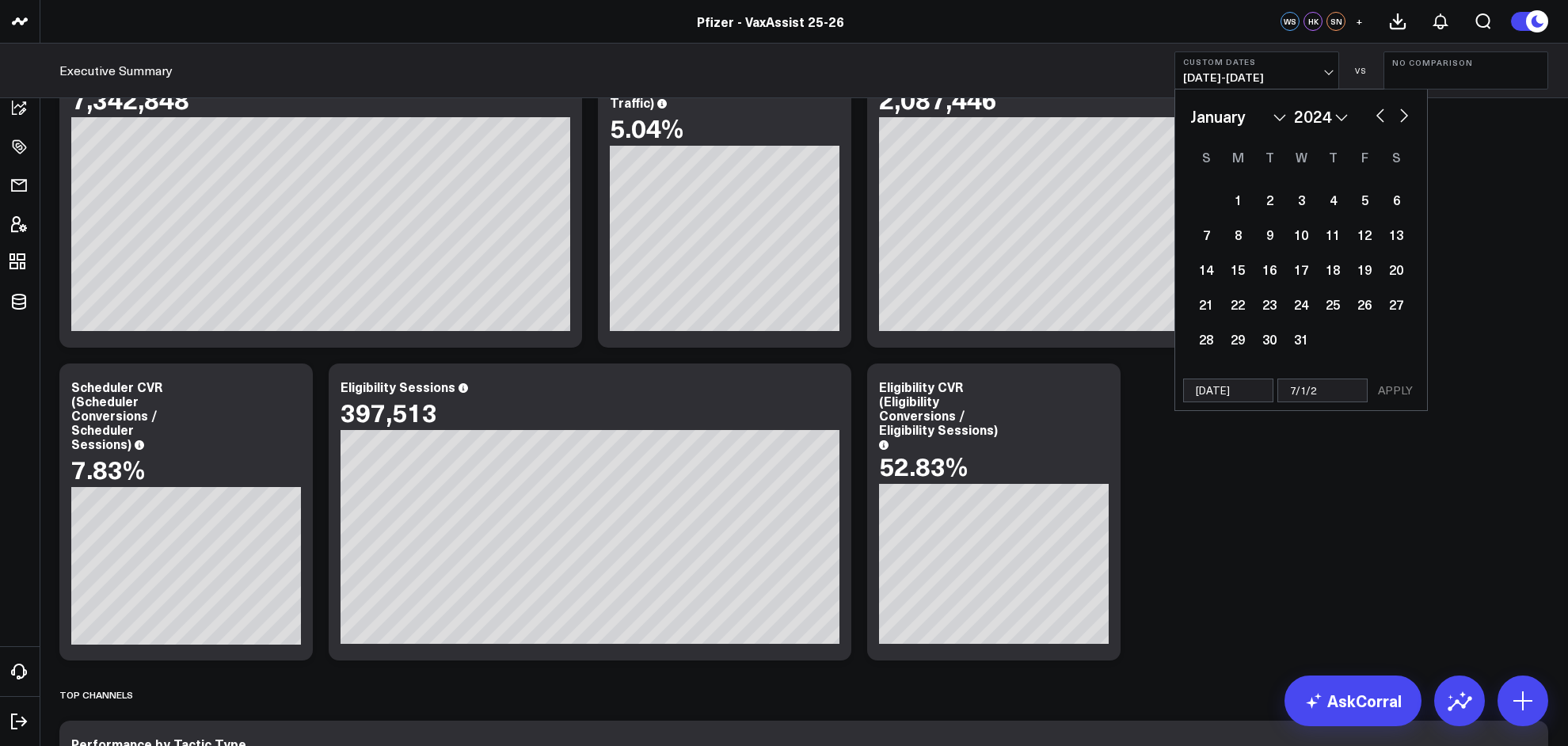 type on "[DATE]" 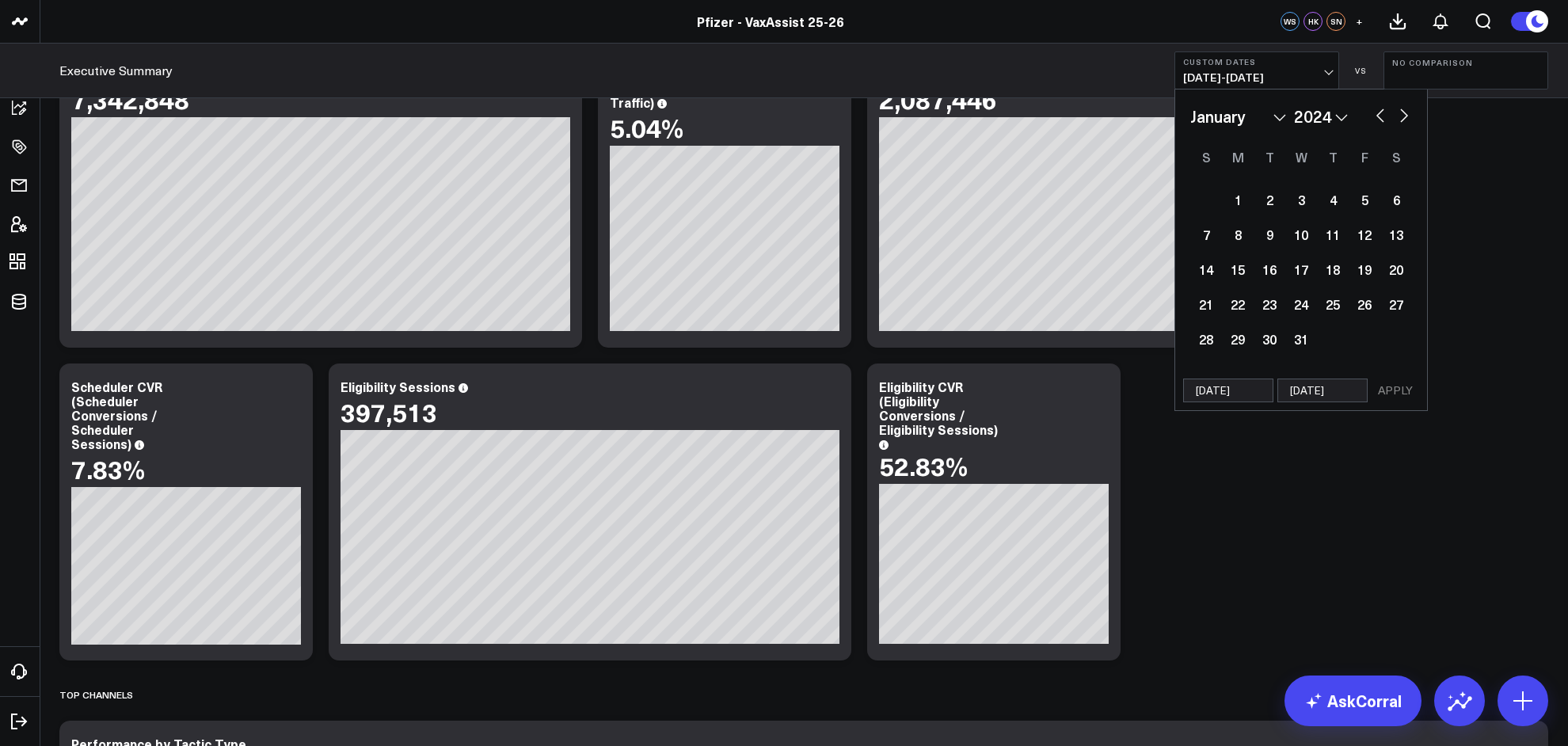 select on "2024" 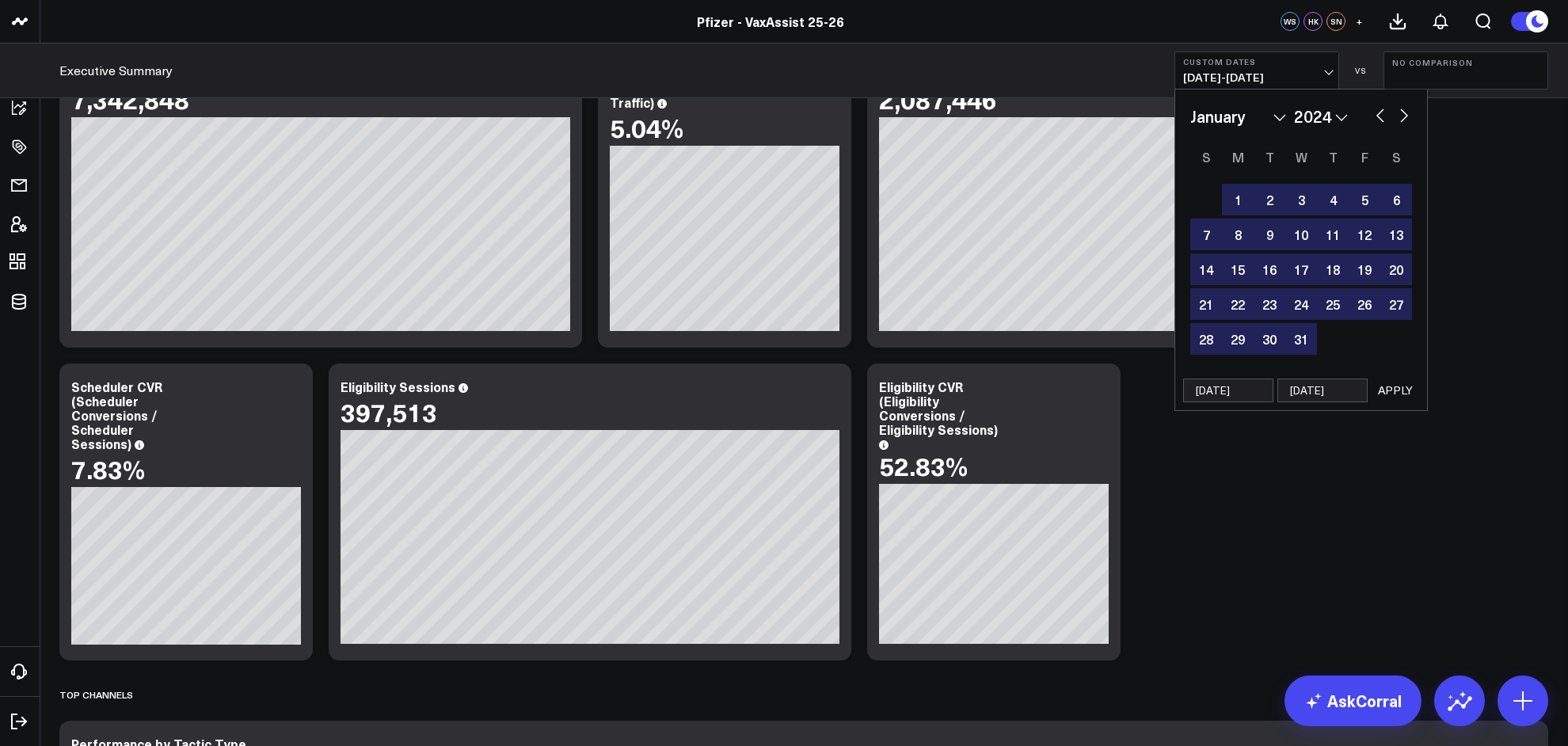 type on "[DATE]" 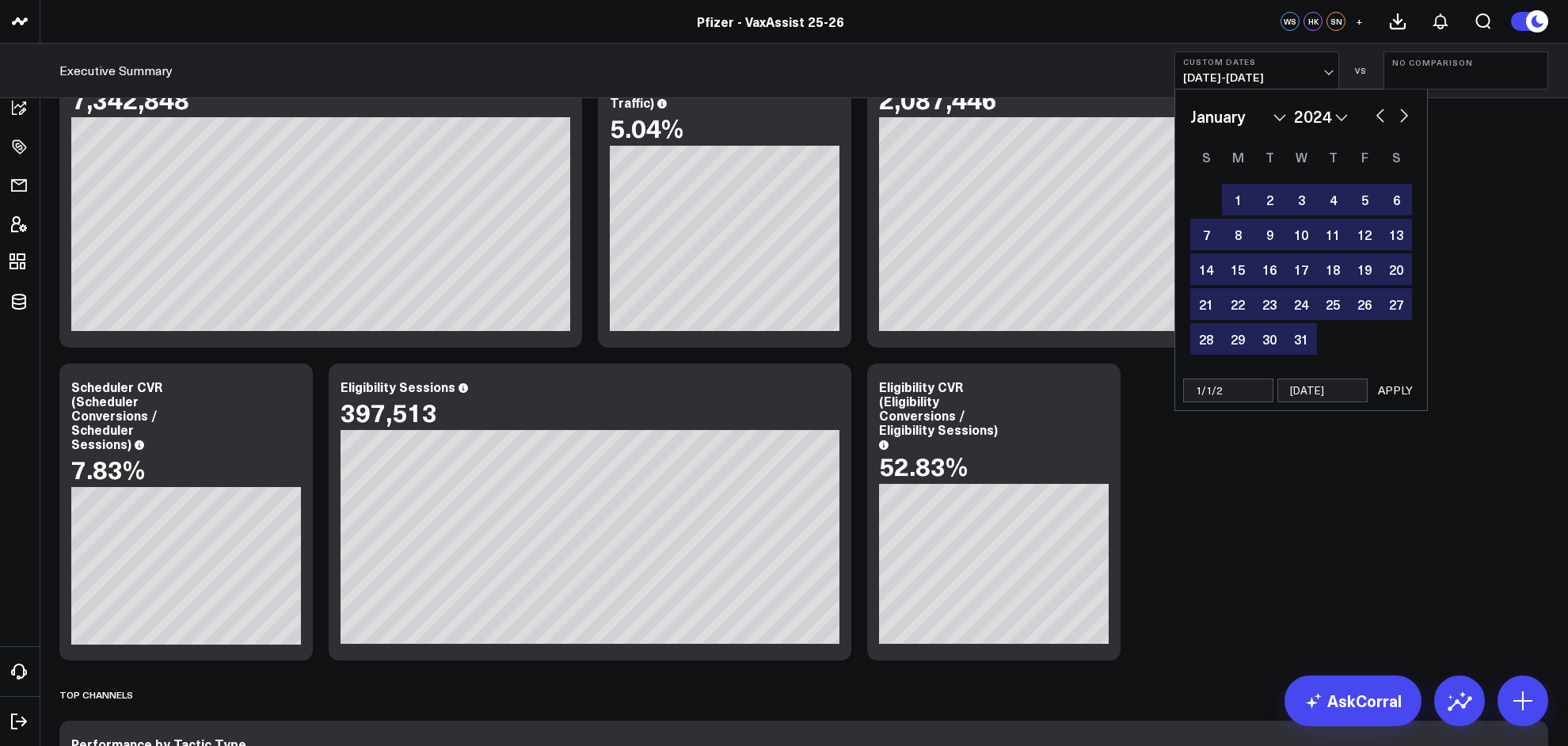 type on "[DATE]" 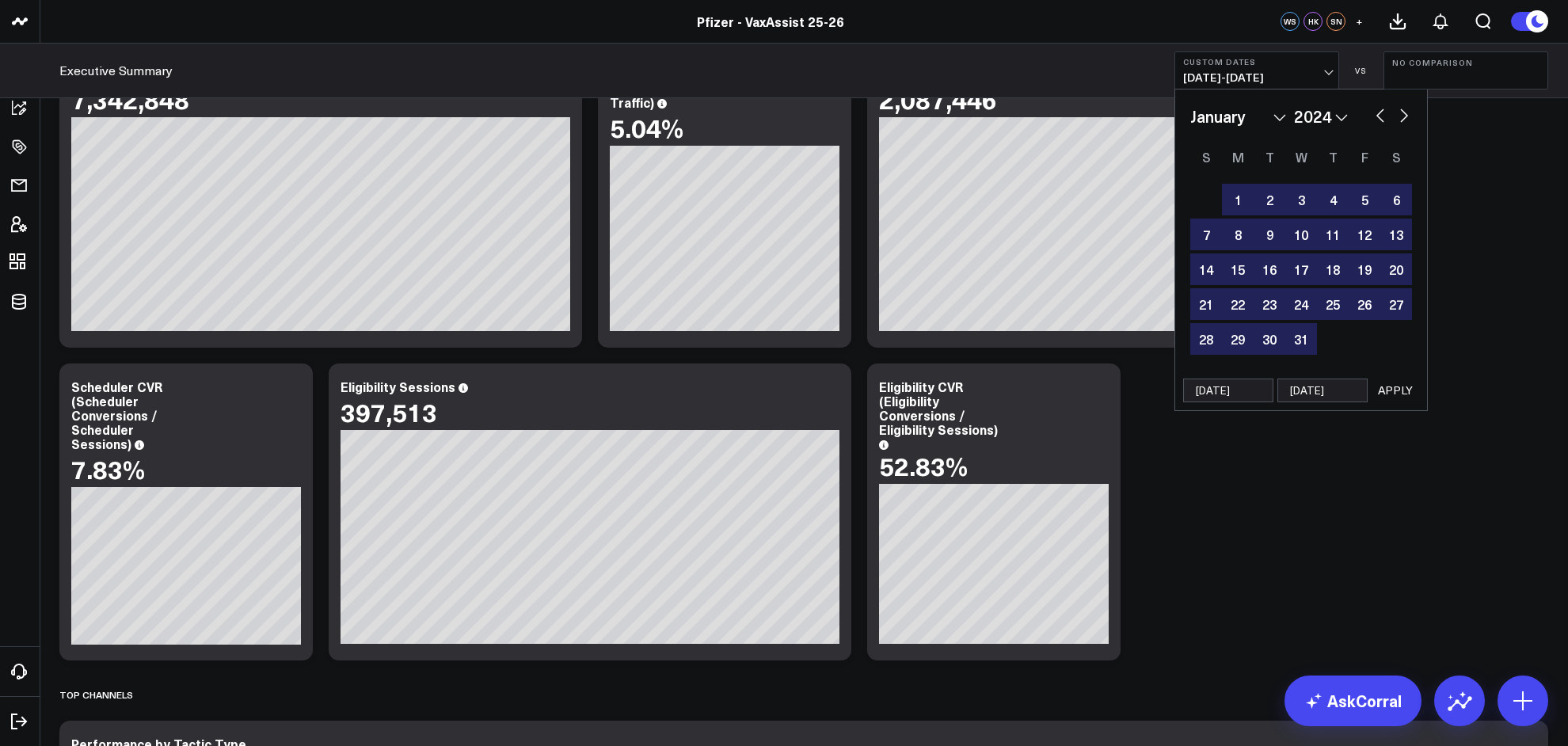 select on "2025" 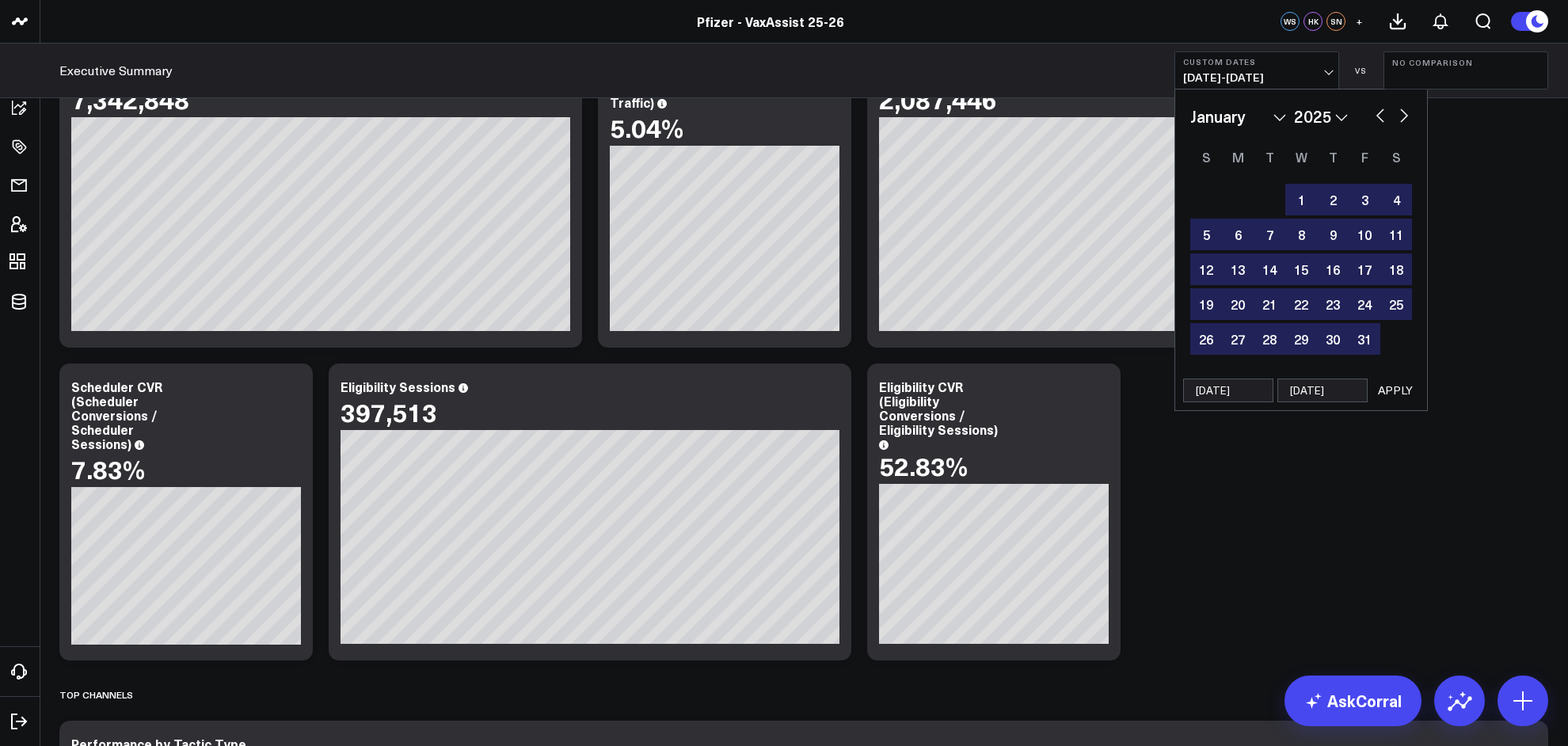 type on "[DATE]" 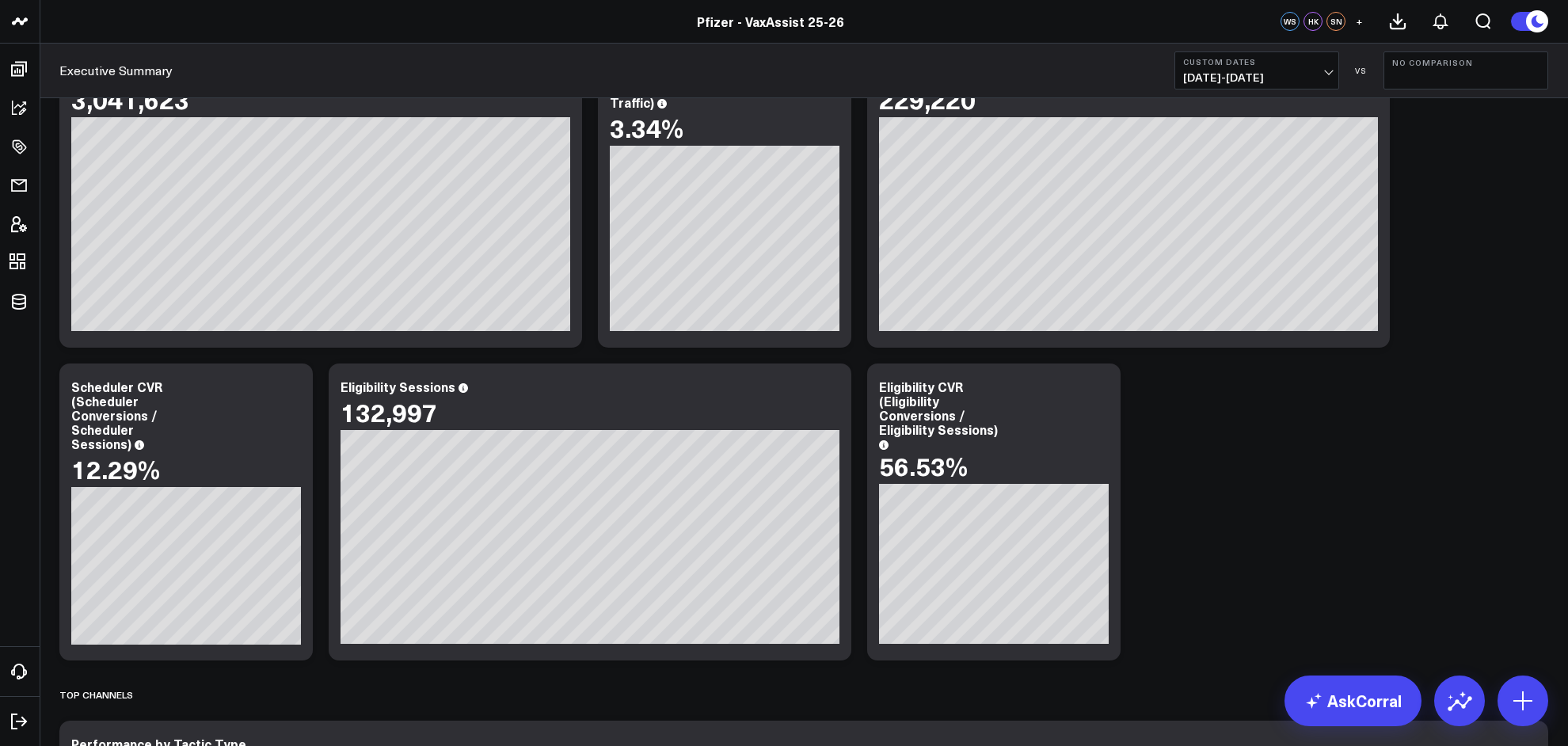 click on "Custom Dates" at bounding box center (1257, 62) 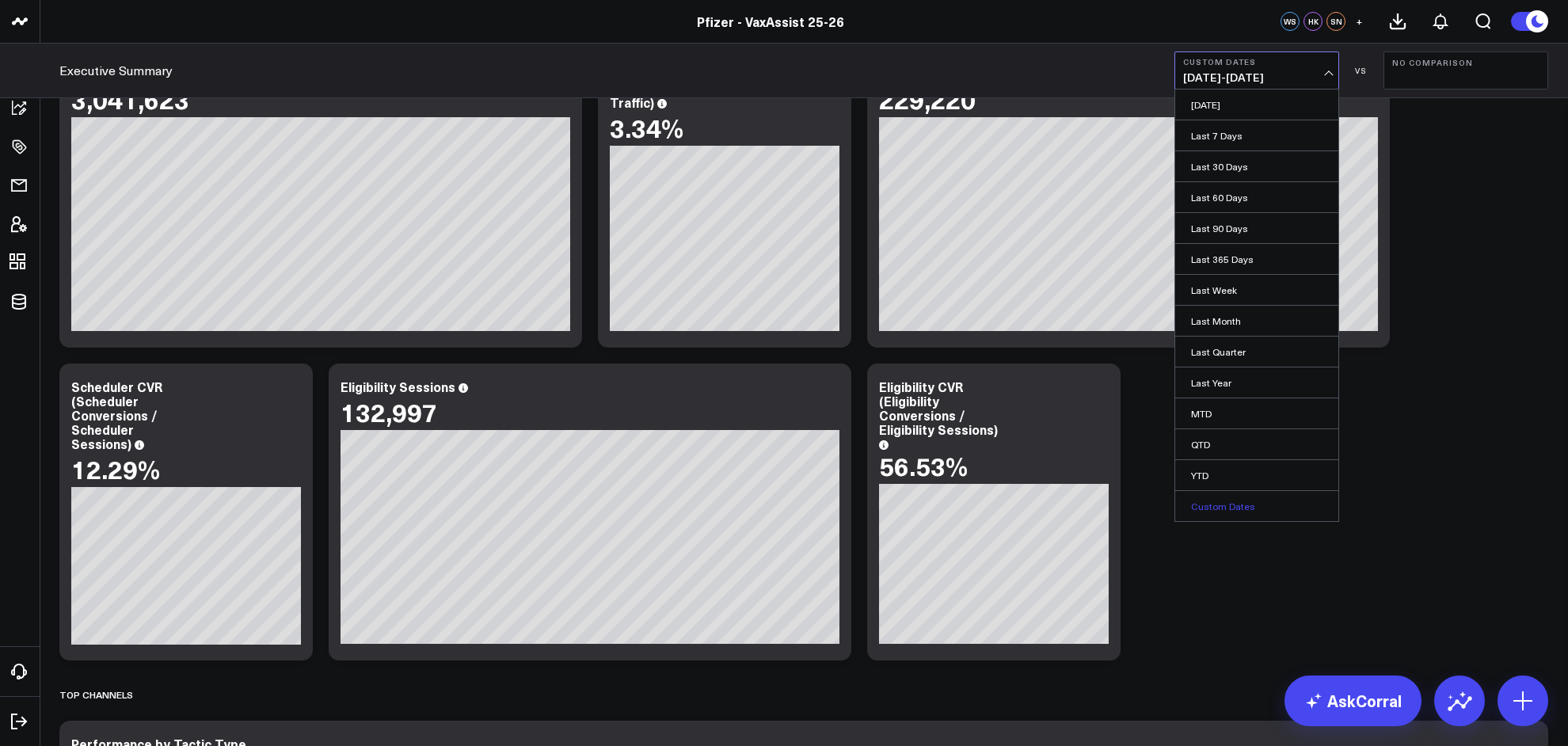 click on "Custom Dates" at bounding box center [1257, 506] 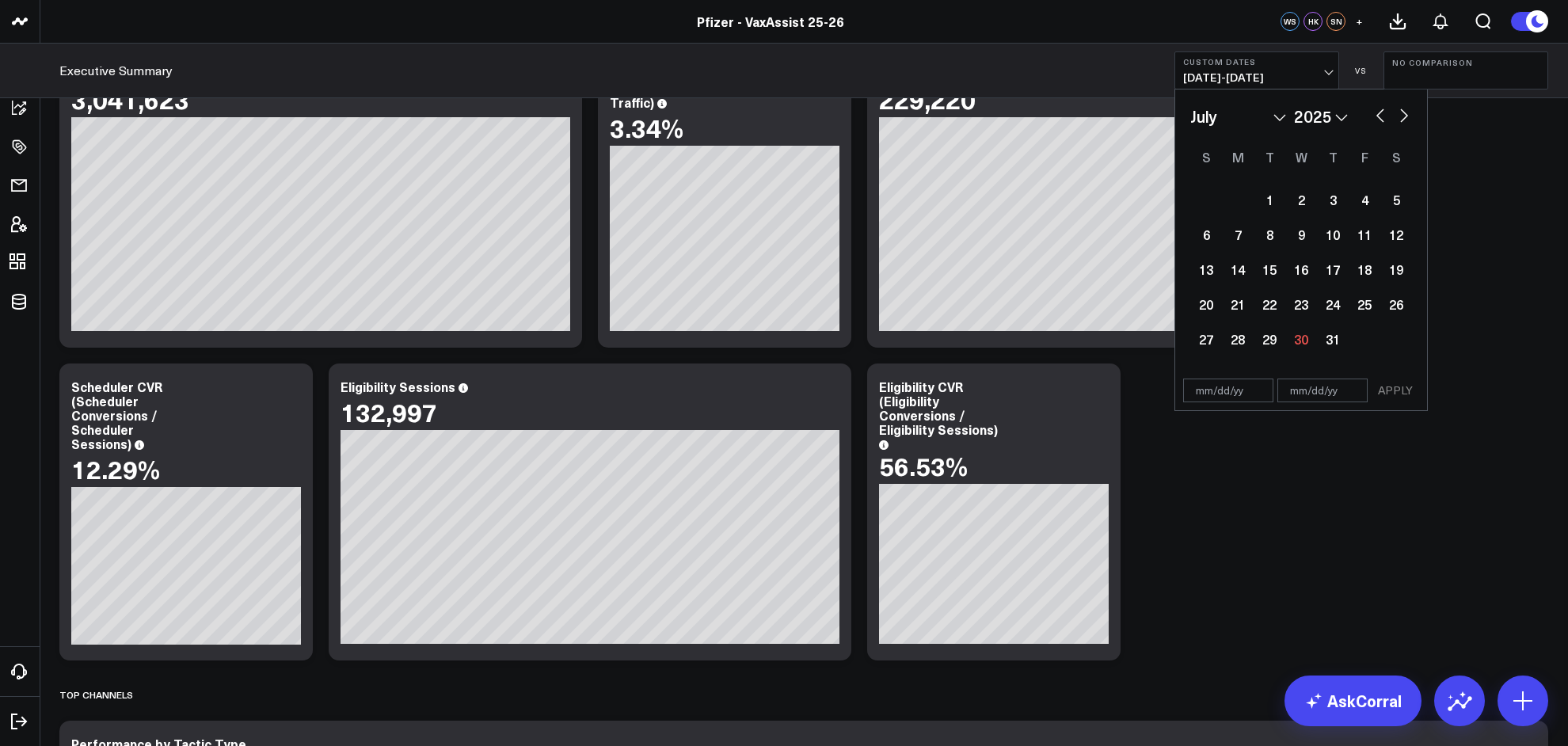 click at bounding box center (1228, 390) 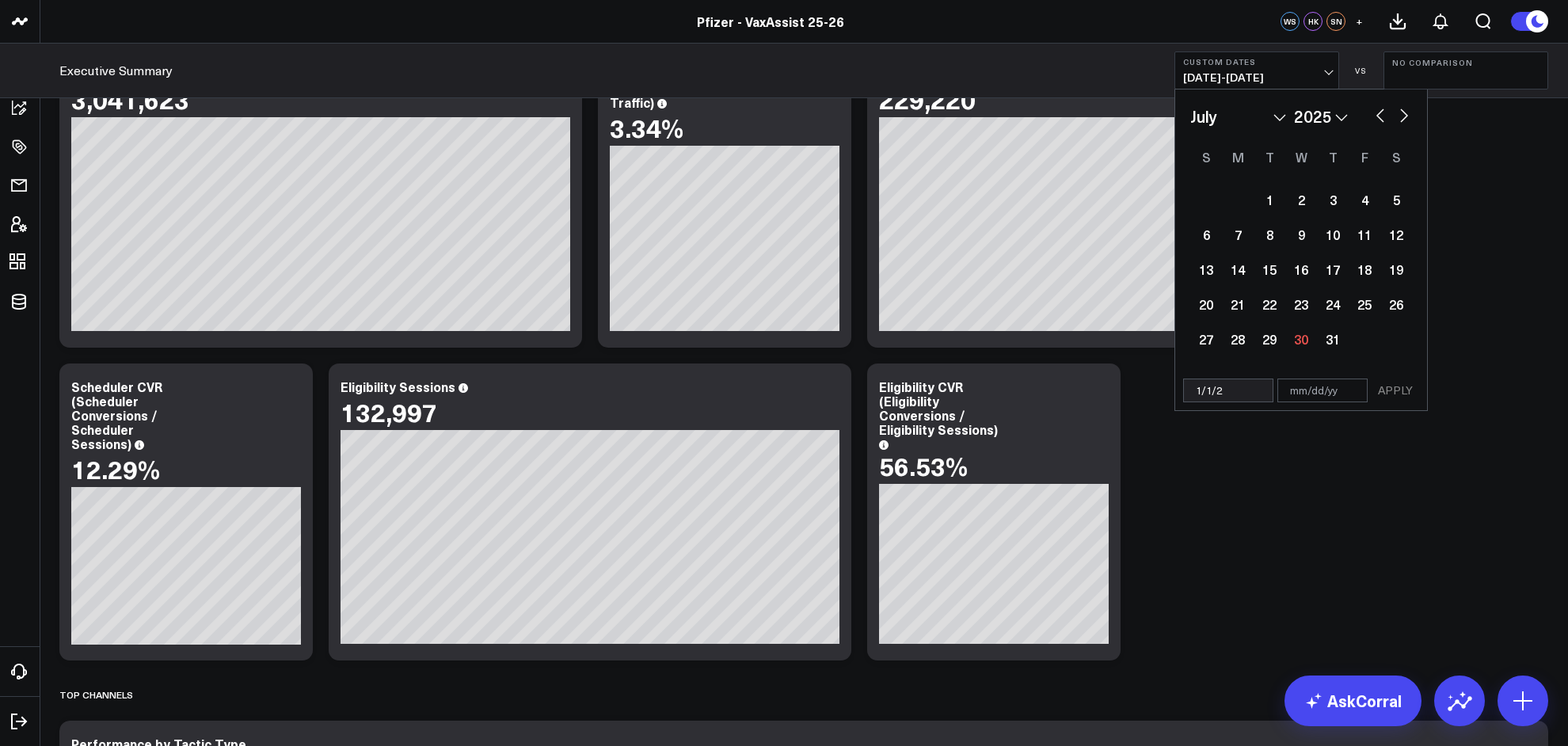type on "[DATE]" 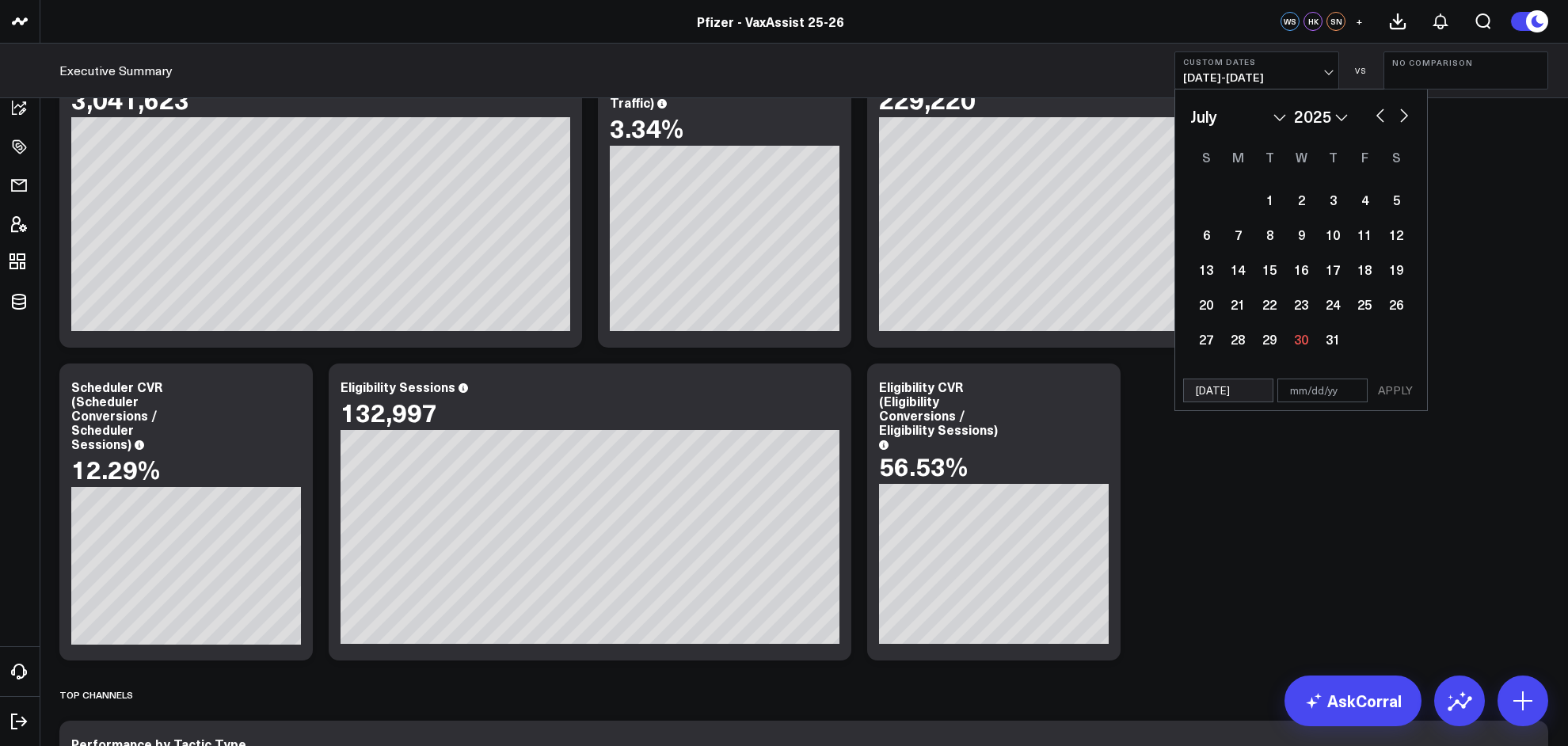 select on "2025" 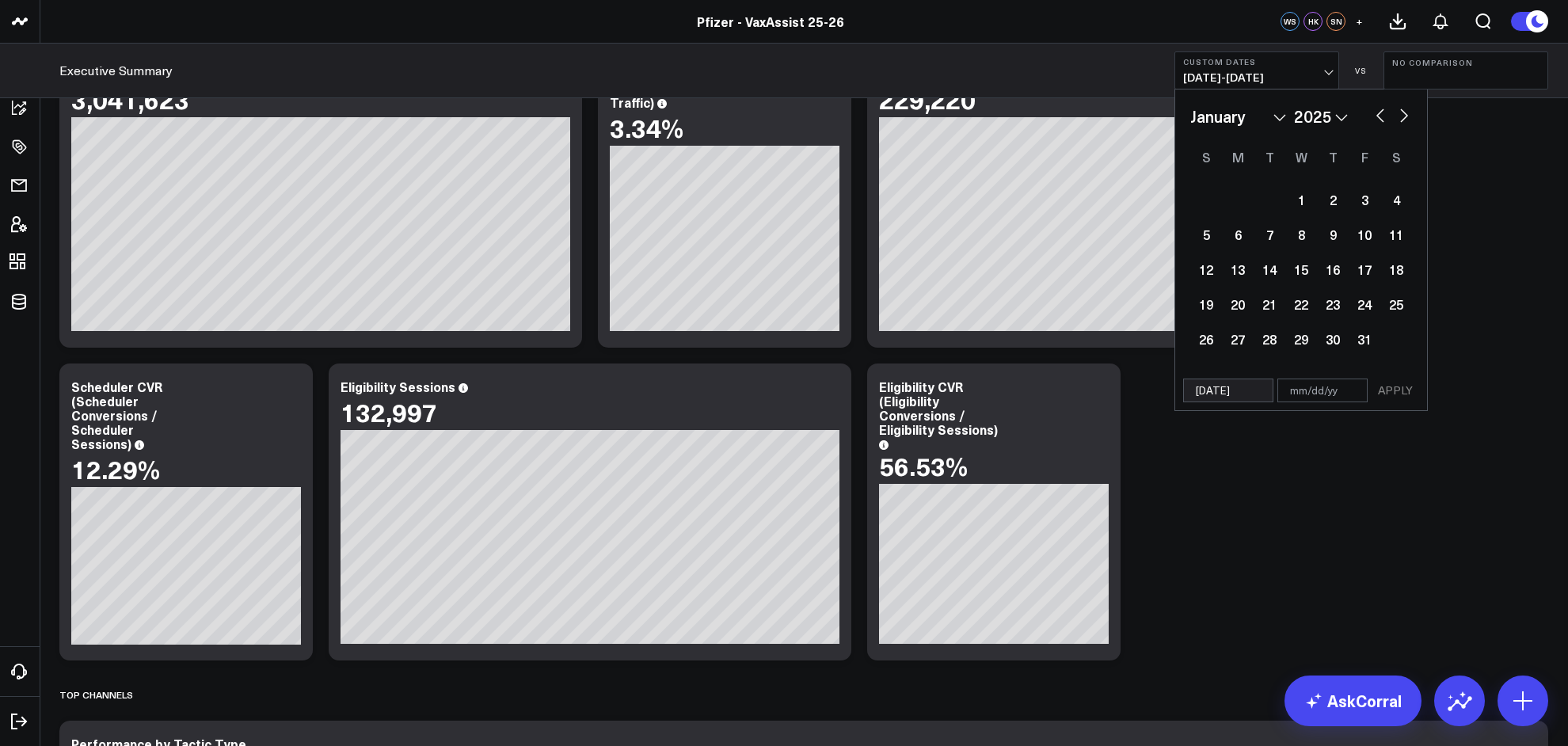 type on "[DATE]" 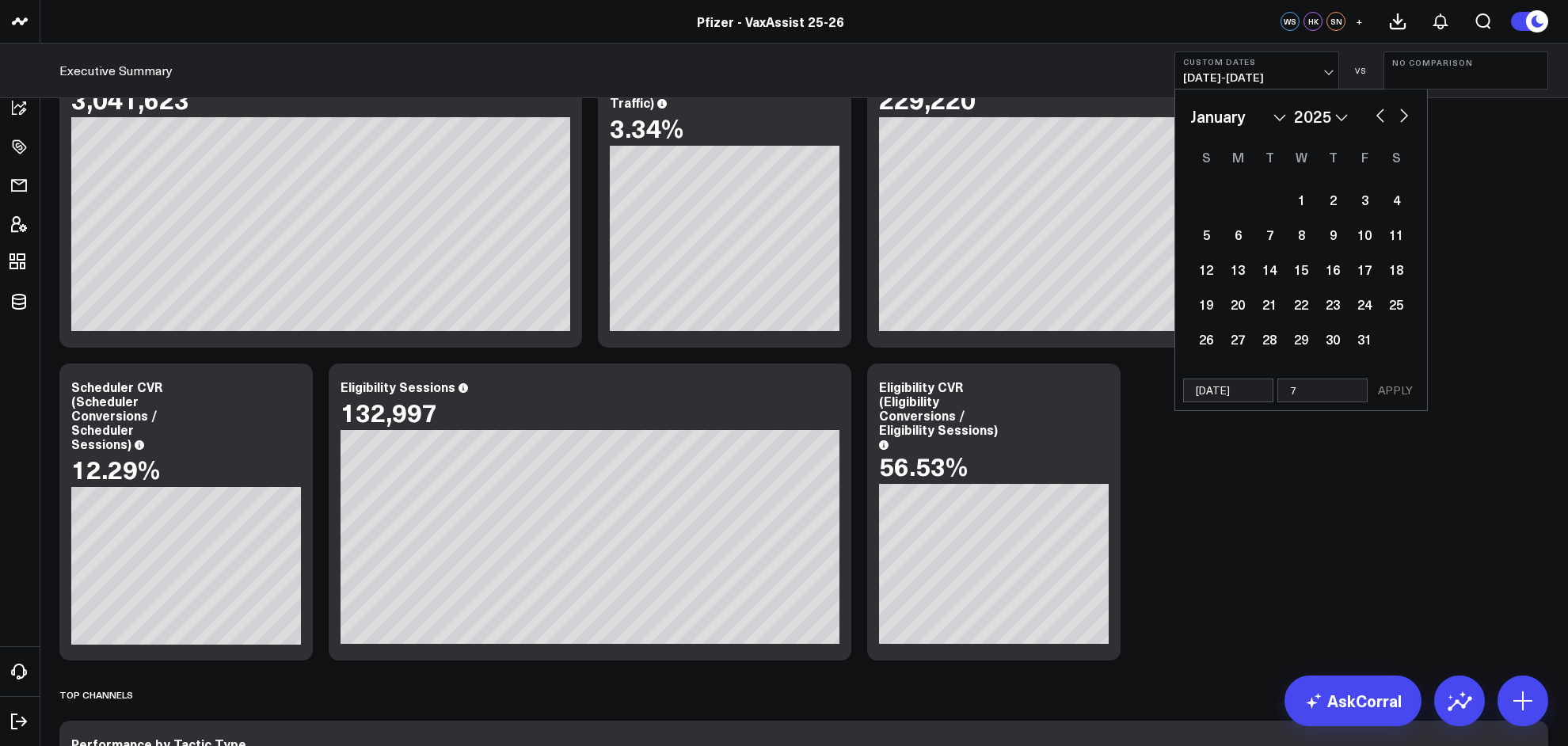 select on "2025" 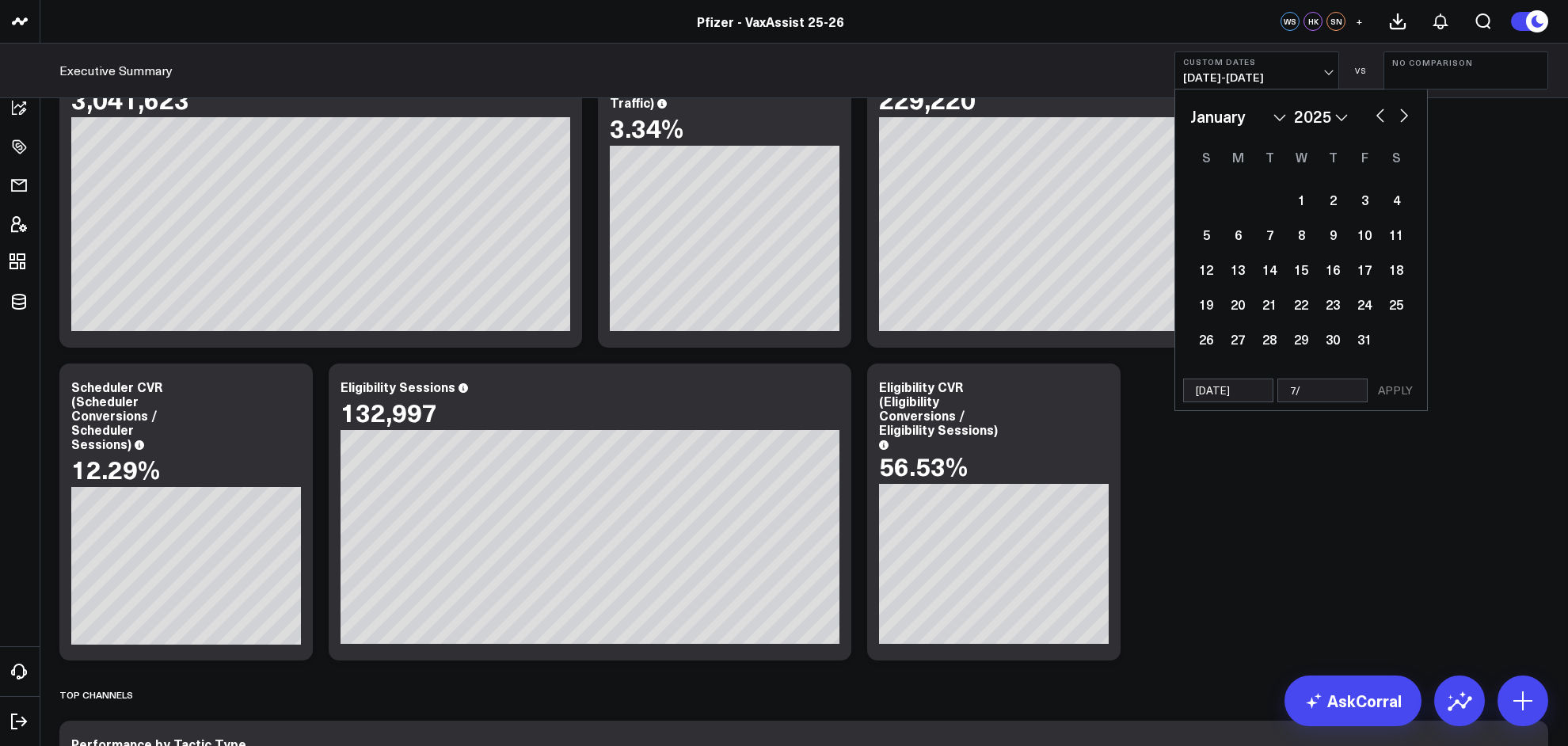 select on "2025" 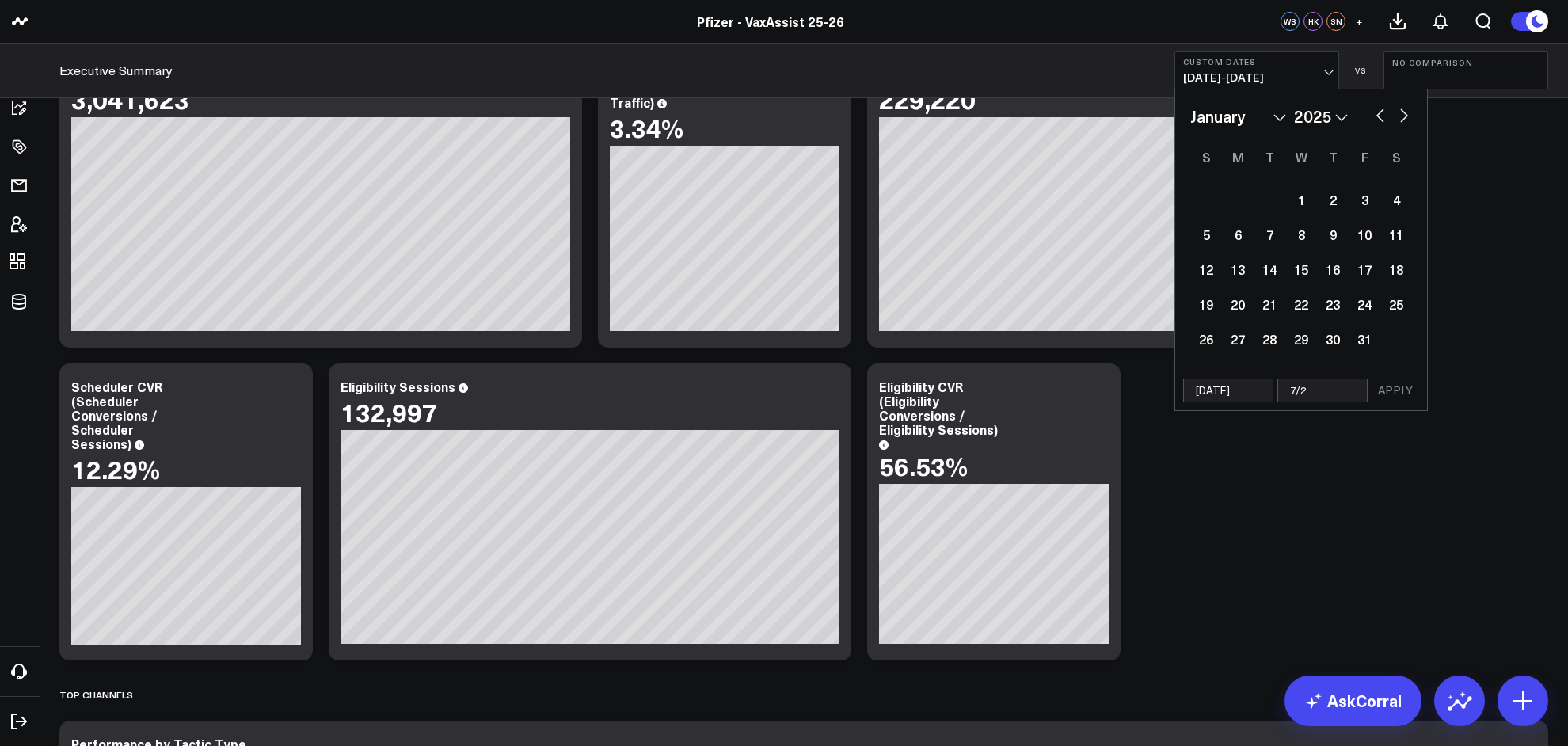 select on "2025" 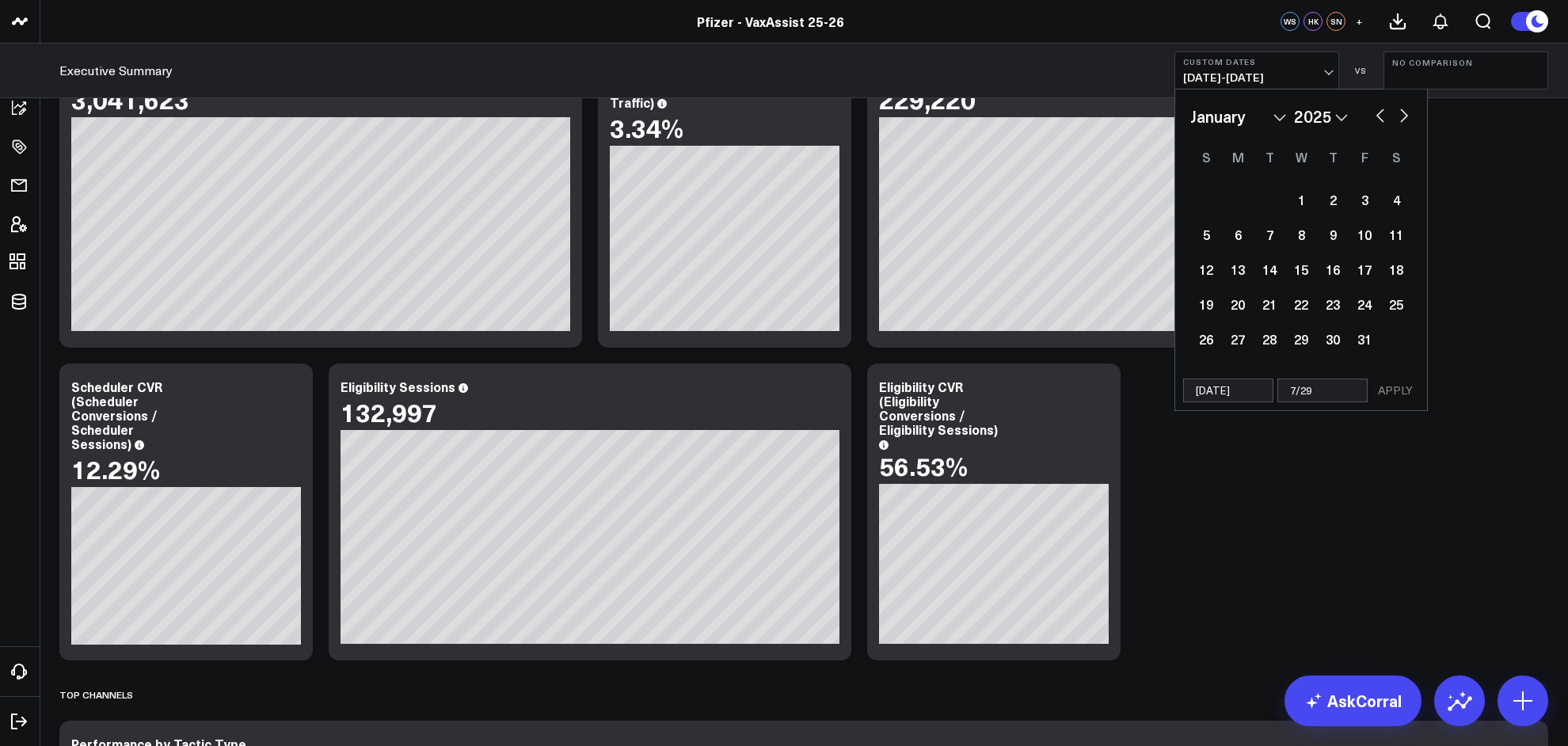 select on "2025" 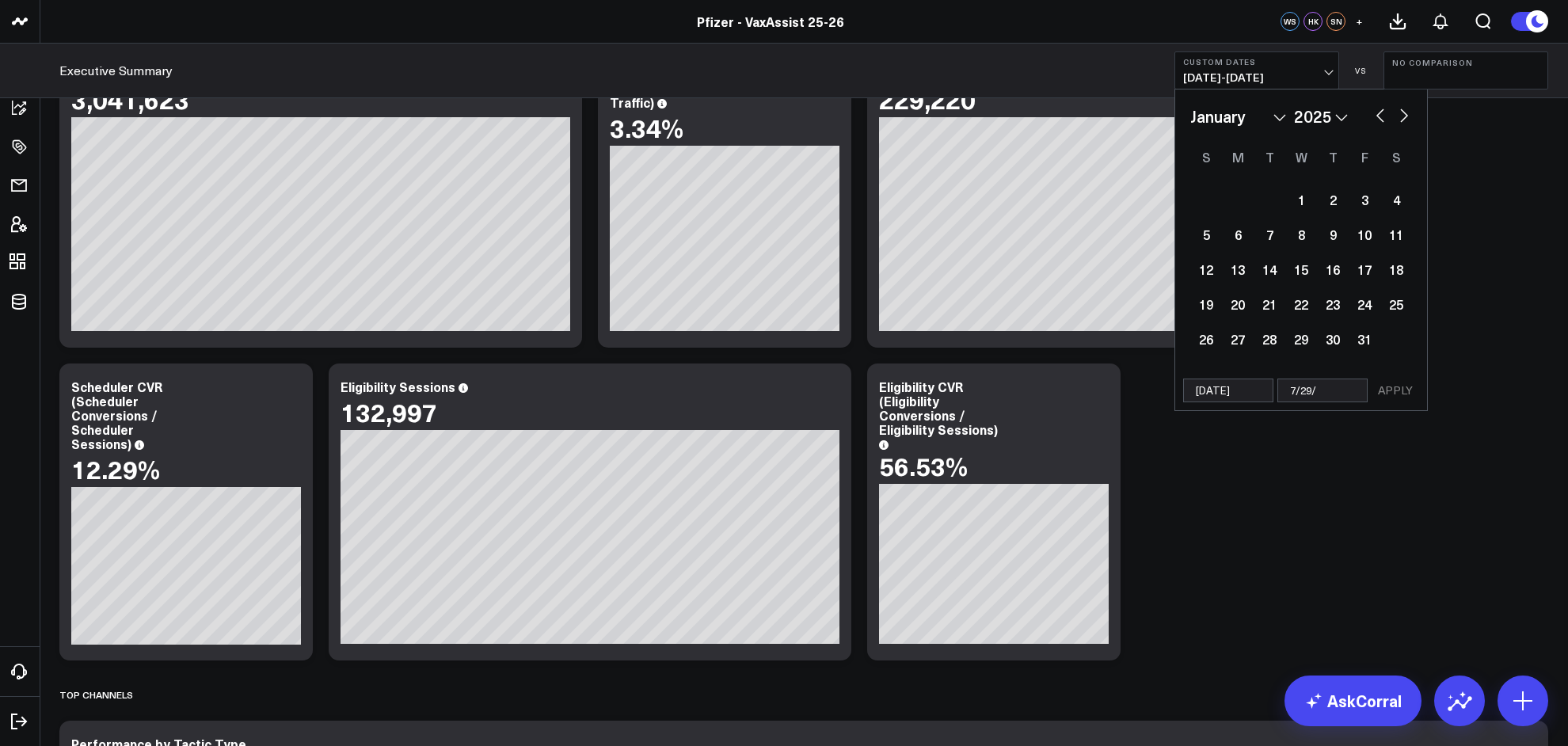 select on "2025" 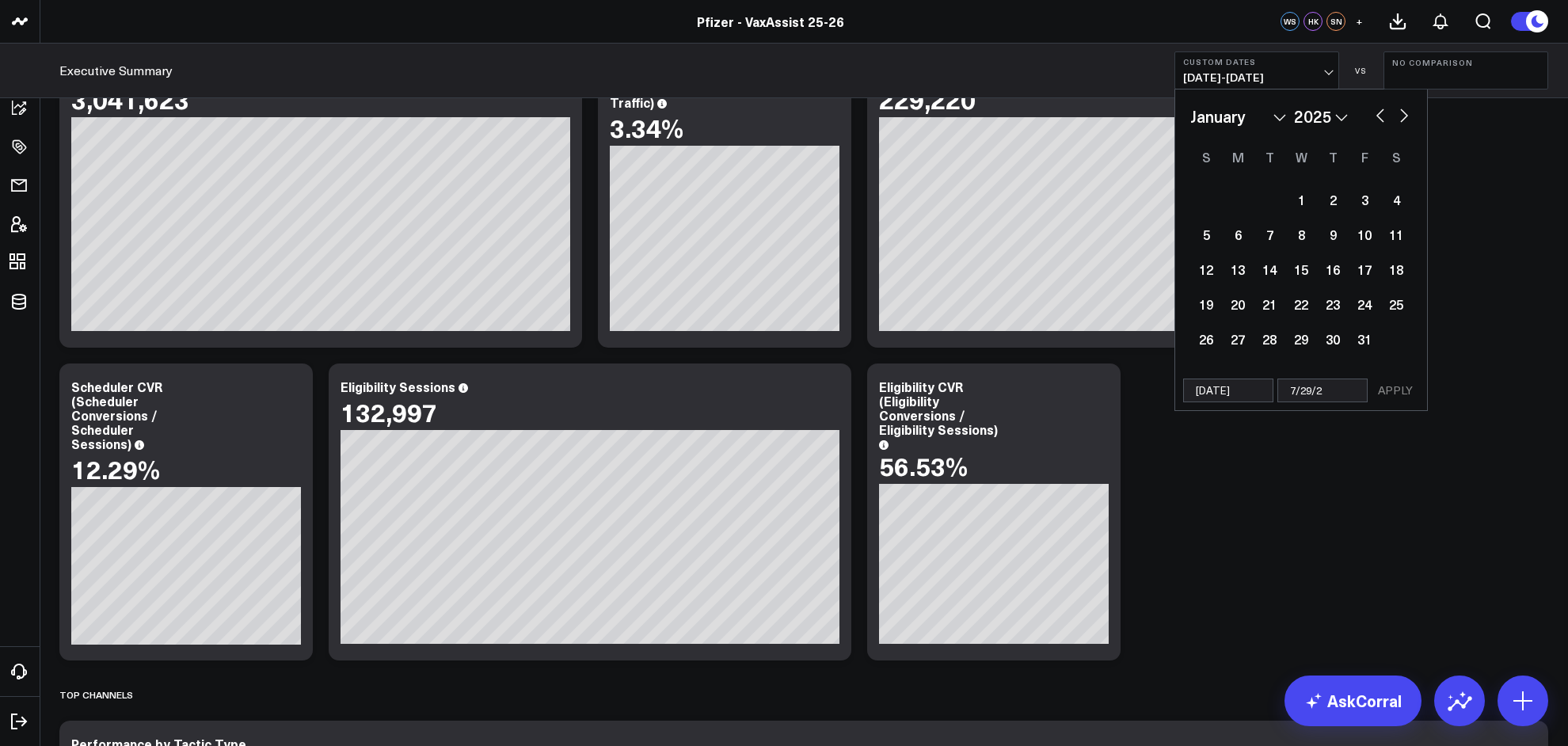 type on "[DATE]" 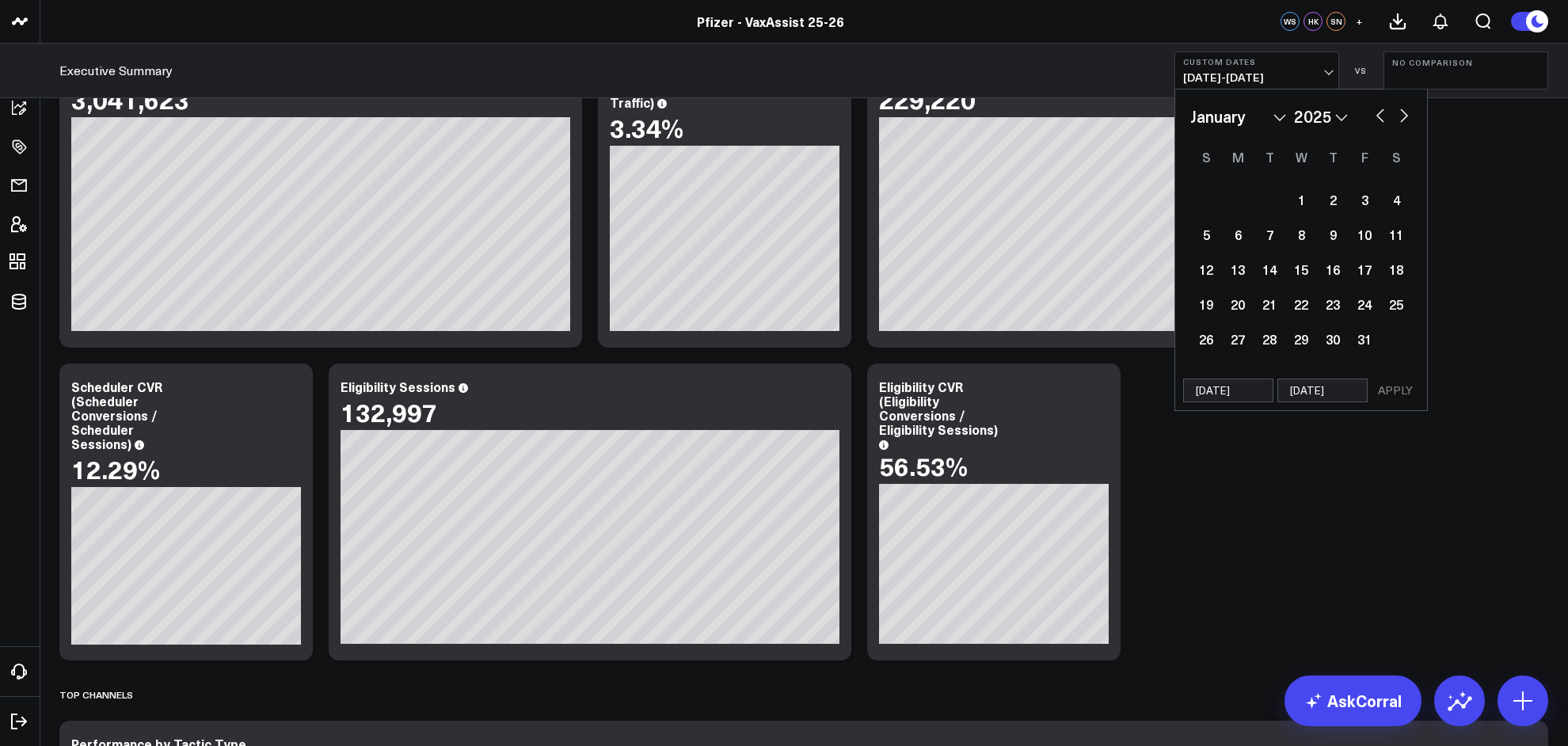 select on "2025" 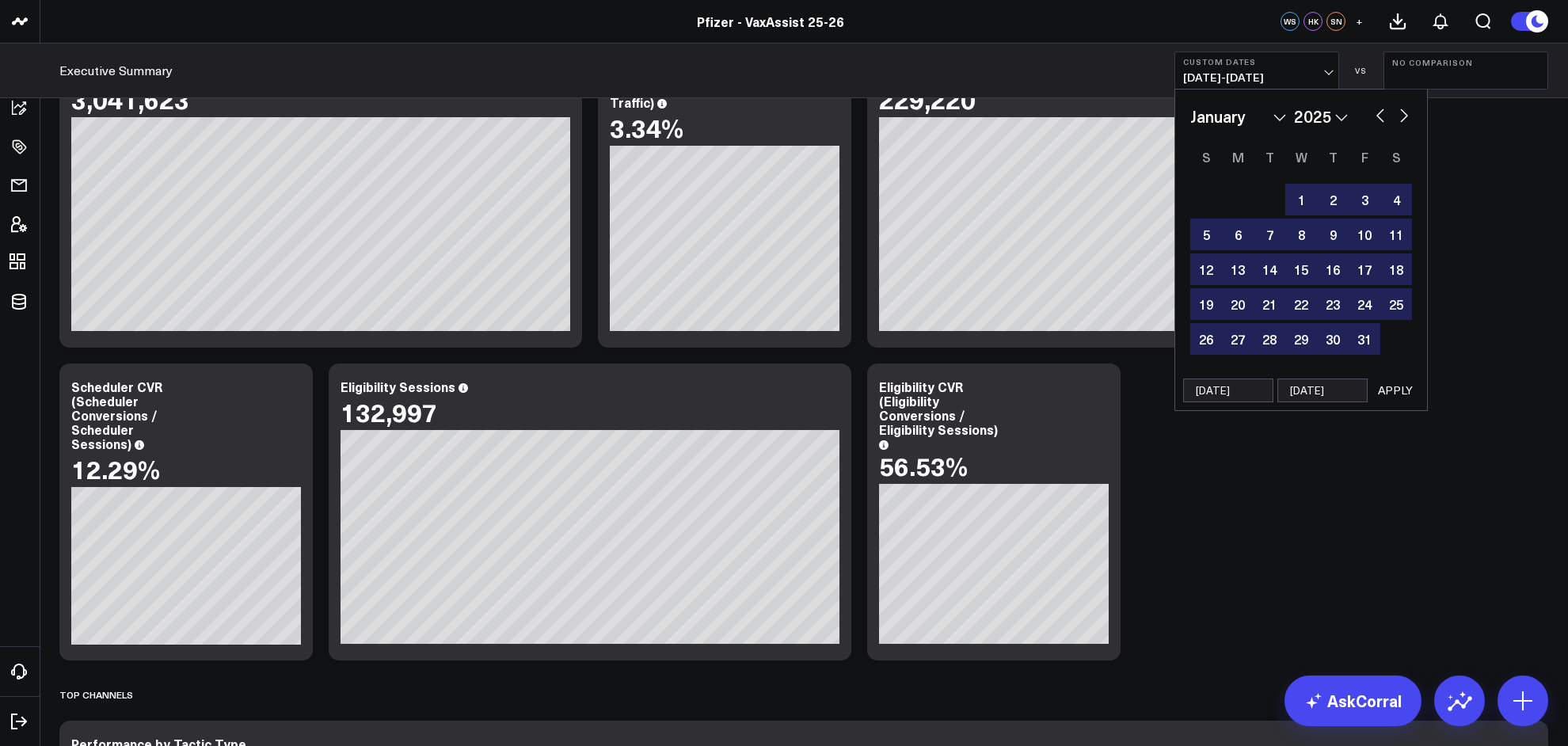 type on "[DATE]" 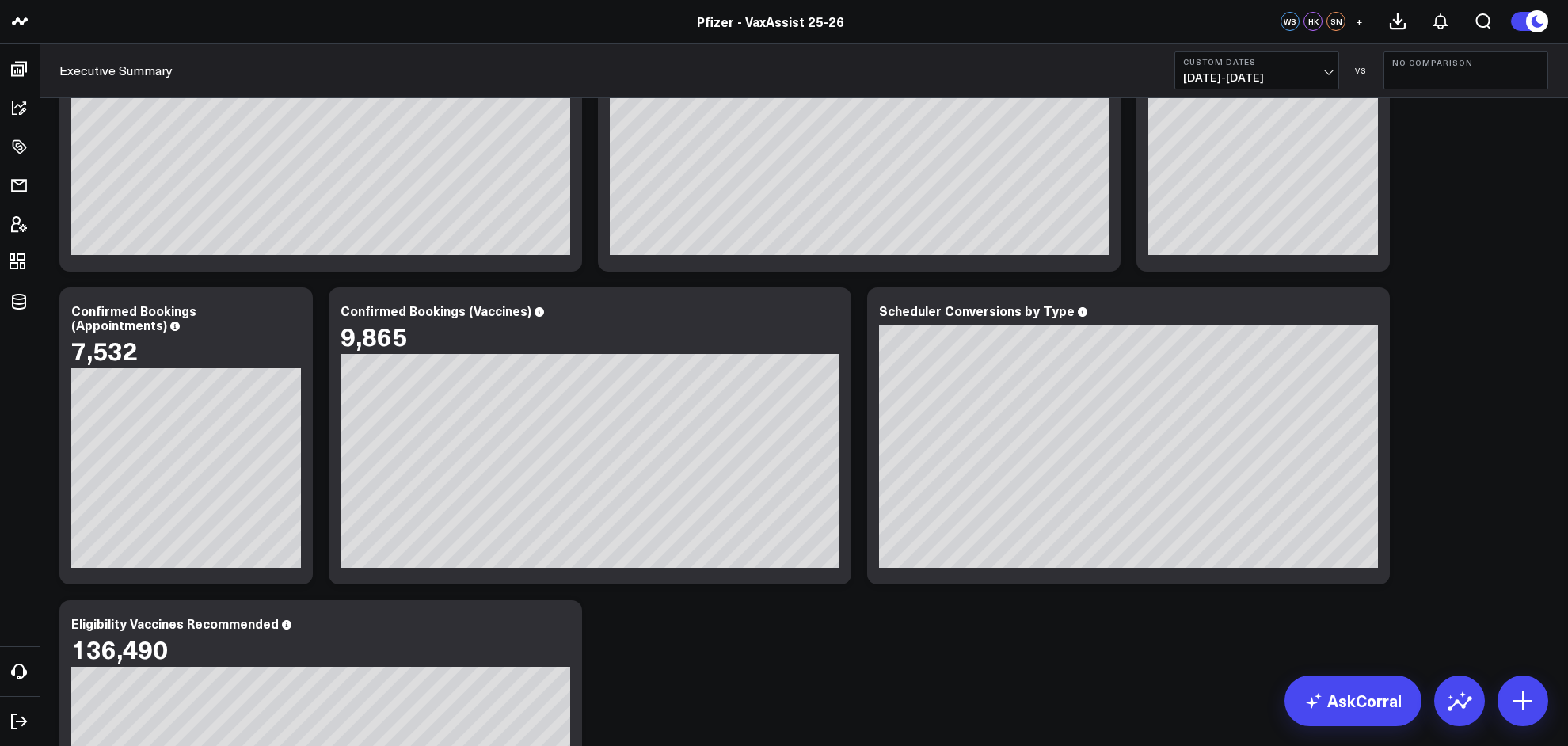 scroll, scrollTop: 615, scrollLeft: 0, axis: vertical 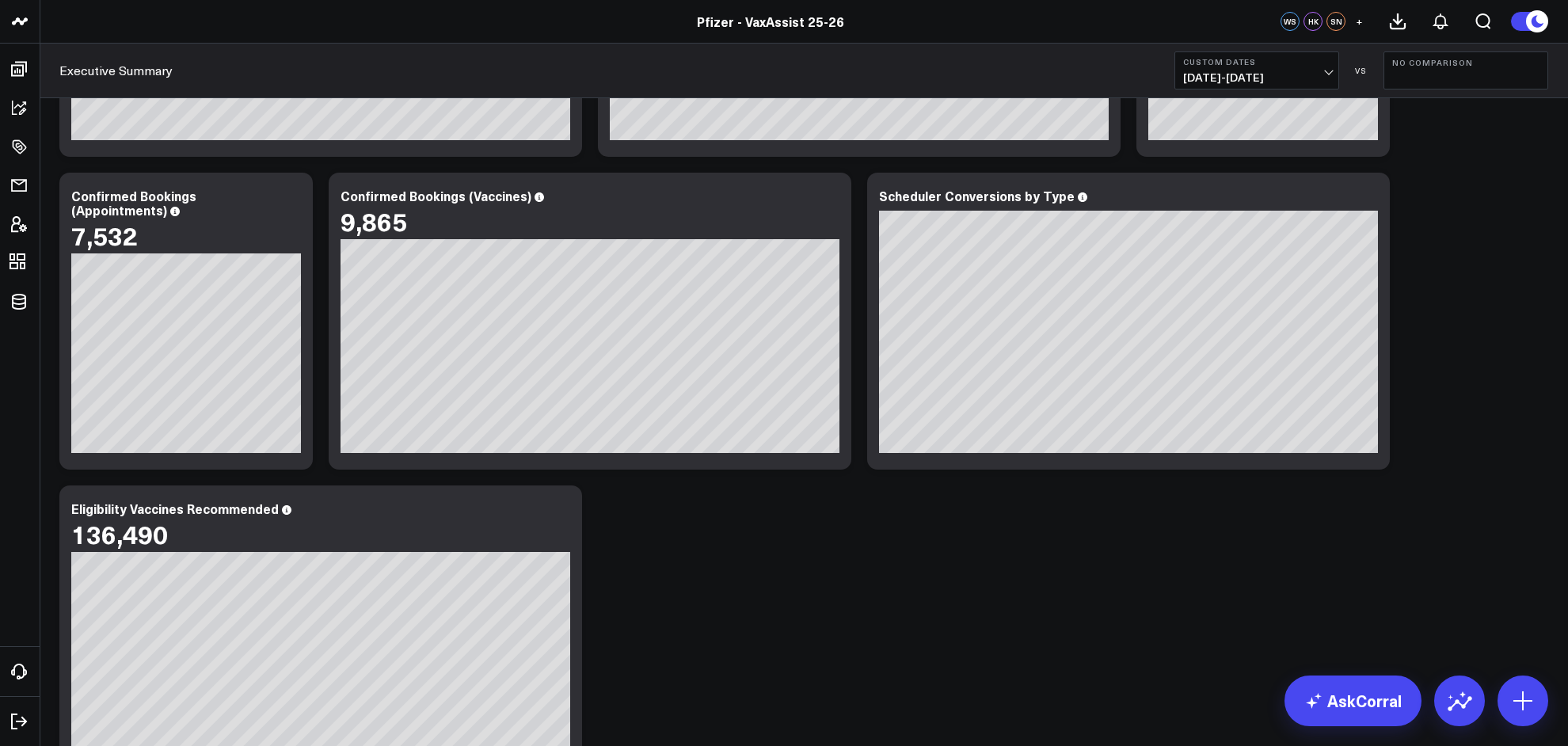 click on "HVAs Modify via AI Copy link to widget Ask support Remove Create linked copy Executive Summary GTM (25/26 Edition) Portfolio Nudge Everblue [MEDICAL_DATA] RSV Pneumo [MEDICAL_DATA] Marketing Campaigns Landing Pages Media Drivers Eligibility Scheduler Team Members [PERSON_NAME]'s Board [PERSON_NAME]'s Board [PERSON_NAME]'s Board Crossix Site Experience (DXA) Limited Access PFA Full Funnel System Status Duplicate to Executive Summary GTM (25/26 Edition) Portfolio Nudge Everblue [MEDICAL_DATA] RSV Pneumo [MEDICAL_DATA] Marketing Campaigns Landing Pages Media Drivers Eligibility Scheduler Team Members [PERSON_NAME]'s Board [PERSON_NAME]'s Board [PERSON_NAME]'s Board Crossix Site Experience (DXA) Limited Access PFA Full Funnel System Status Move to Executive Summary GTM (25/26 Edition) Portfolio Nudge Everblue [MEDICAL_DATA] RSV Pneumo [MEDICAL_DATA] Marketing Campaigns Landing Pages Media Drivers Eligibility Scheduler Team Members Wendy's Board [PERSON_NAME]'s Board [PERSON_NAME]'s Board Crossix Site Experience (DXA) Limited Access PFA Full Funnel System Status Change chart to Fuel Gauge Fuel Gauge w/o Comparison Comparison Bar" at bounding box center (804, 1460) 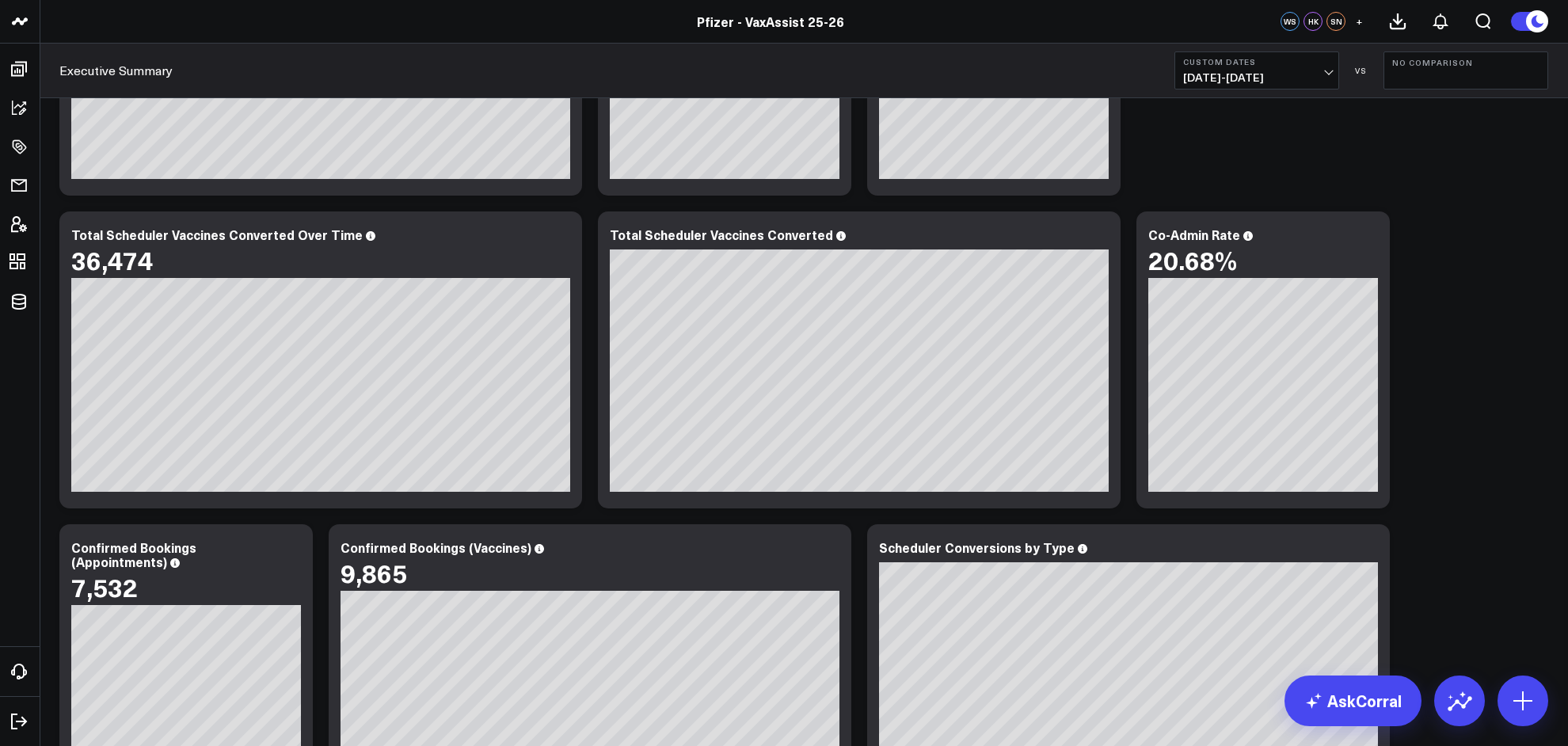 scroll, scrollTop: 0, scrollLeft: 0, axis: both 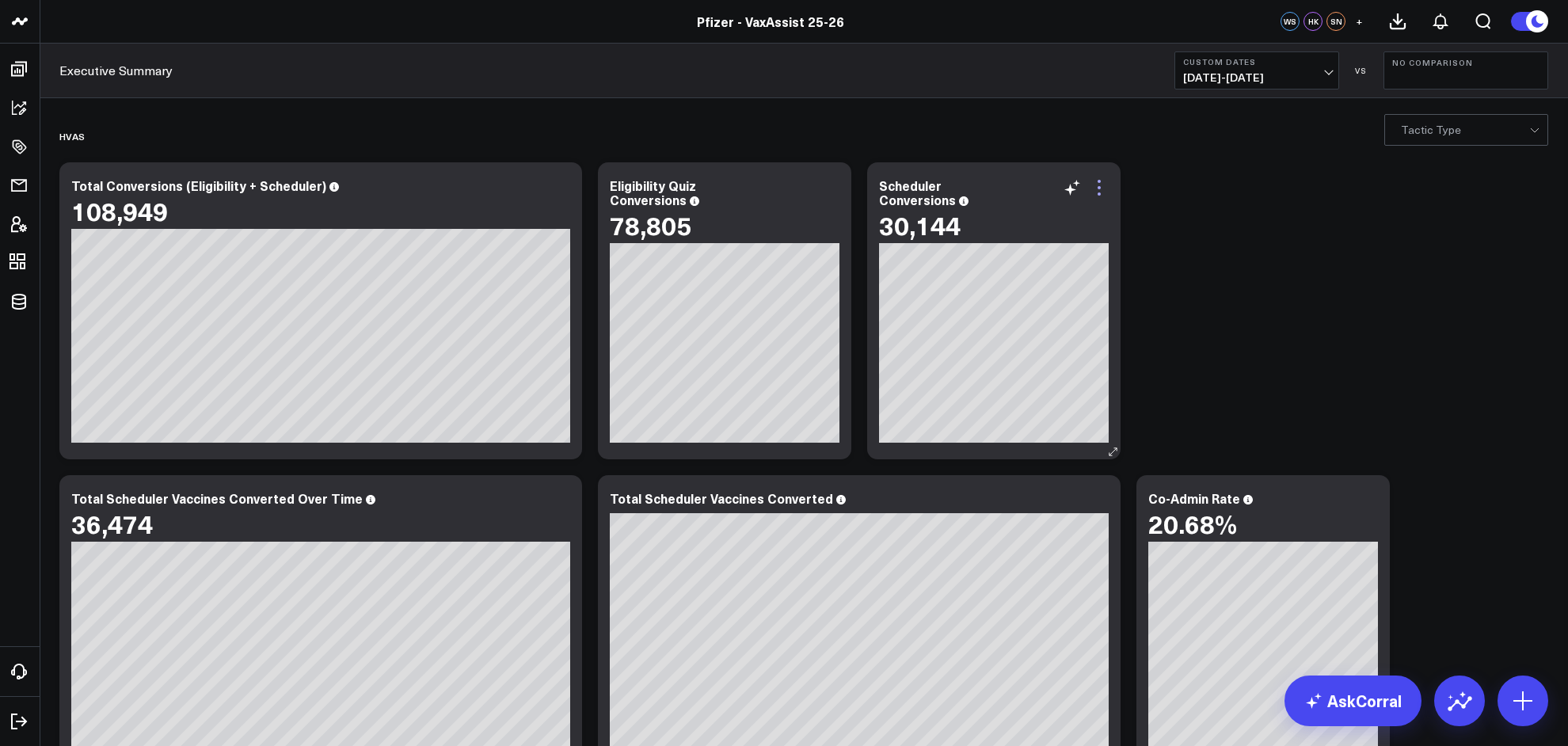 click 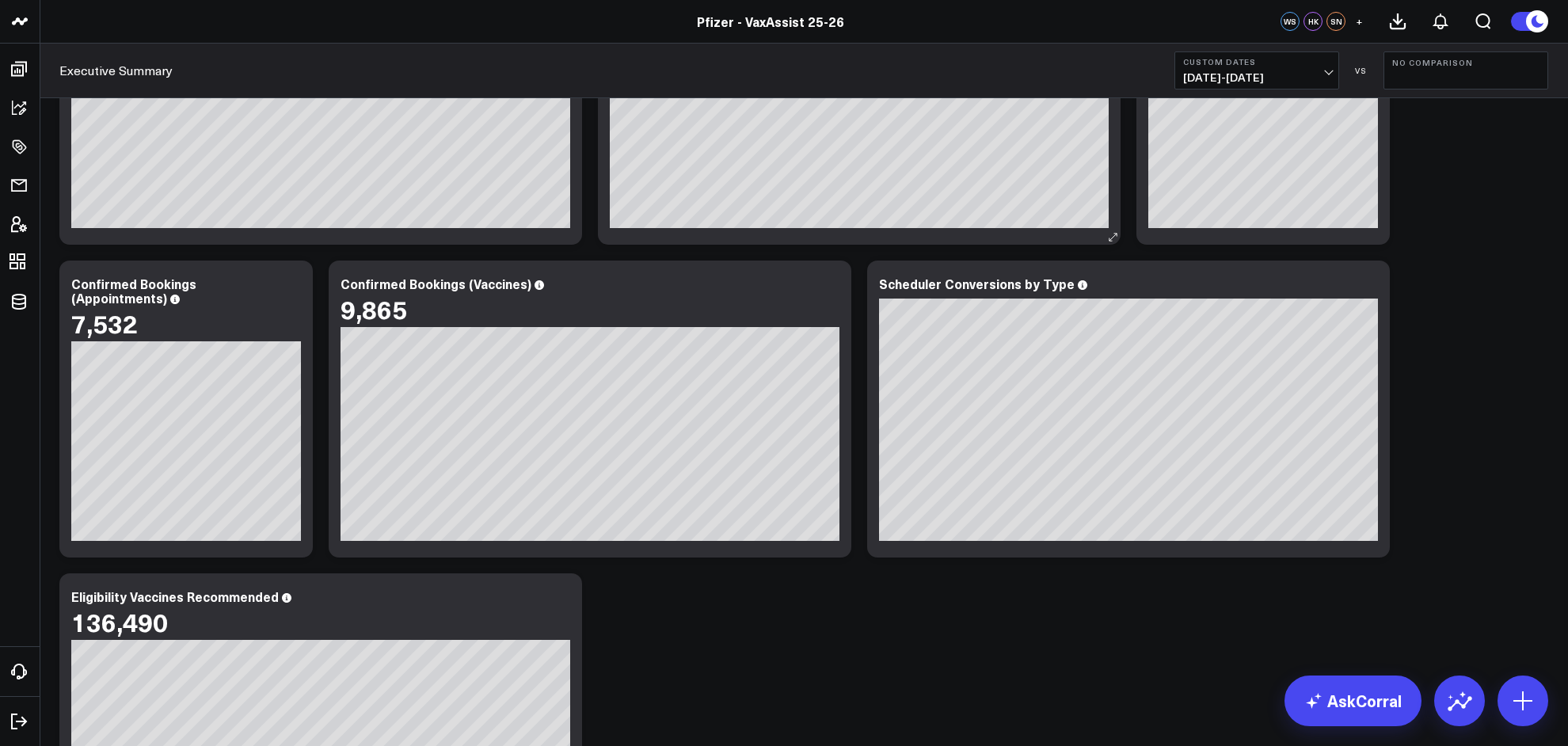 scroll, scrollTop: 352, scrollLeft: 0, axis: vertical 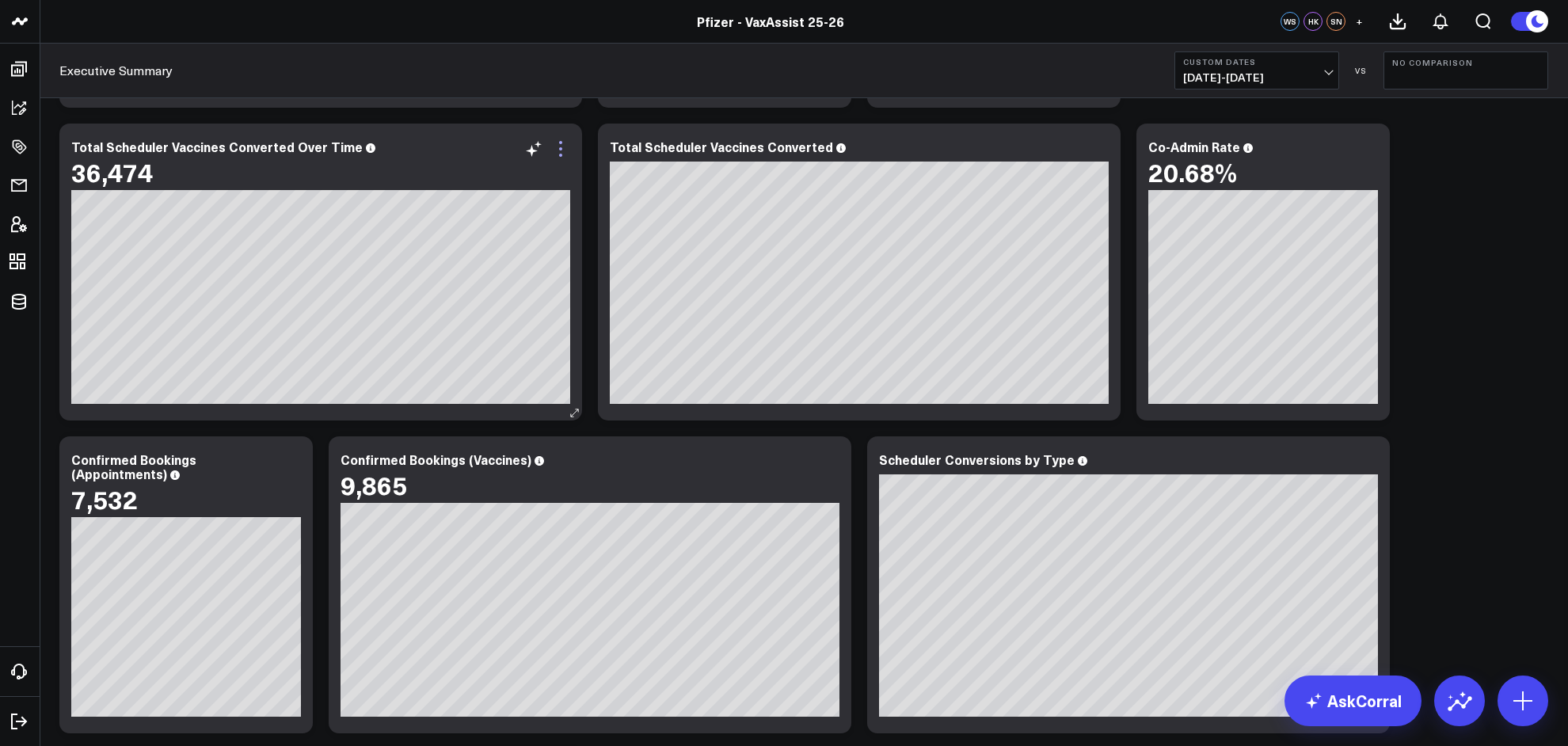 click 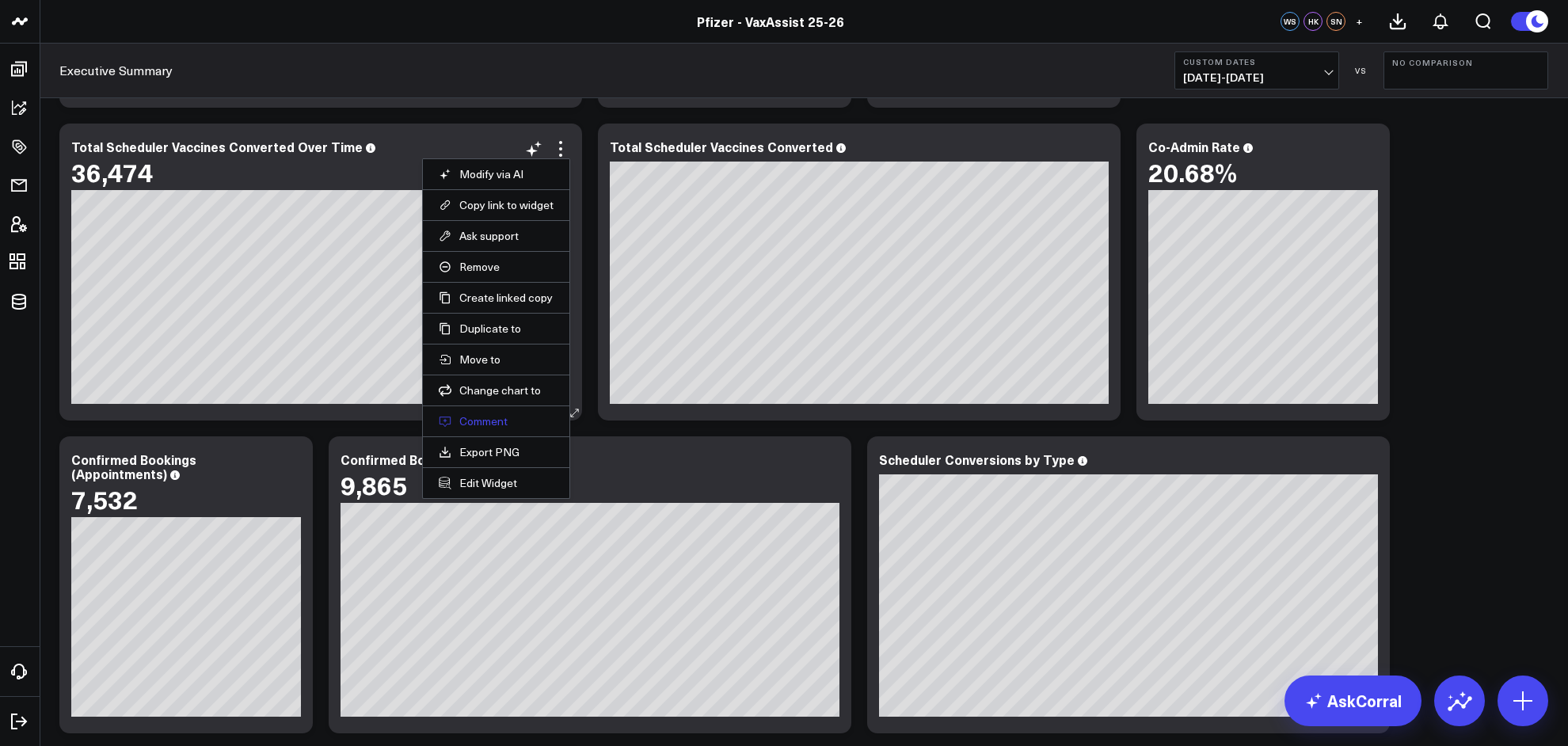 click on "Comment" at bounding box center (496, 421) 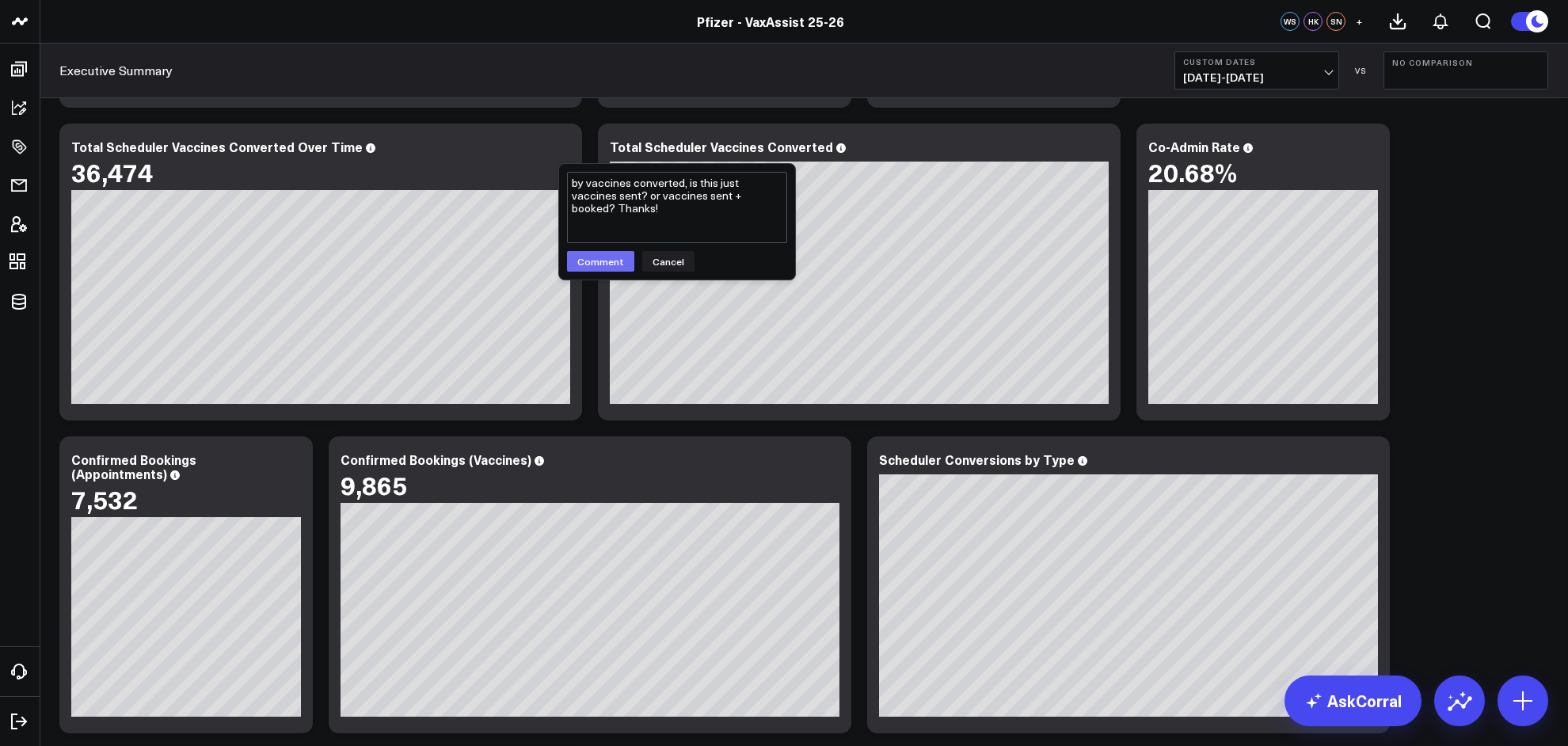type on "by vaccines converted, is this just vaccines sent? or vaccines sent + booked? Thanks!" 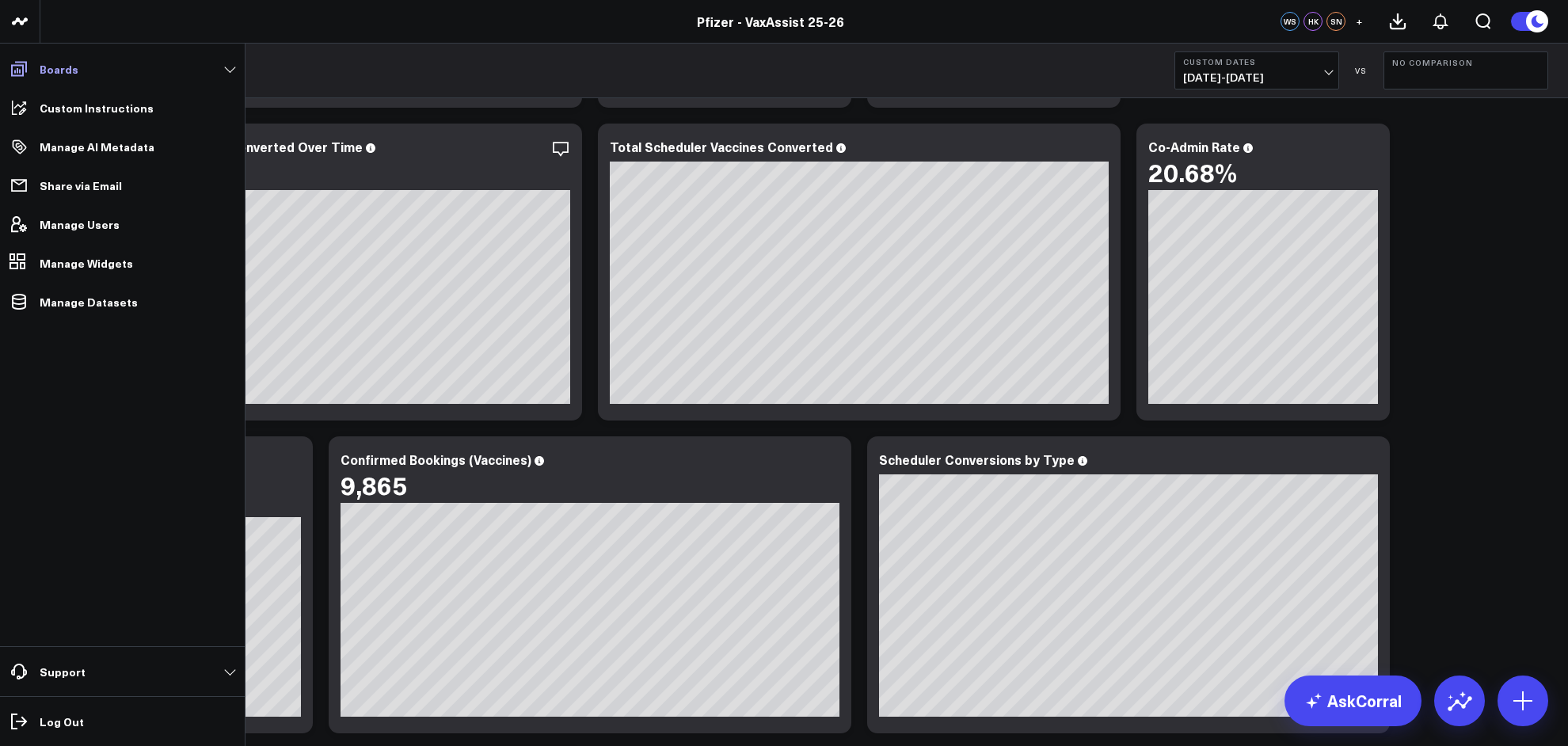 click on "Boards" at bounding box center [122, 69] 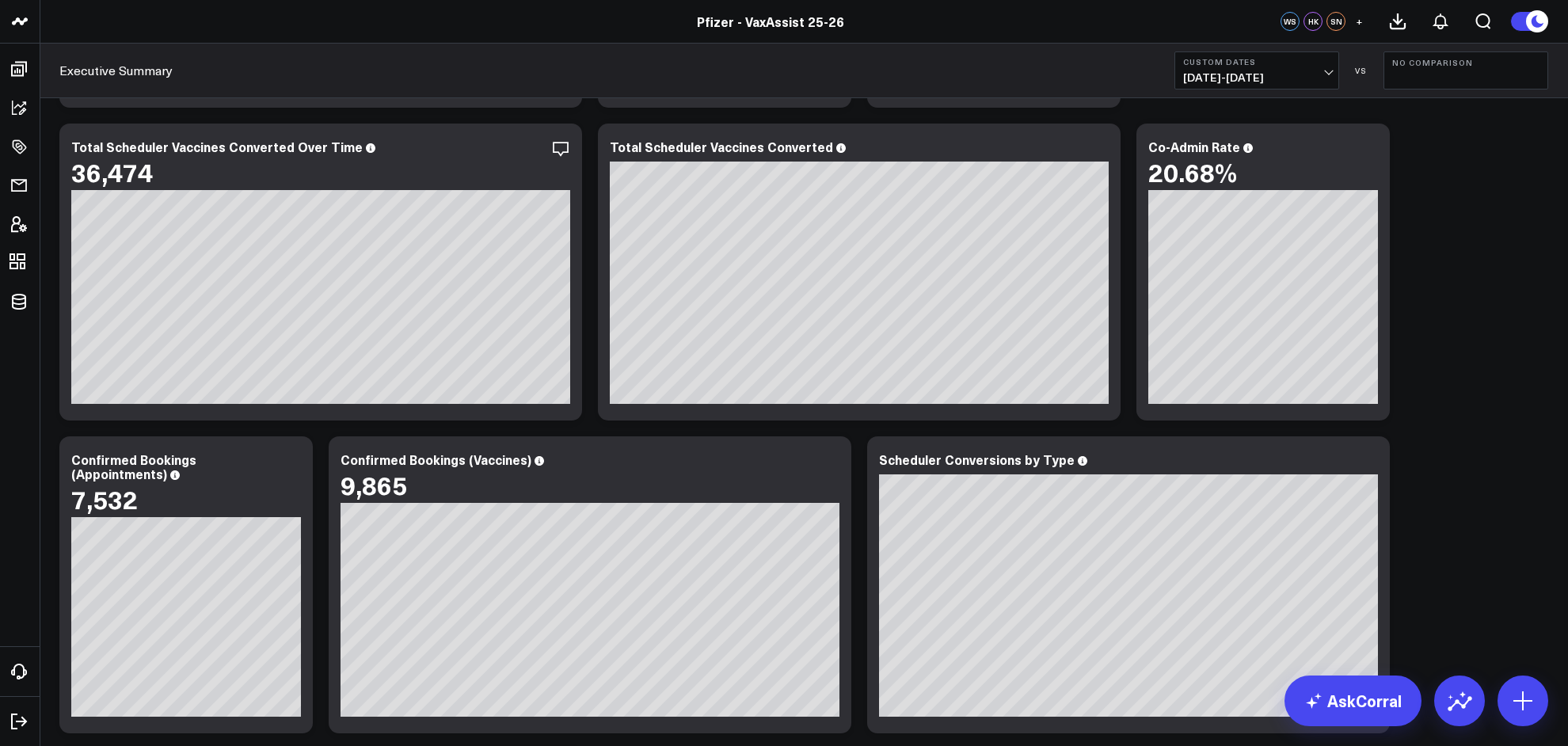 click on "Pfizer - VaxAssist 25-26" at bounding box center [771, 21] 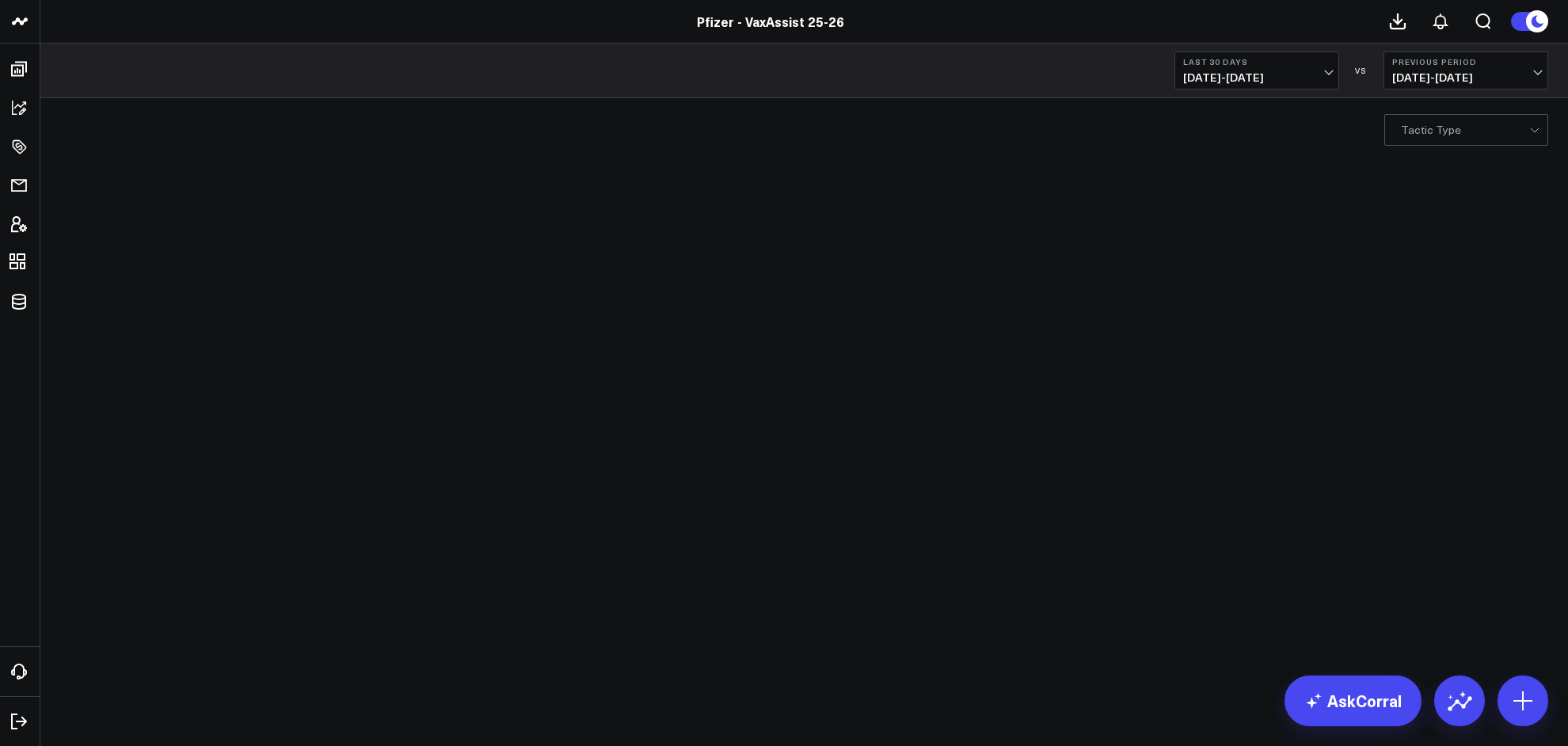 scroll, scrollTop: 0, scrollLeft: 0, axis: both 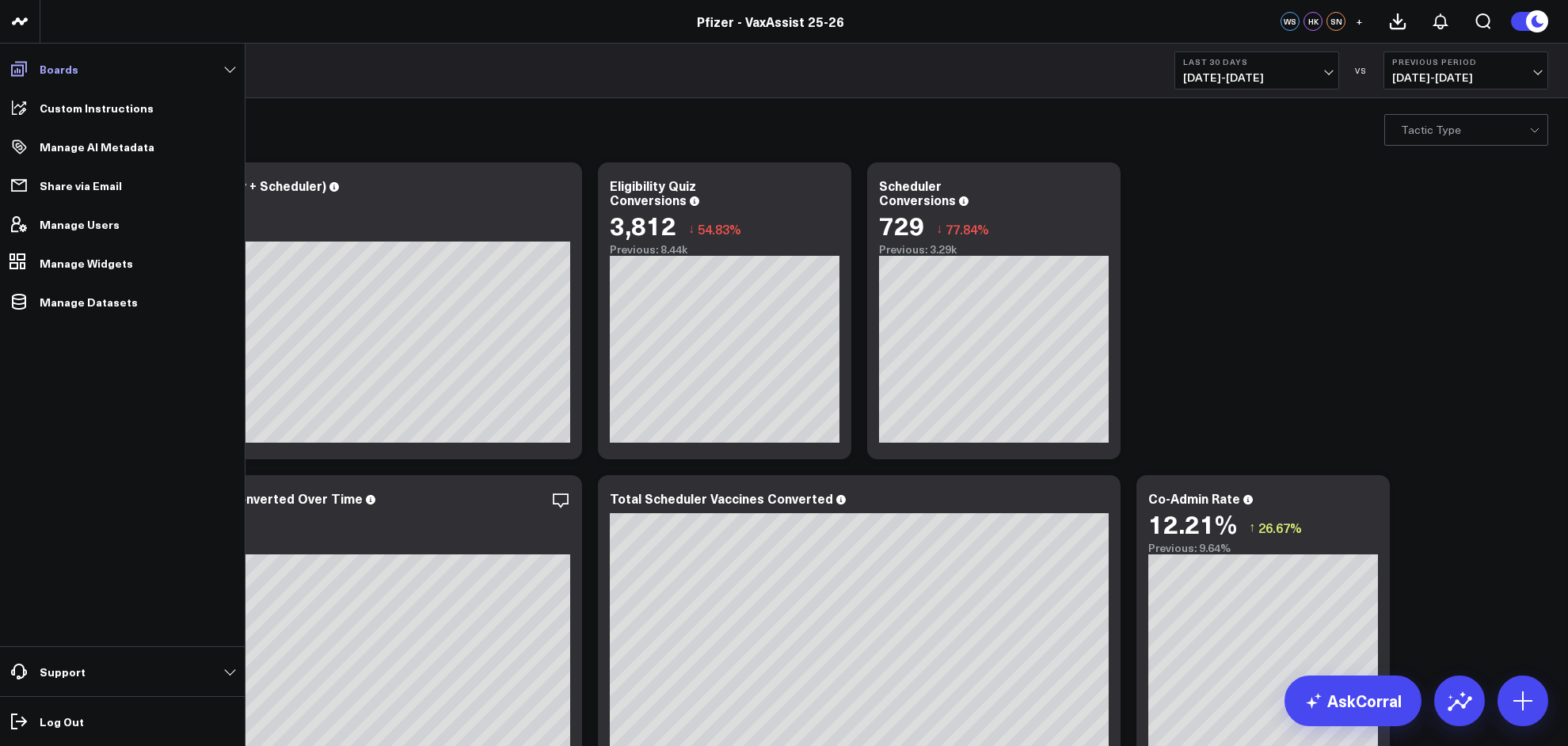 click on "Boards" at bounding box center (122, 69) 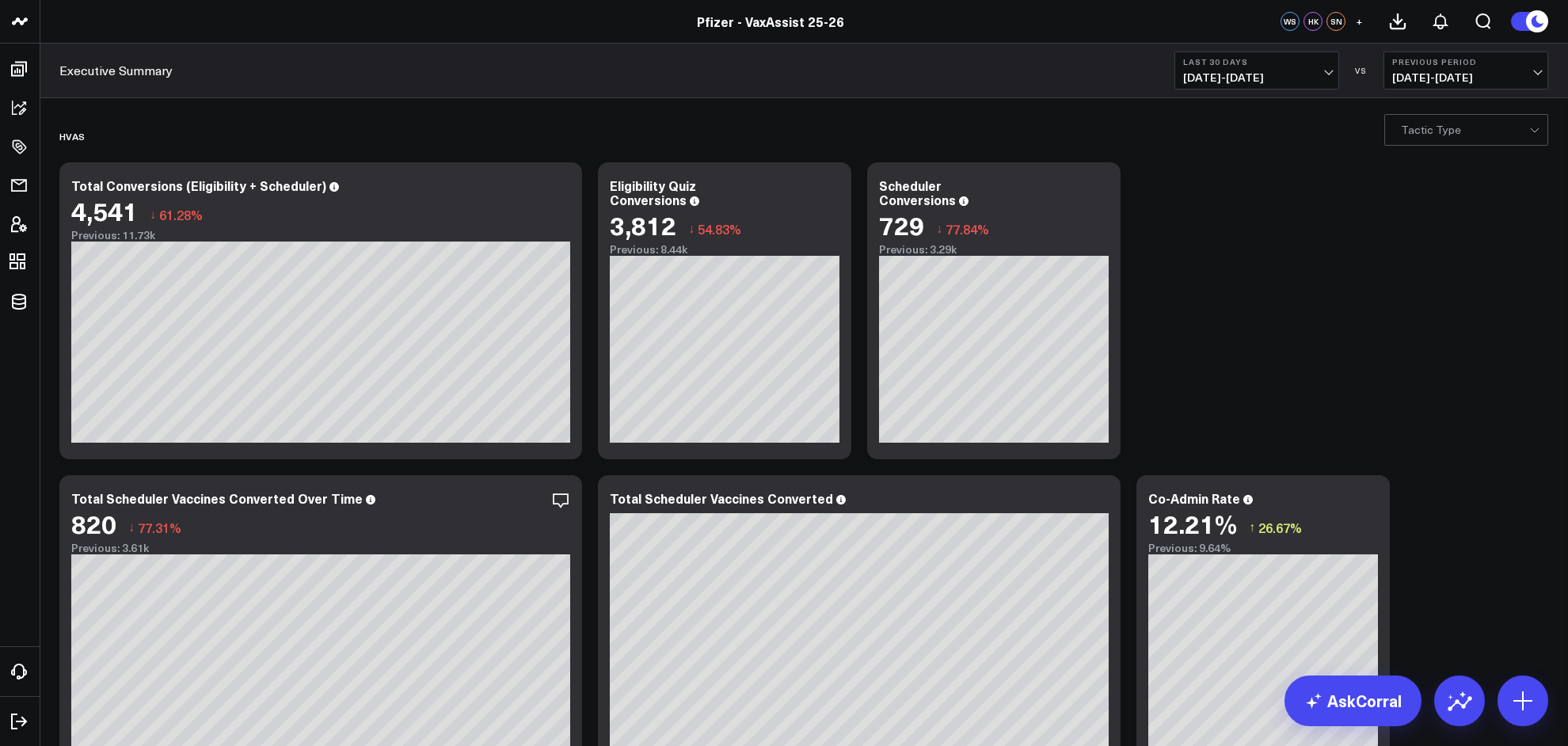 click on "HVAs Modify via AI Copy link to widget Ask support Remove Create linked copy Executive Summary GTM (25/26 Edition) Portfolio Nudge Everblue [MEDICAL_DATA] RSV Pneumo [MEDICAL_DATA] Marketing Campaigns Landing Pages Media Drivers Eligibility Scheduler Team Members [PERSON_NAME]'s Board [PERSON_NAME]'s Board [PERSON_NAME]'s Board Crossix Site Experience (DXA) Limited Access PFA Full Funnel System Status Duplicate to Executive Summary GTM (25/26 Edition) Portfolio Nudge Everblue [MEDICAL_DATA] RSV Pneumo [MEDICAL_DATA] Marketing Campaigns Landing Pages Media Drivers Eligibility Scheduler Team Members [PERSON_NAME]'s Board [PERSON_NAME]'s Board [PERSON_NAME]'s Board Crossix Site Experience (DXA) Limited Access PFA Full Funnel System Status Move to Executive Summary GTM (25/26 Edition) Portfolio Nudge Everblue [MEDICAL_DATA] RSV Pneumo [MEDICAL_DATA] Marketing Campaigns Landing Pages Media Drivers Eligibility Scheduler Team Members Wendy's Board [PERSON_NAME]'s Board [PERSON_NAME]'s Board Crossix Site Experience (DXA) Limited Access PFA Full Funnel System Status Change chart to Fuel Gauge Fuel Gauge w/o Comparison Comparison Bar" at bounding box center [804, 2076] 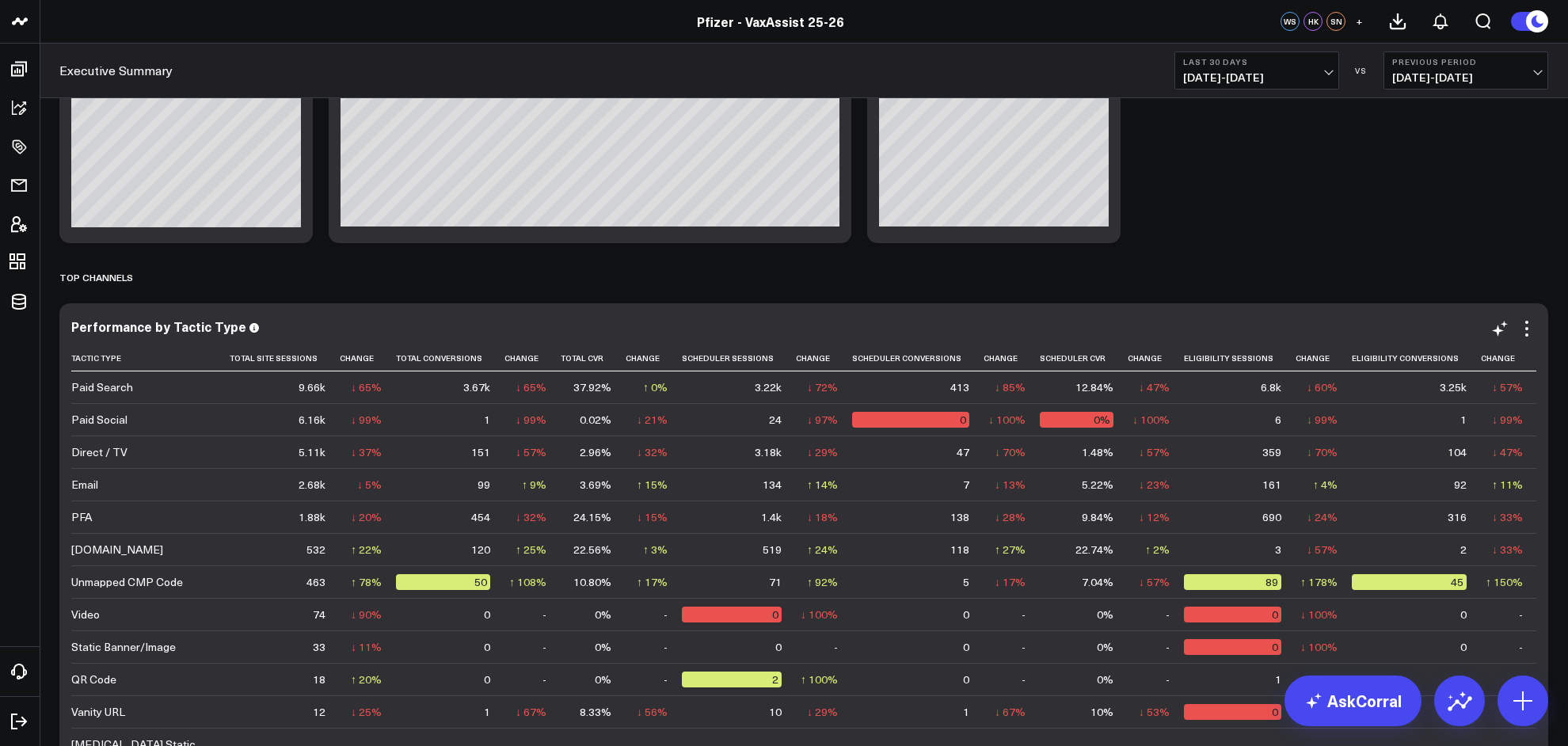 scroll, scrollTop: 1848, scrollLeft: 0, axis: vertical 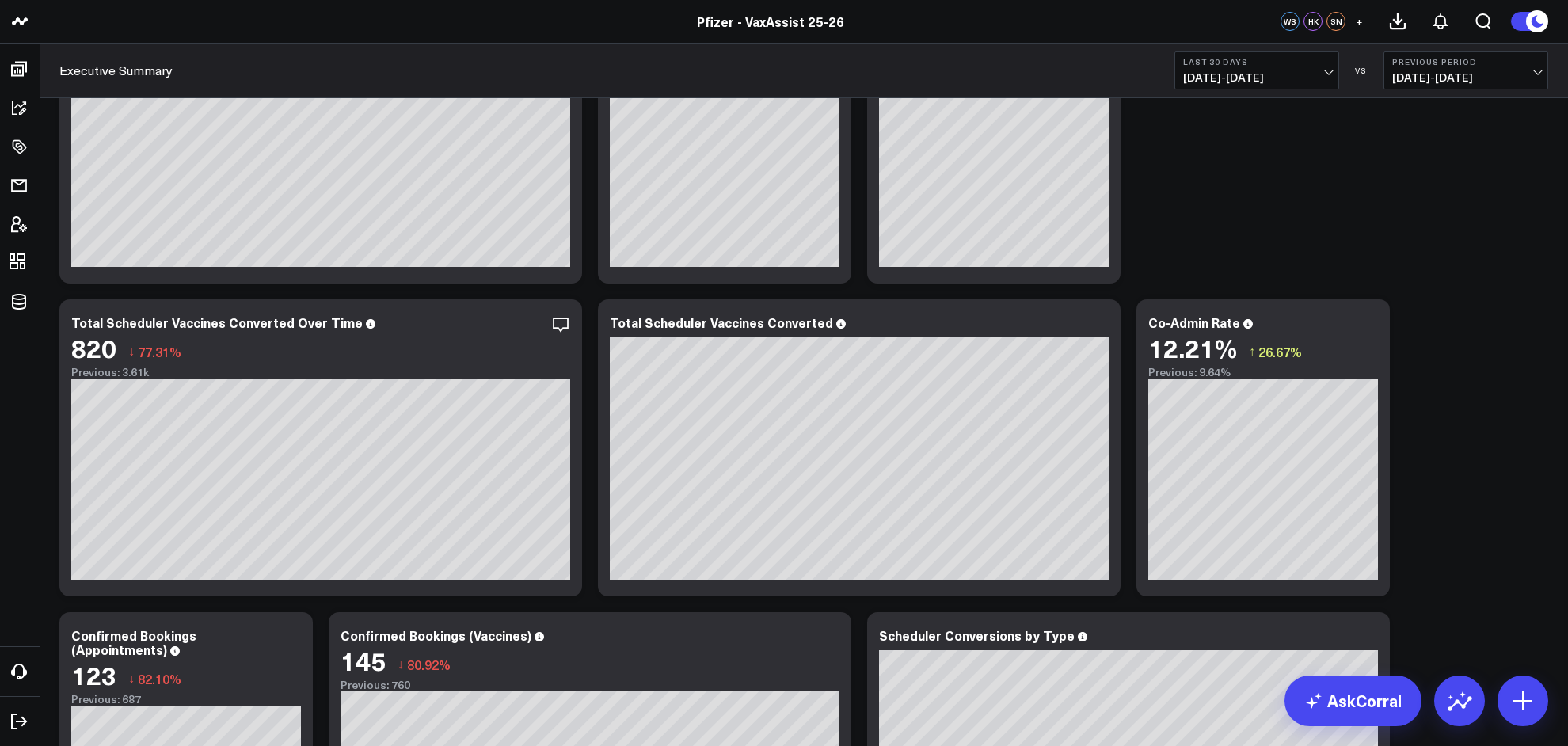 click on "Previous Period" at bounding box center (1466, 62) 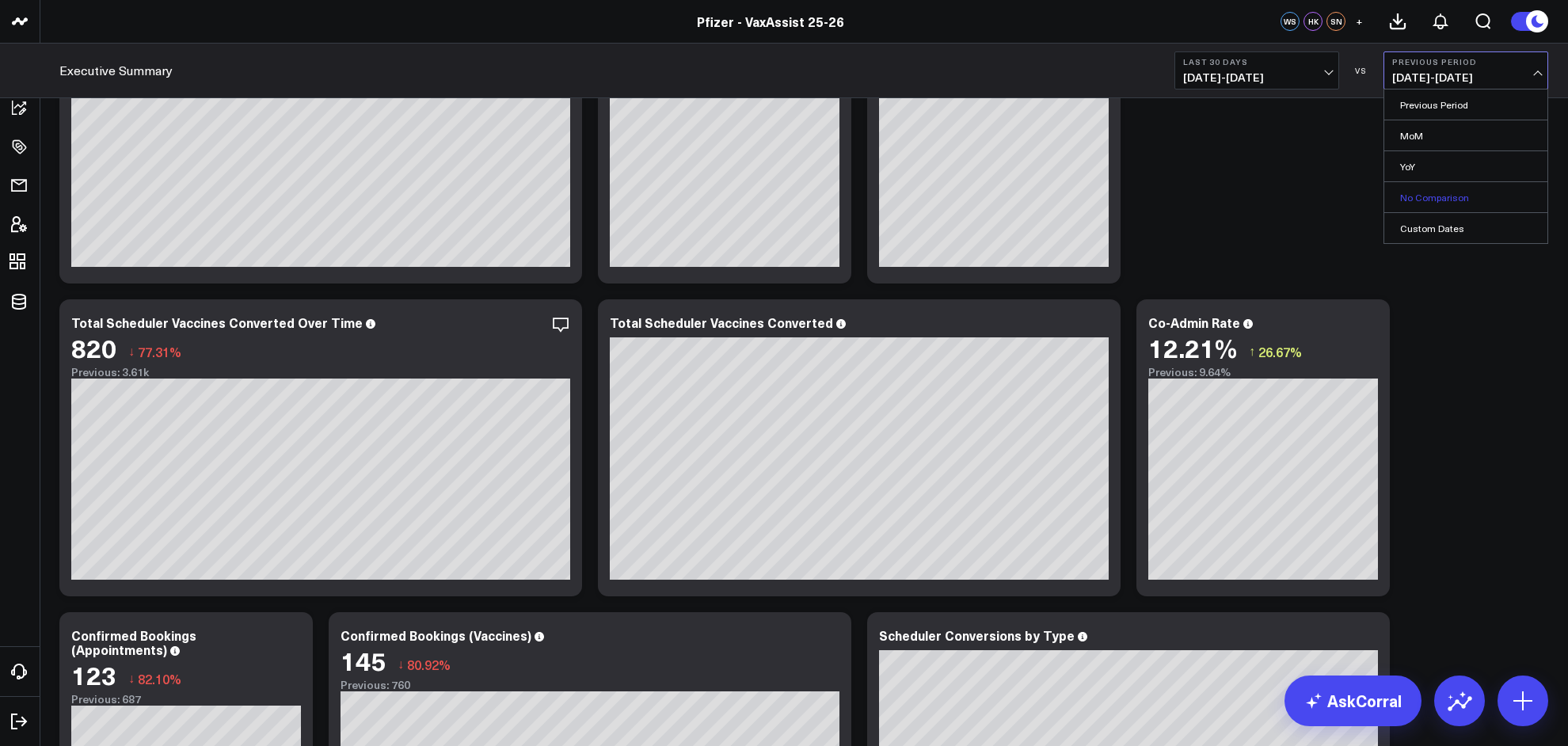 click on "No Comparison" at bounding box center (1466, 197) 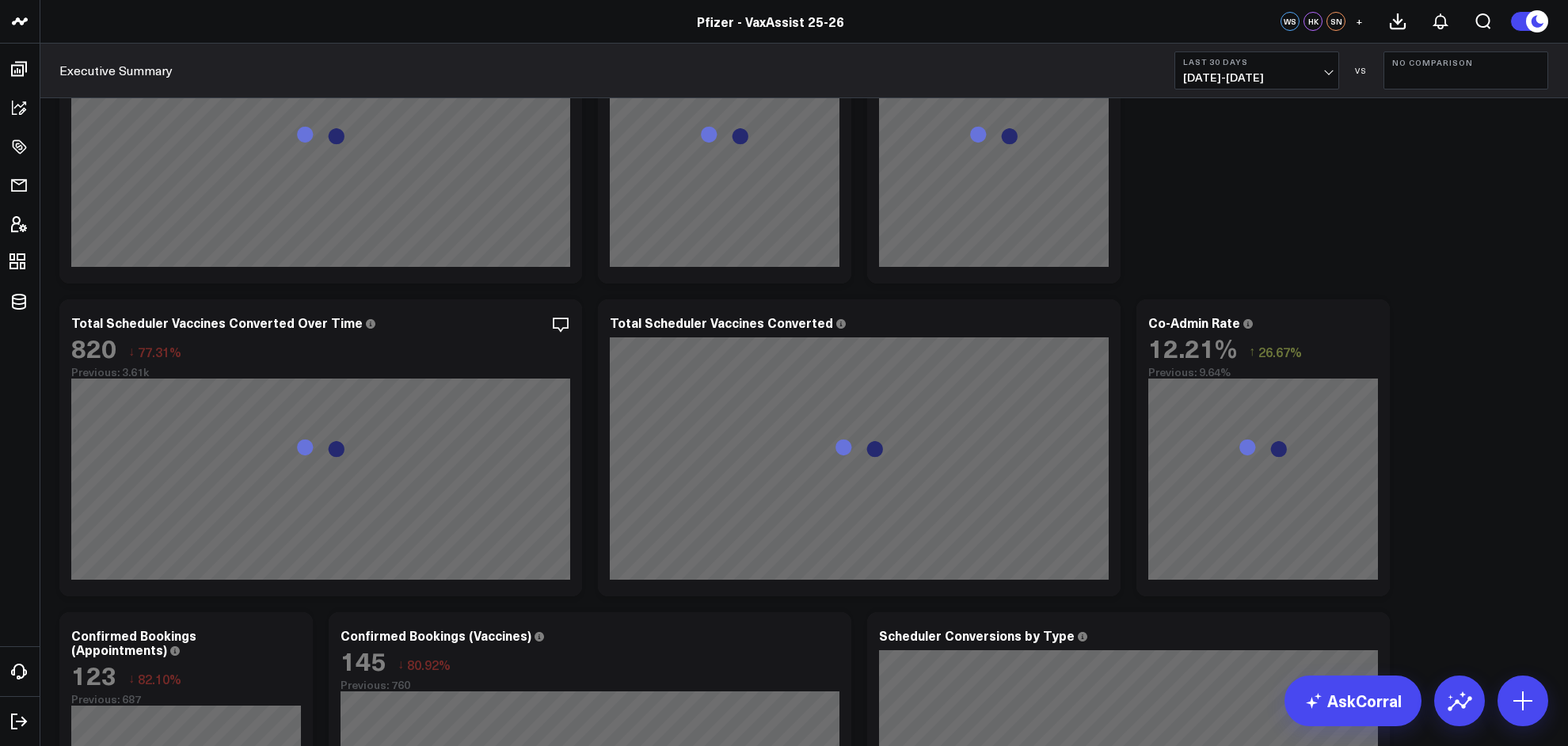 click on "06/30/25  -  07/29/25" at bounding box center [1257, 78] 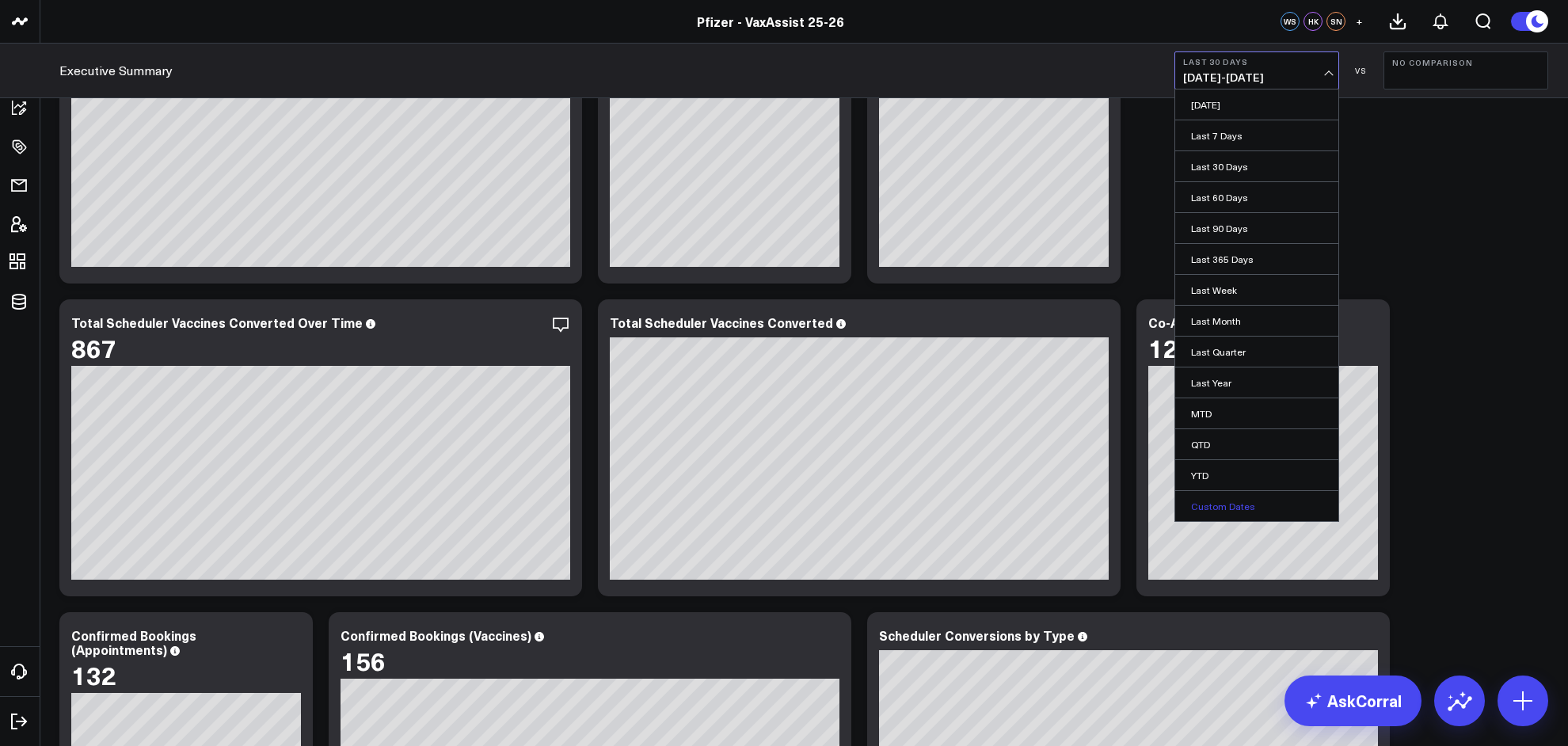 click on "Custom Dates" at bounding box center [1257, 506] 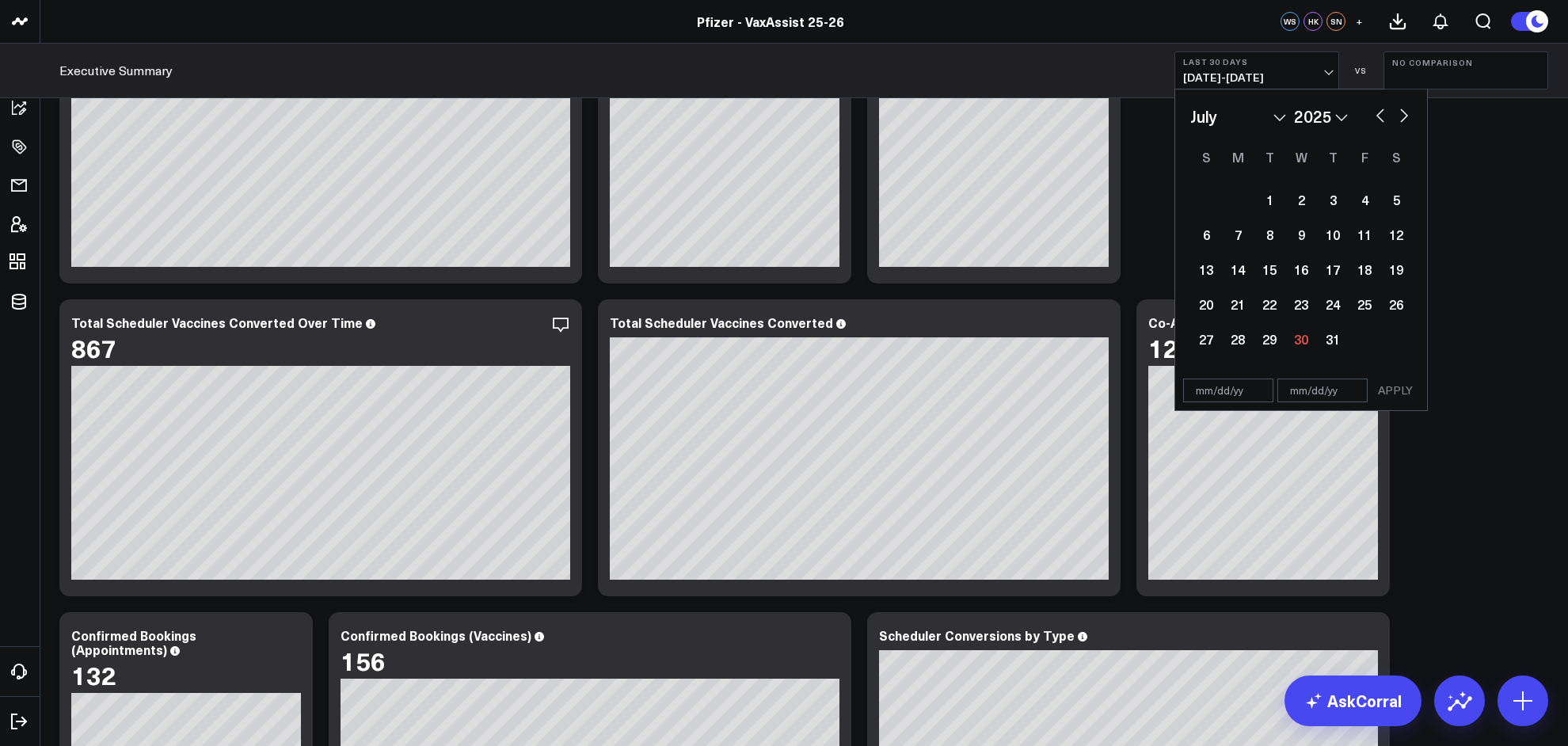 click at bounding box center [1228, 390] 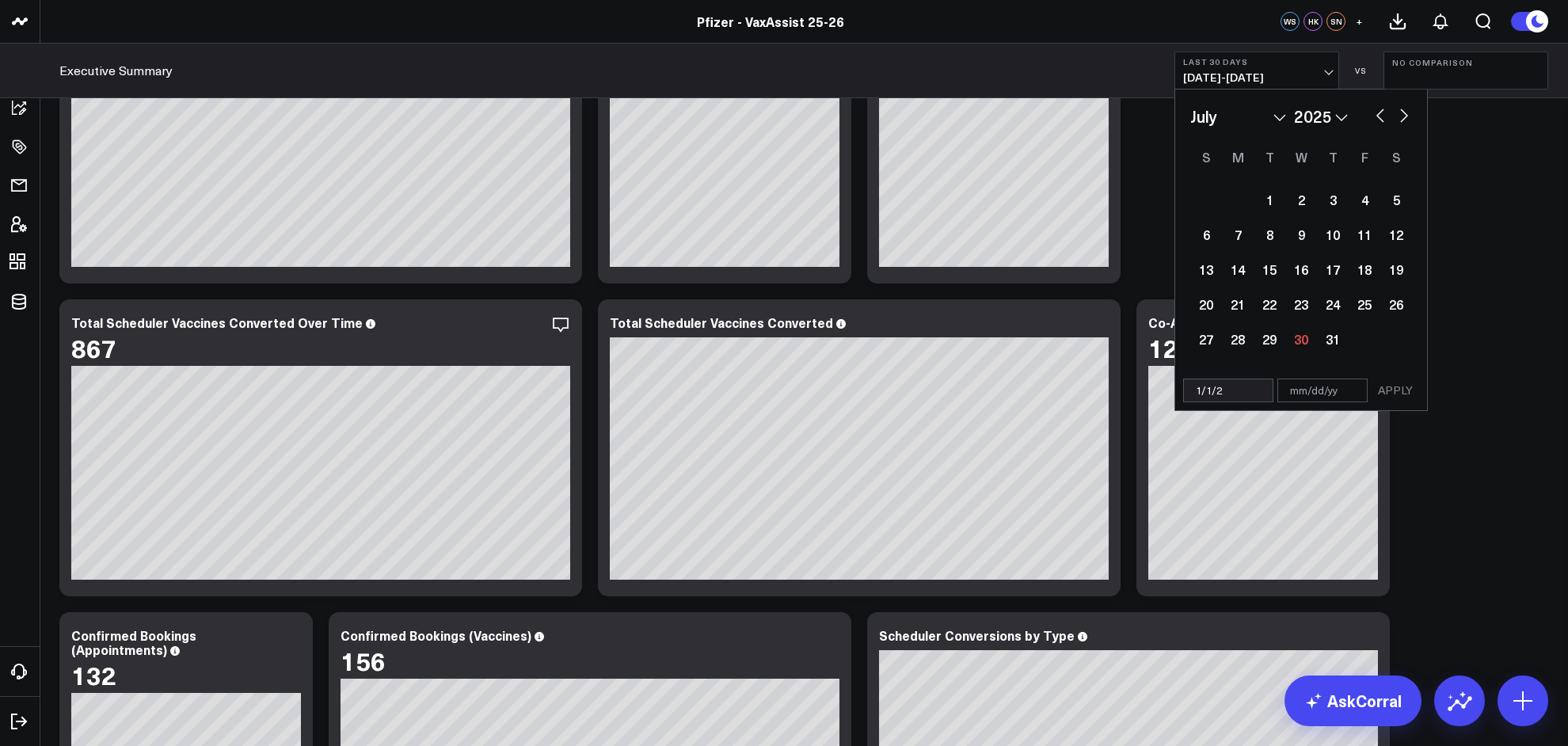 type on "[DATE]" 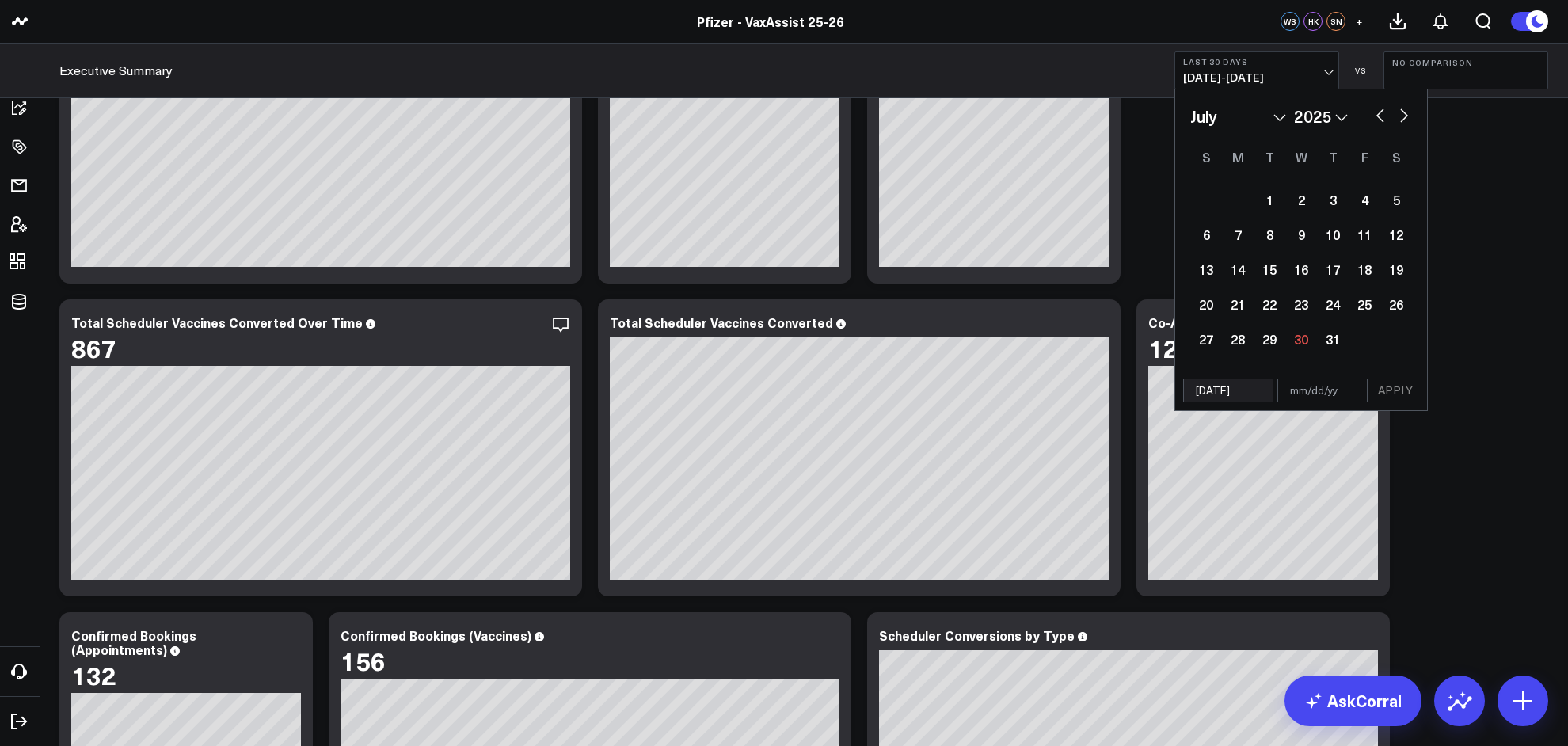 select on "2024" 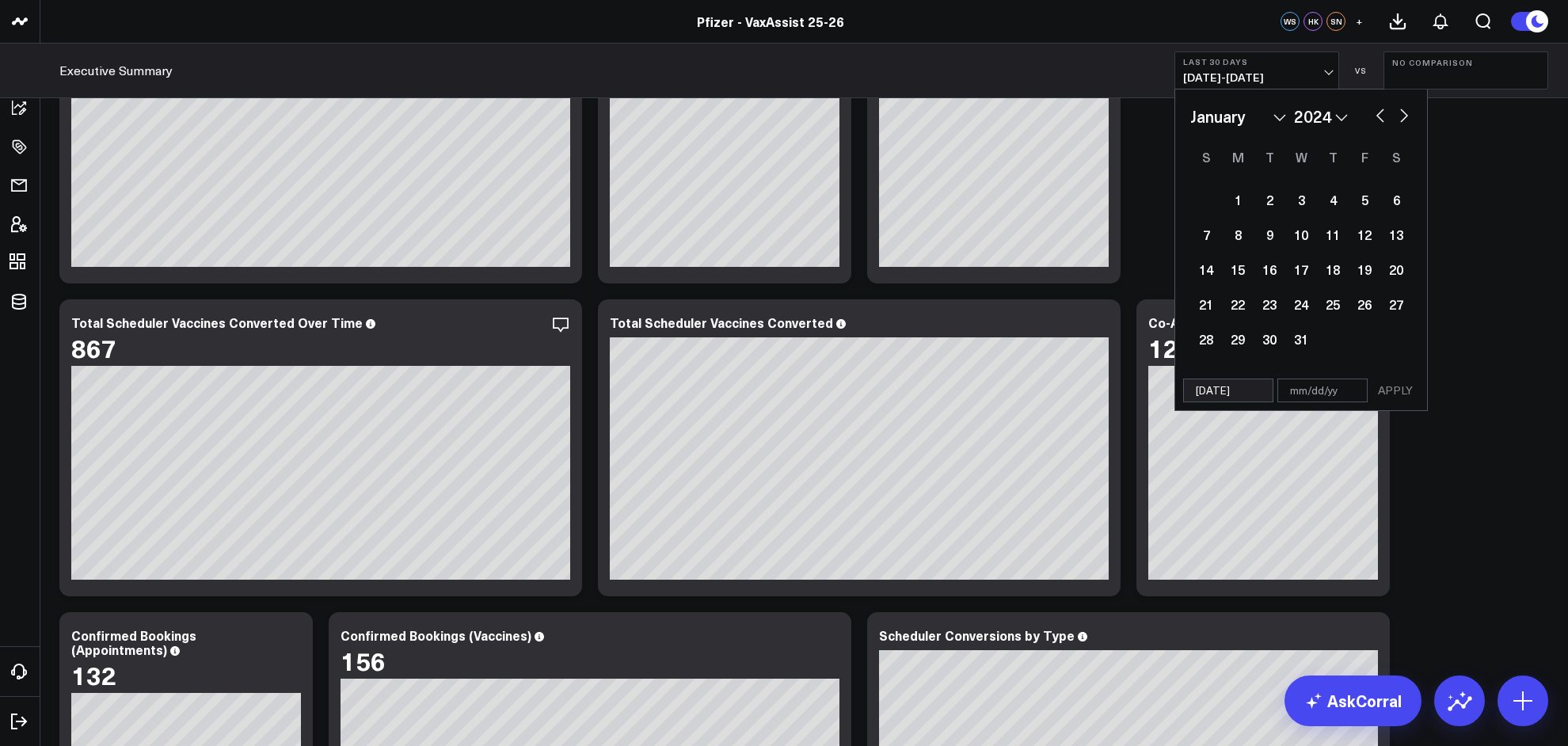 type on "[DATE]" 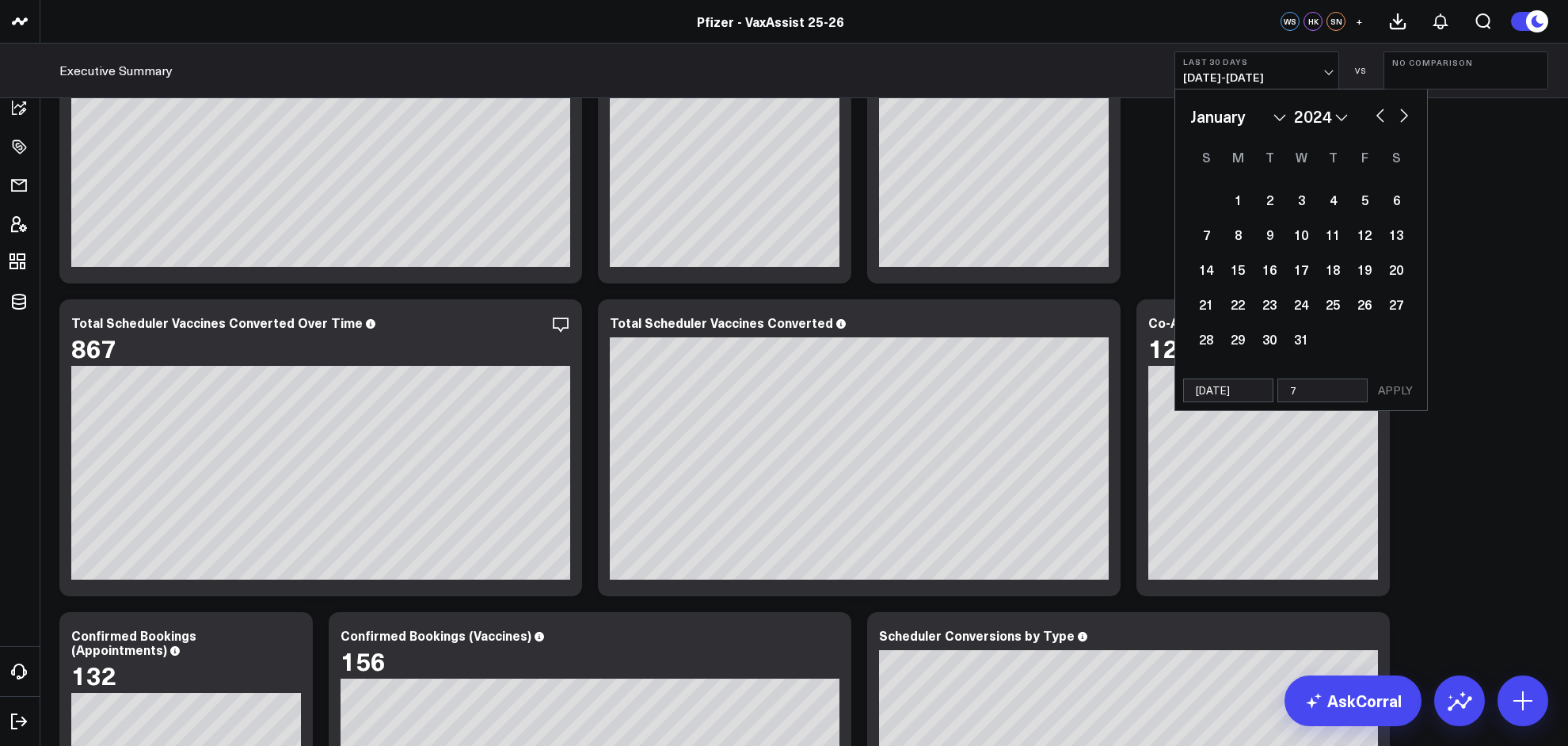 select on "2024" 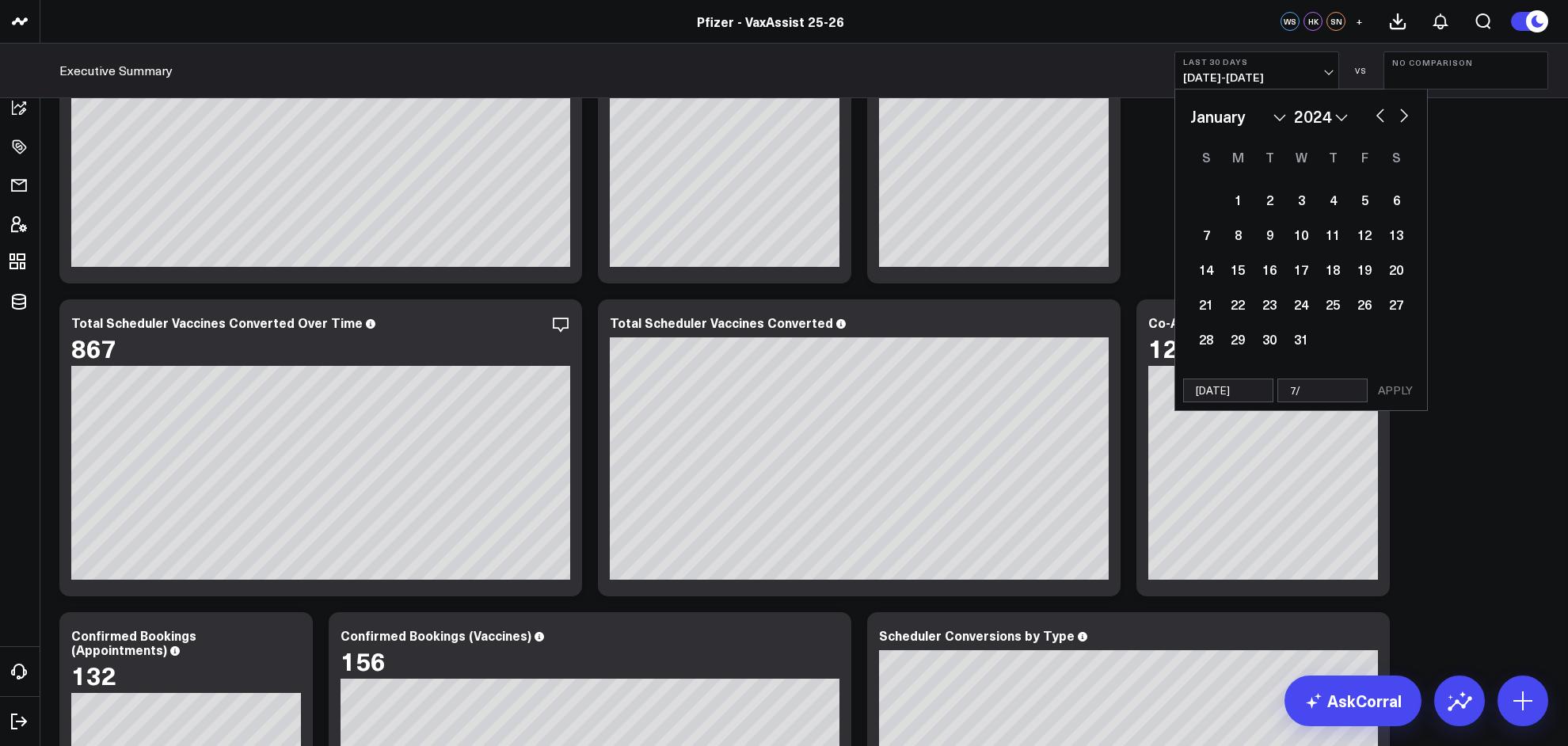 select on "2024" 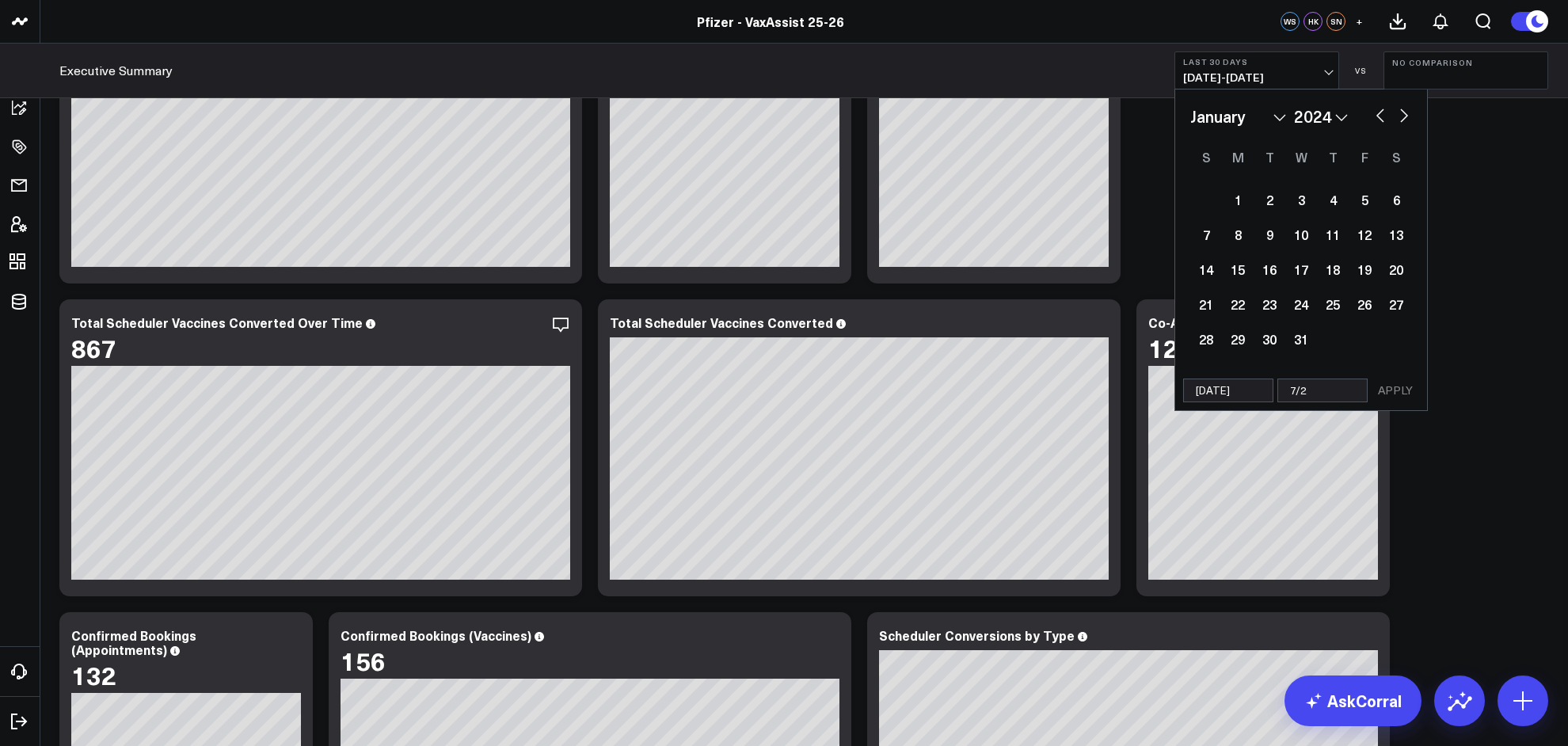 select on "2024" 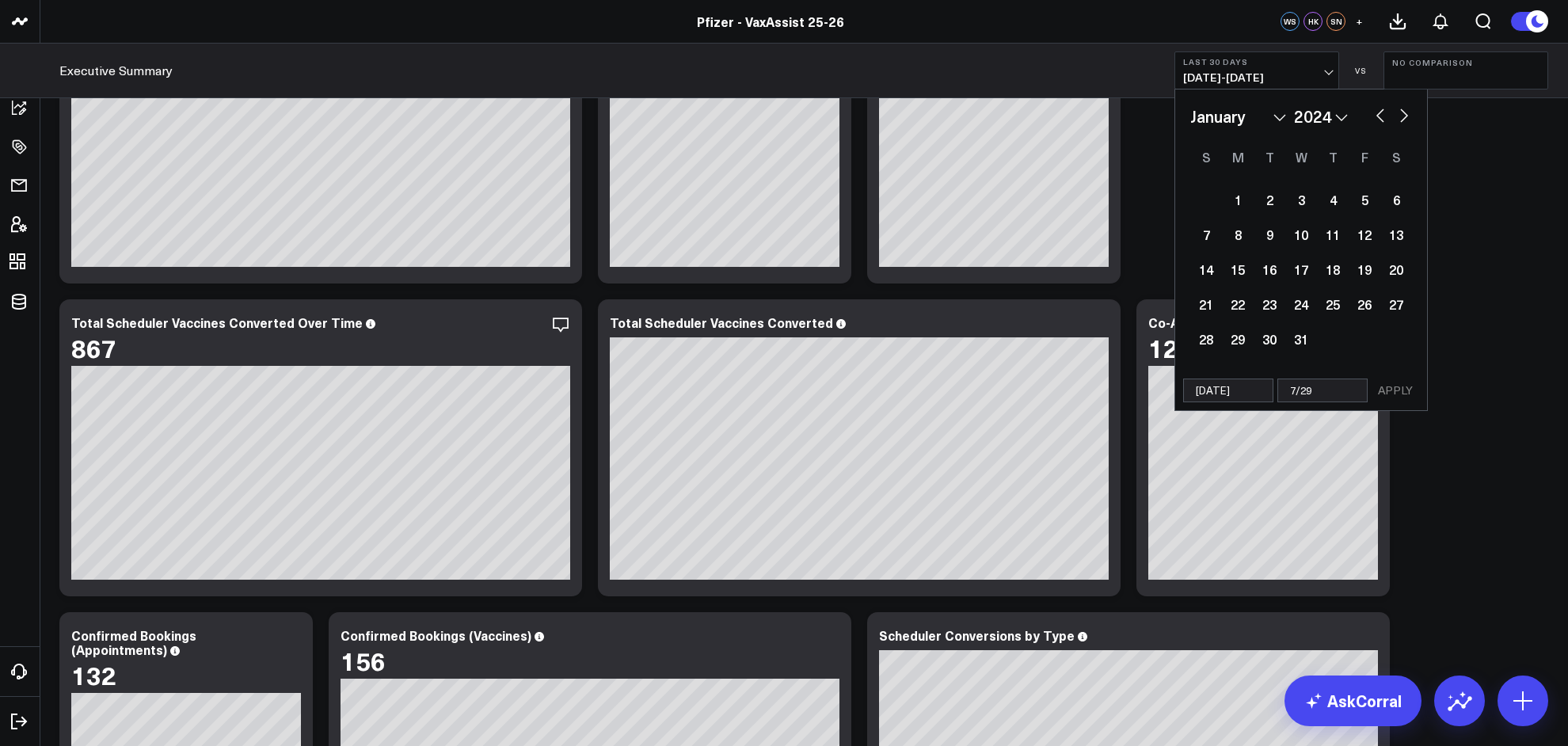 select on "2024" 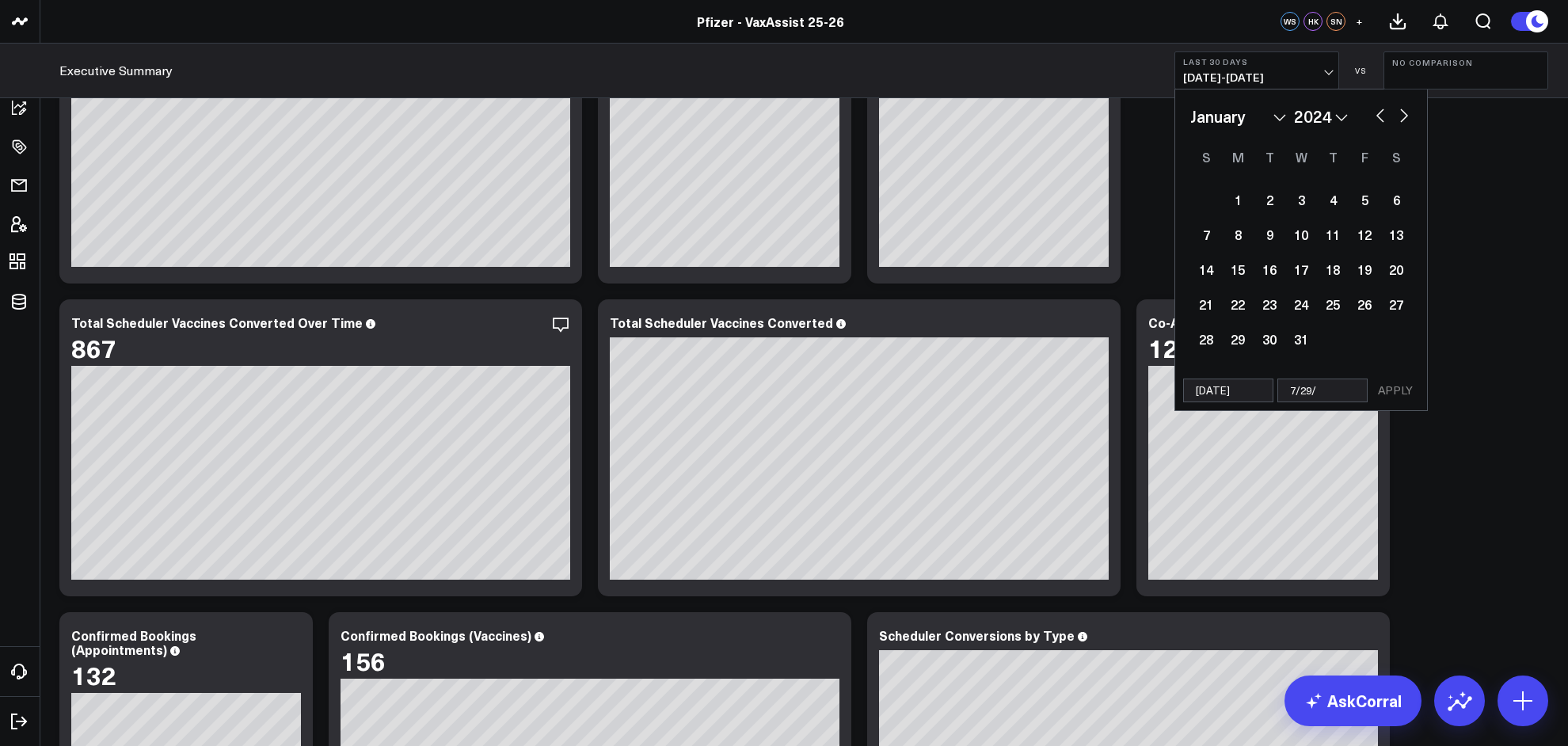 select on "2024" 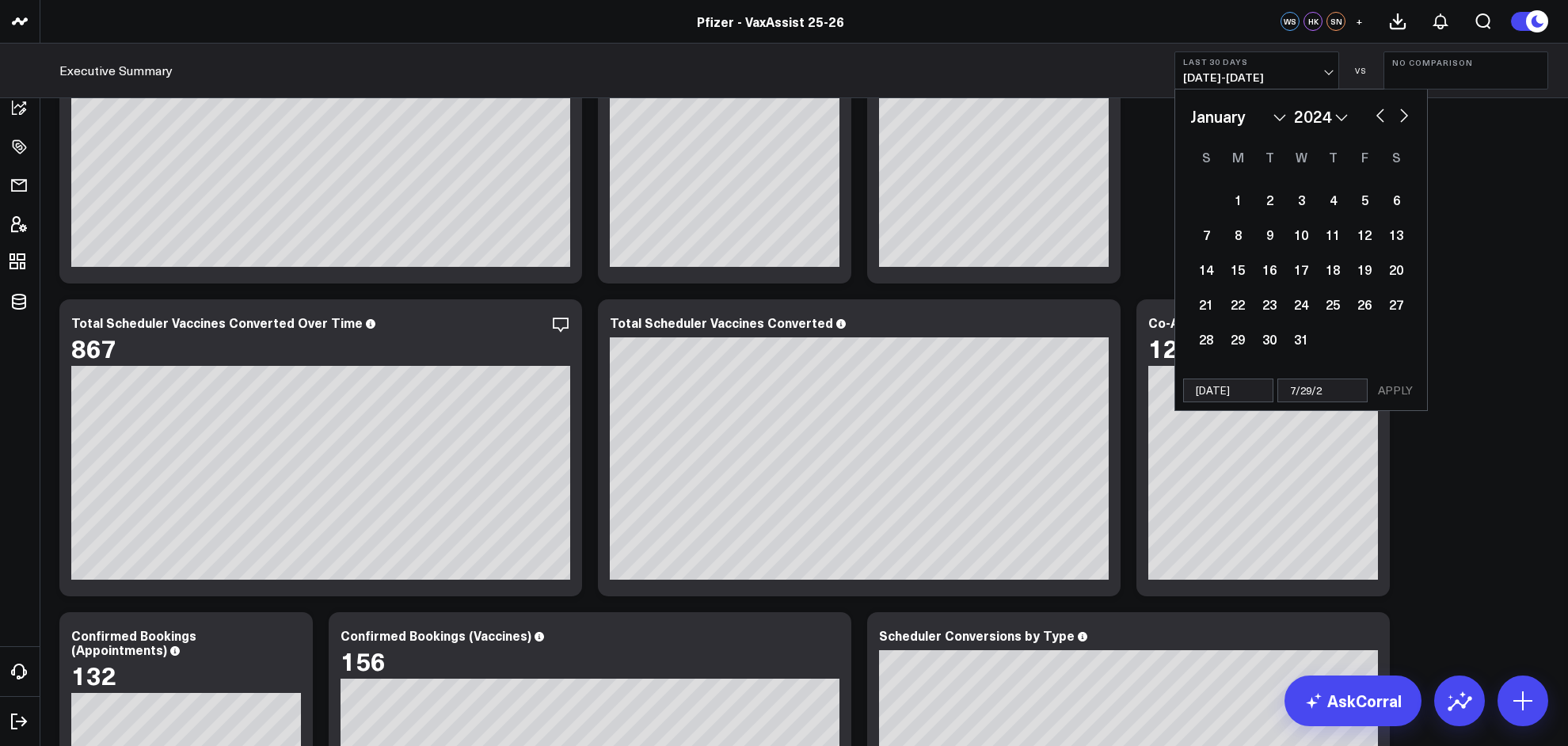 type on "[DATE]" 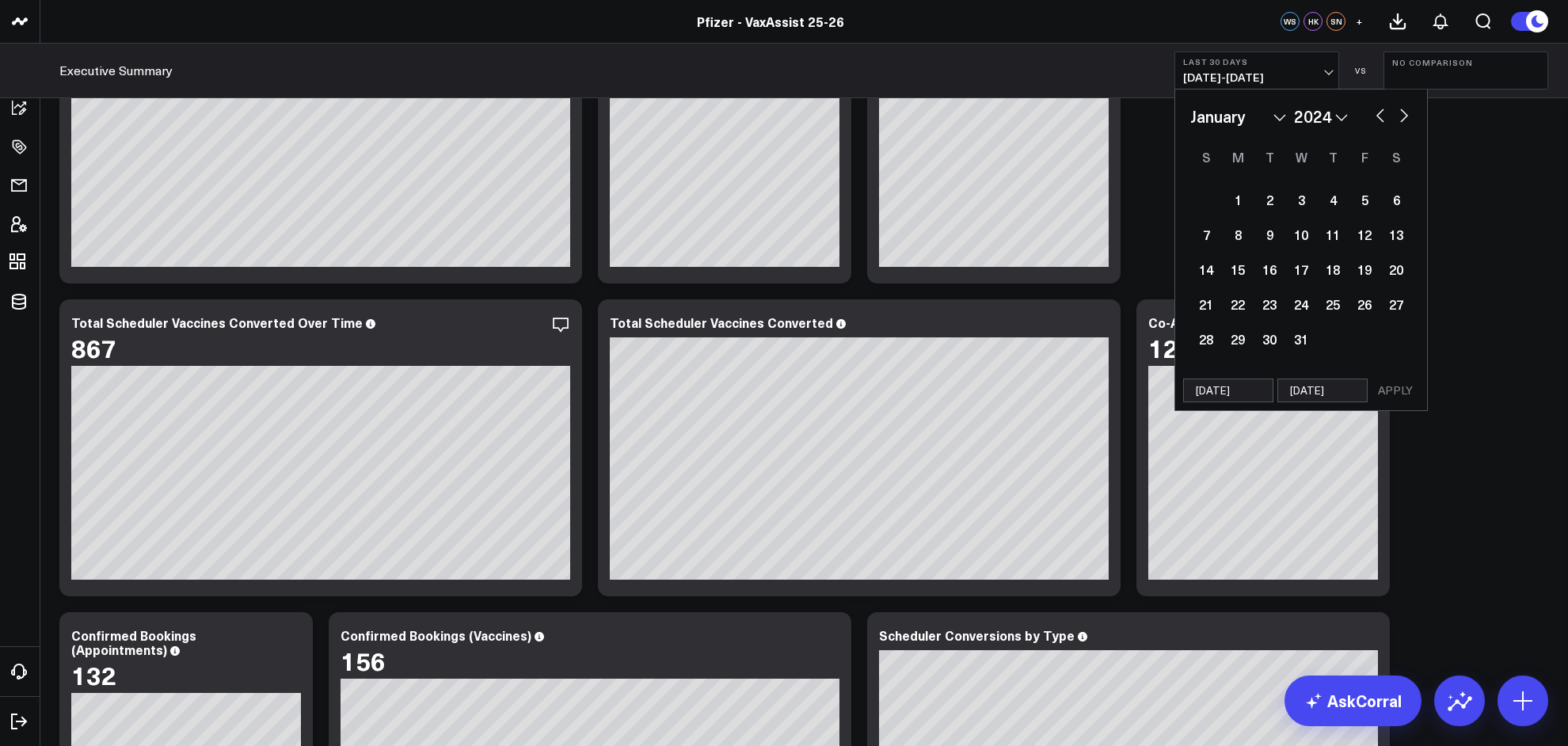 select on "2024" 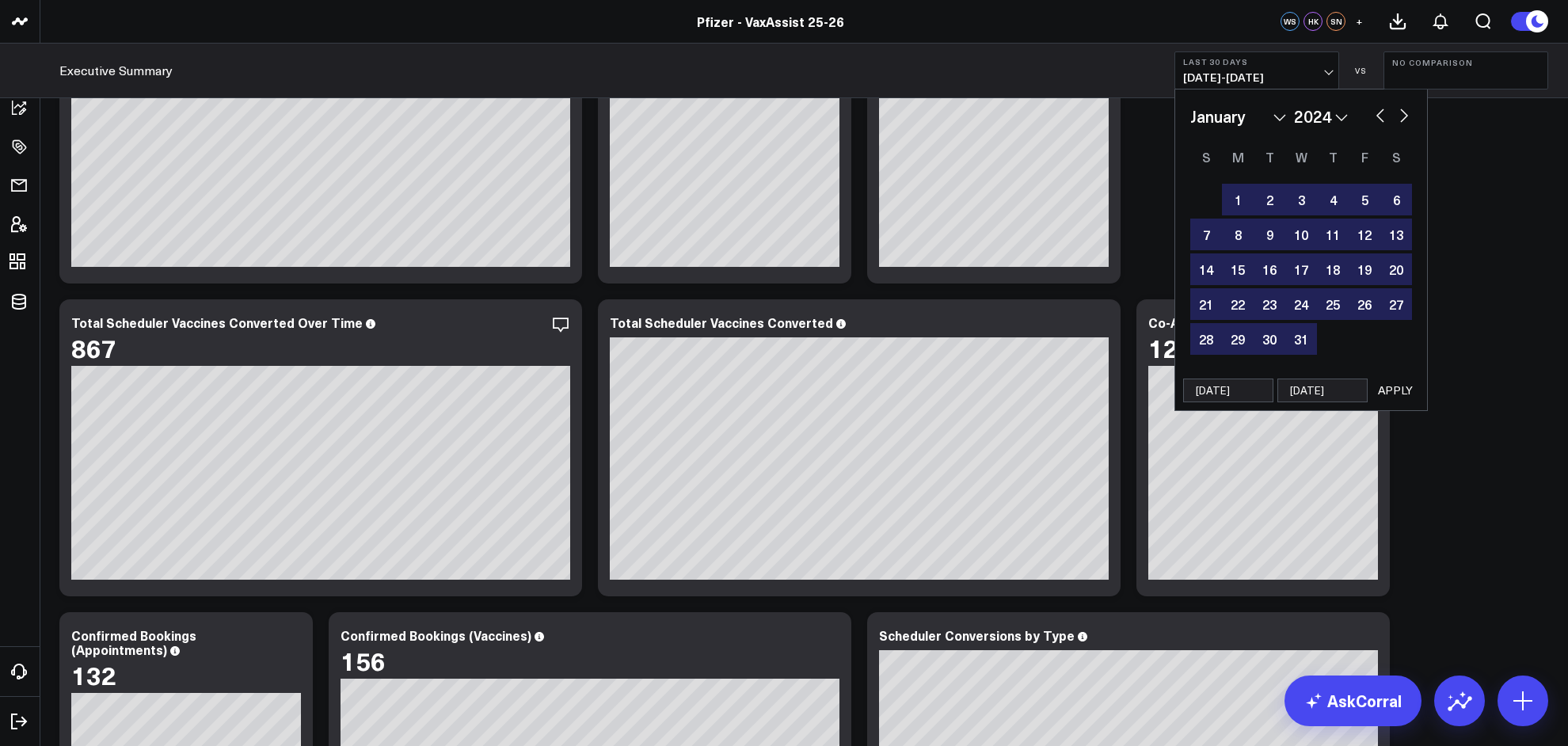 type on "[DATE]" 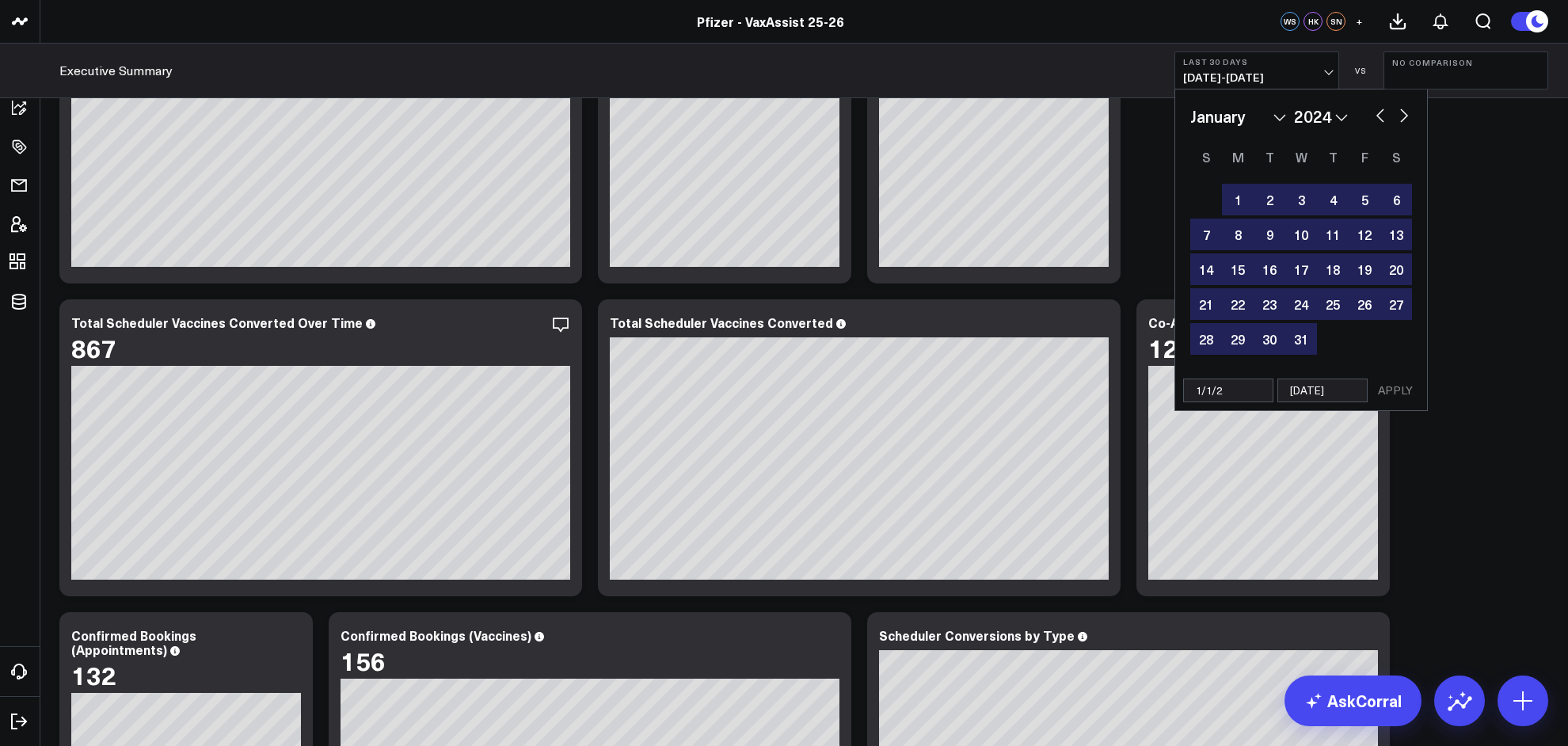 type on "[DATE]" 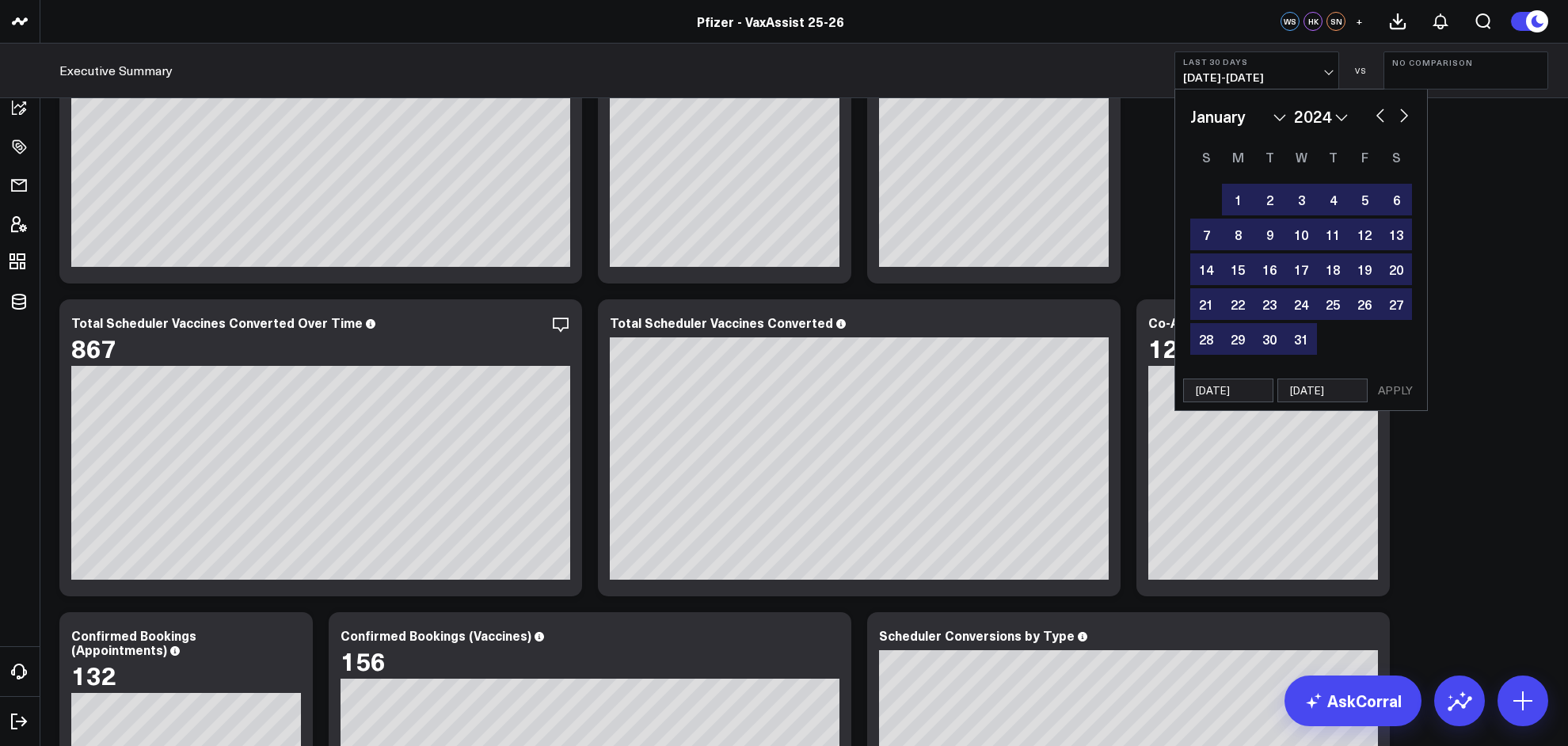 select on "2025" 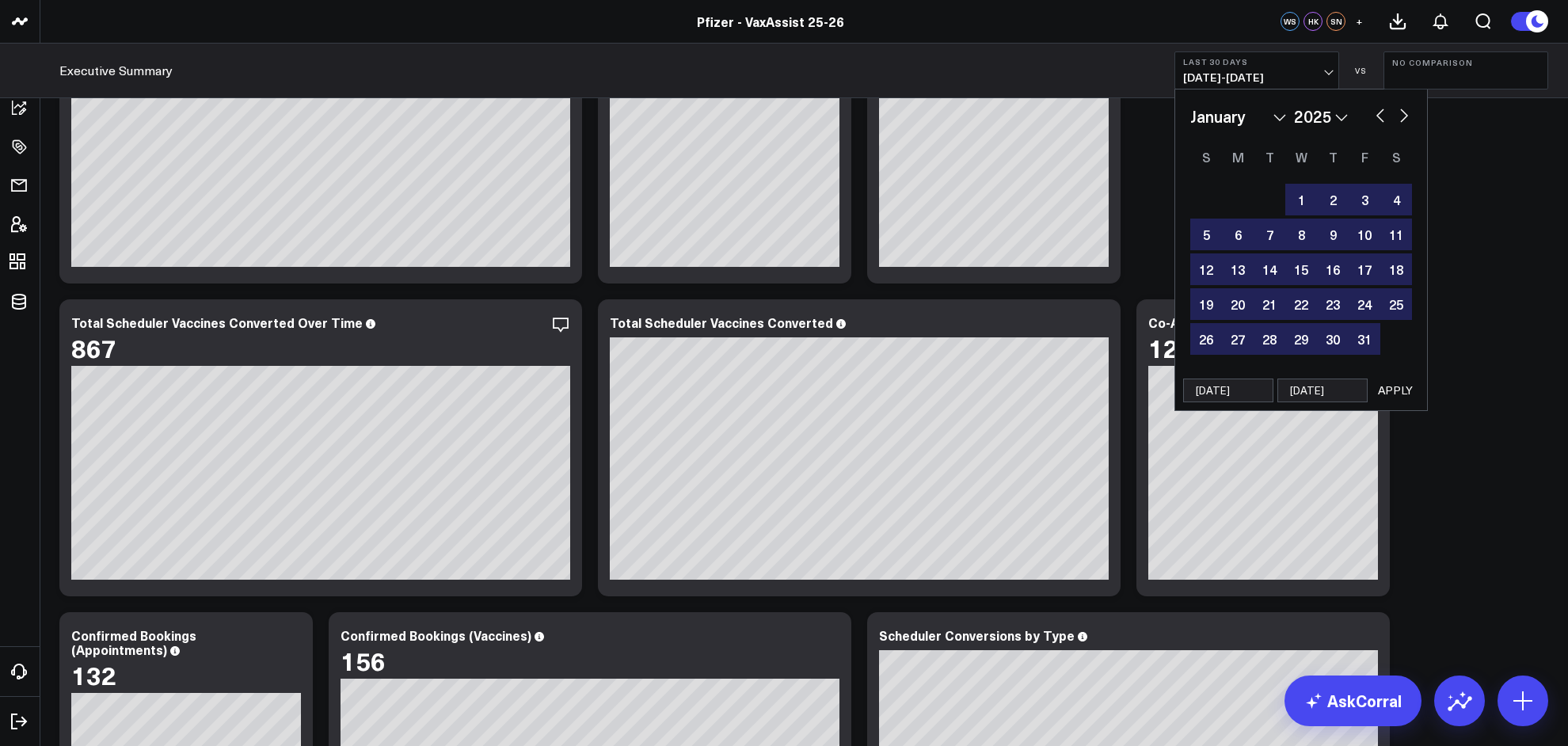 type on "[DATE]" 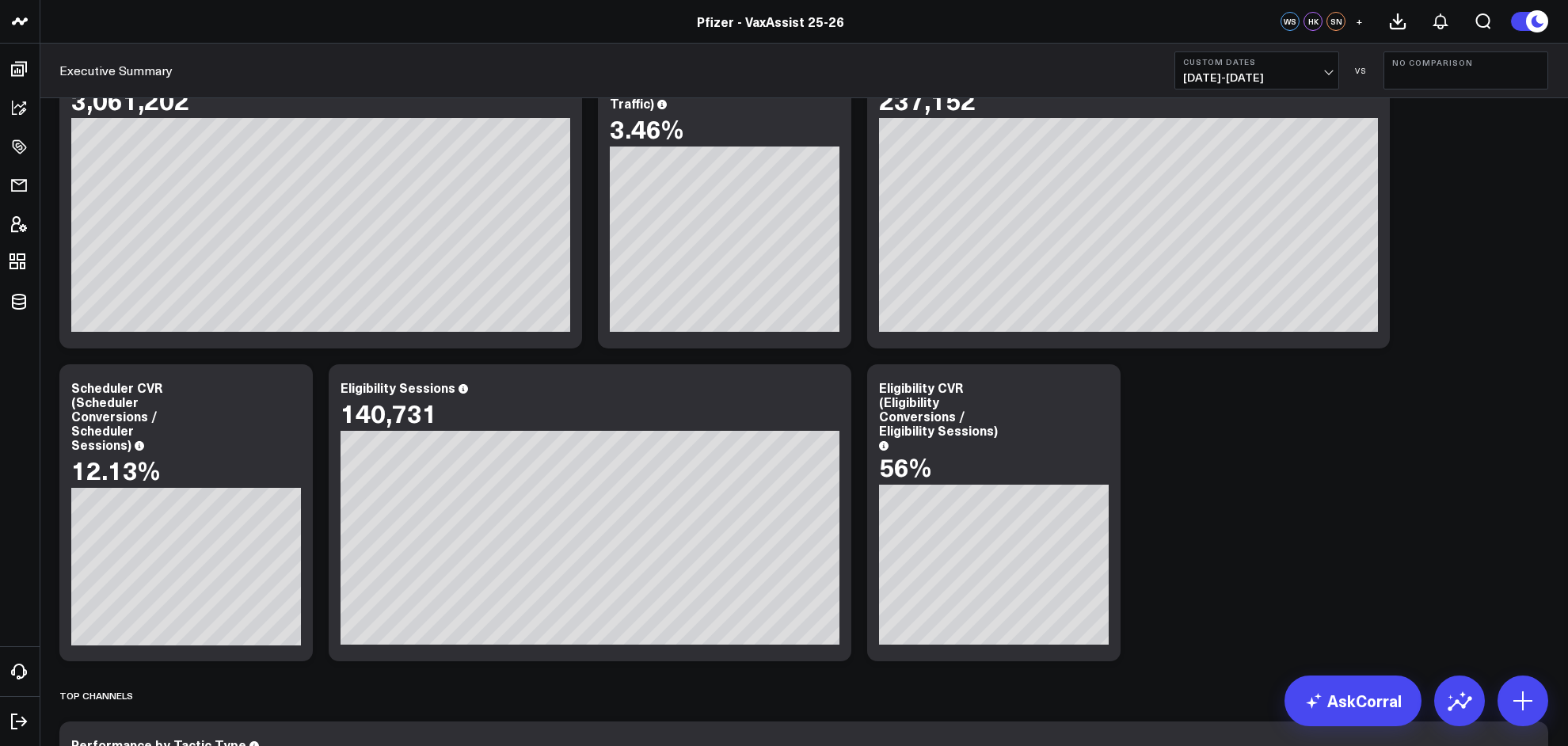 scroll, scrollTop: 1407, scrollLeft: 0, axis: vertical 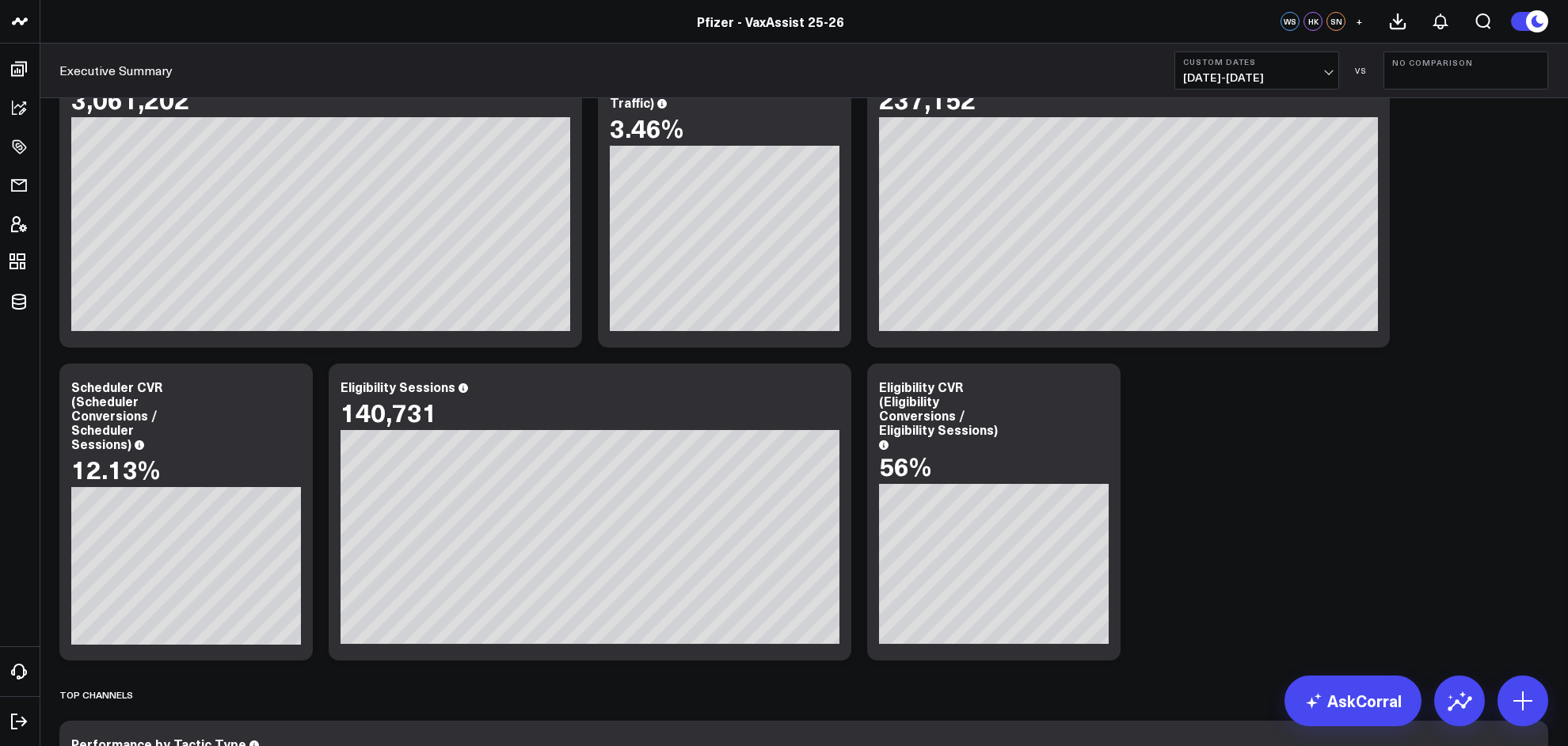 click on "HVAs Modify via AI Copy link to widget Ask support Remove Create linked copy Executive Summary GTM (25/26 Edition) Portfolio Nudge Everblue [MEDICAL_DATA] RSV Pneumo [MEDICAL_DATA] Marketing Campaigns Landing Pages Media Drivers Eligibility Scheduler Team Members [PERSON_NAME]'s Board [PERSON_NAME]'s Board [PERSON_NAME]'s Board Crossix Site Experience (DXA) Limited Access PFA Full Funnel System Status Duplicate to Executive Summary GTM (25/26 Edition) Portfolio Nudge Everblue [MEDICAL_DATA] RSV Pneumo [MEDICAL_DATA] Marketing Campaigns Landing Pages Media Drivers Eligibility Scheduler Team Members [PERSON_NAME]'s Board [PERSON_NAME]'s Board [PERSON_NAME]'s Board Crossix Site Experience (DXA) Limited Access PFA Full Funnel System Status Move to Executive Summary GTM (25/26 Edition) Portfolio Nudge Everblue [MEDICAL_DATA] RSV Pneumo [MEDICAL_DATA] Marketing Campaigns Landing Pages Media Drivers Eligibility Scheduler Team Members Wendy's Board [PERSON_NAME]'s Board [PERSON_NAME]'s Board Crossix Site Experience (DXA) Limited Access PFA Full Funnel System Status Change chart to Fuel Gauge Fuel Gauge w/o Comparison Comparison Bar" at bounding box center [804, 668] 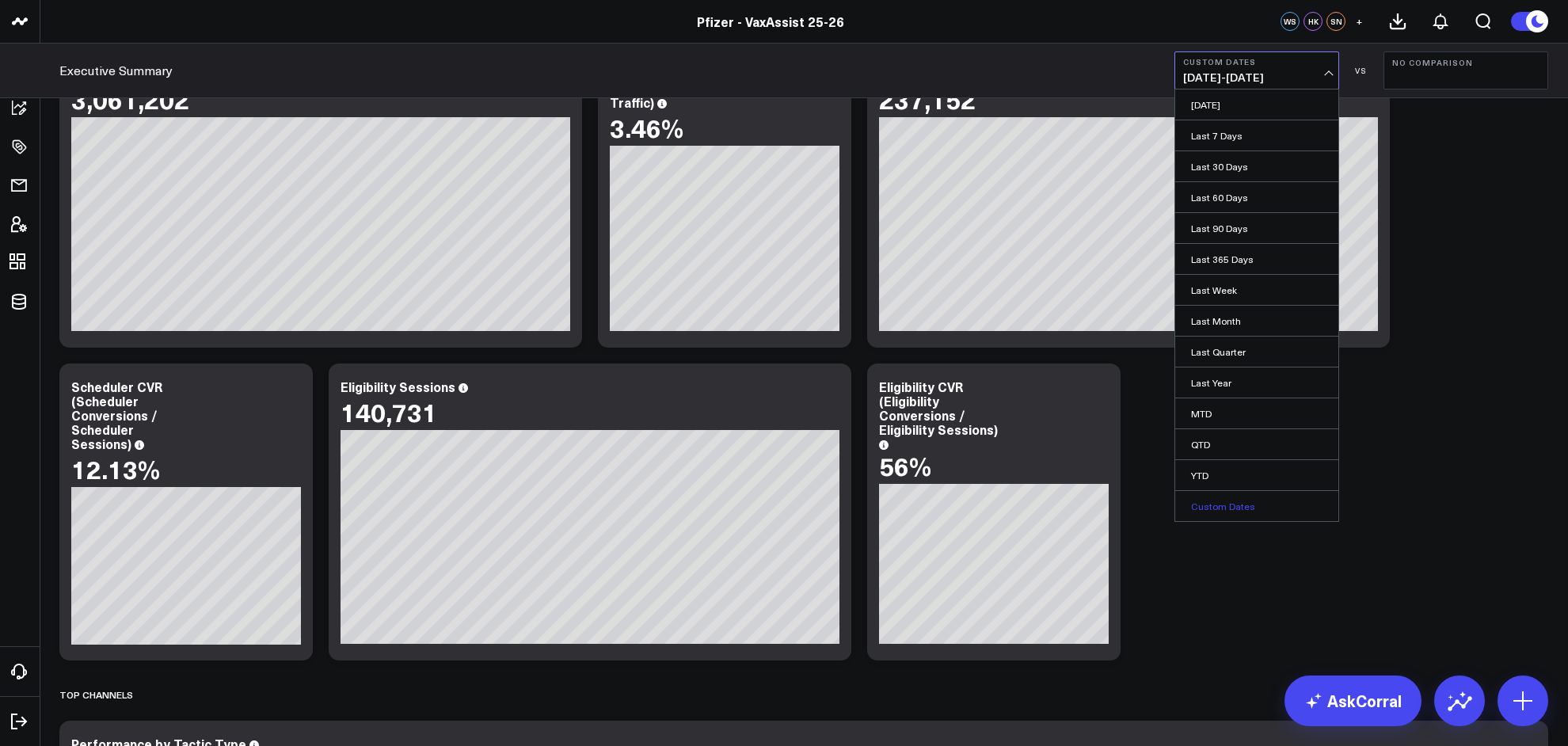 click on "Custom Dates" at bounding box center [1257, 506] 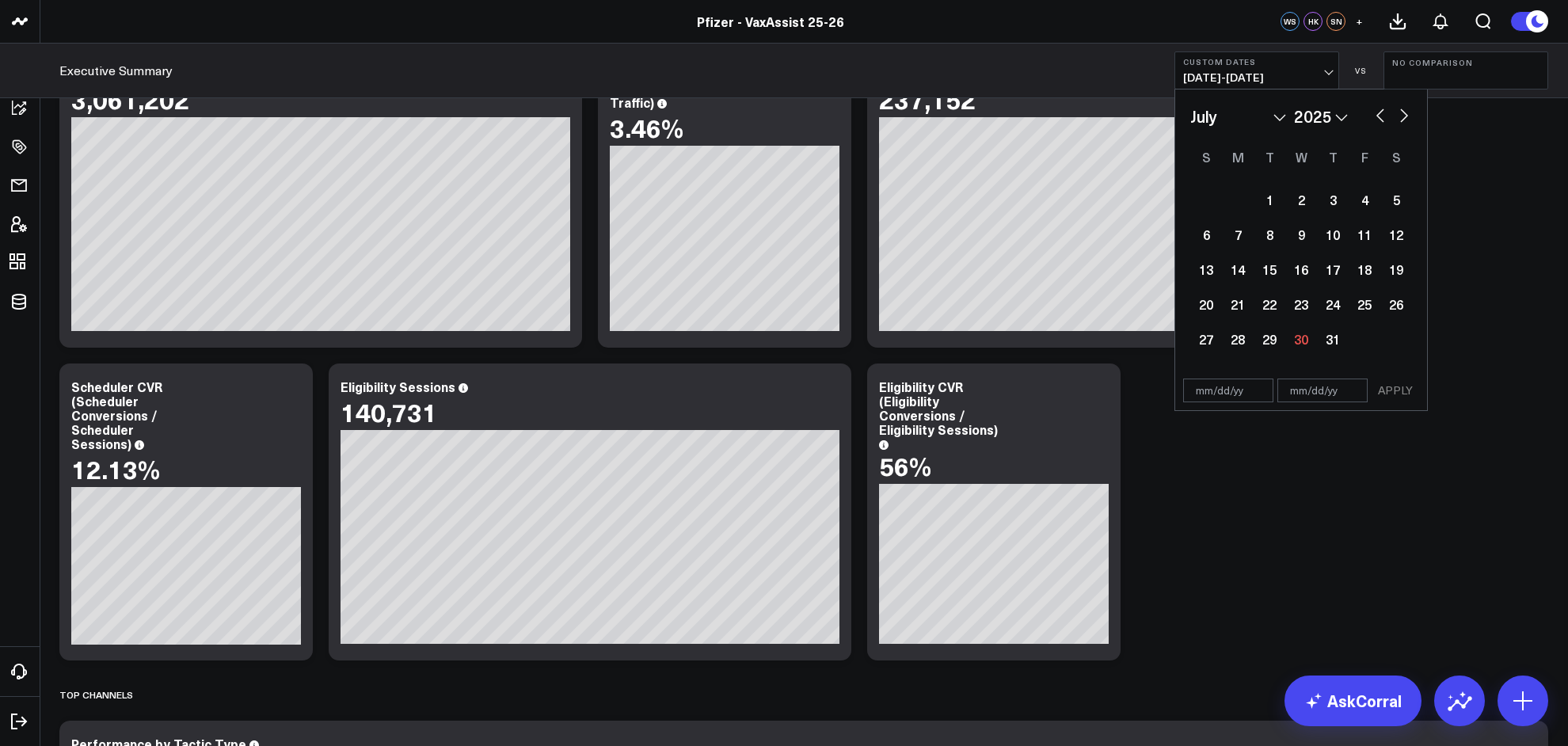 click at bounding box center [1228, 390] 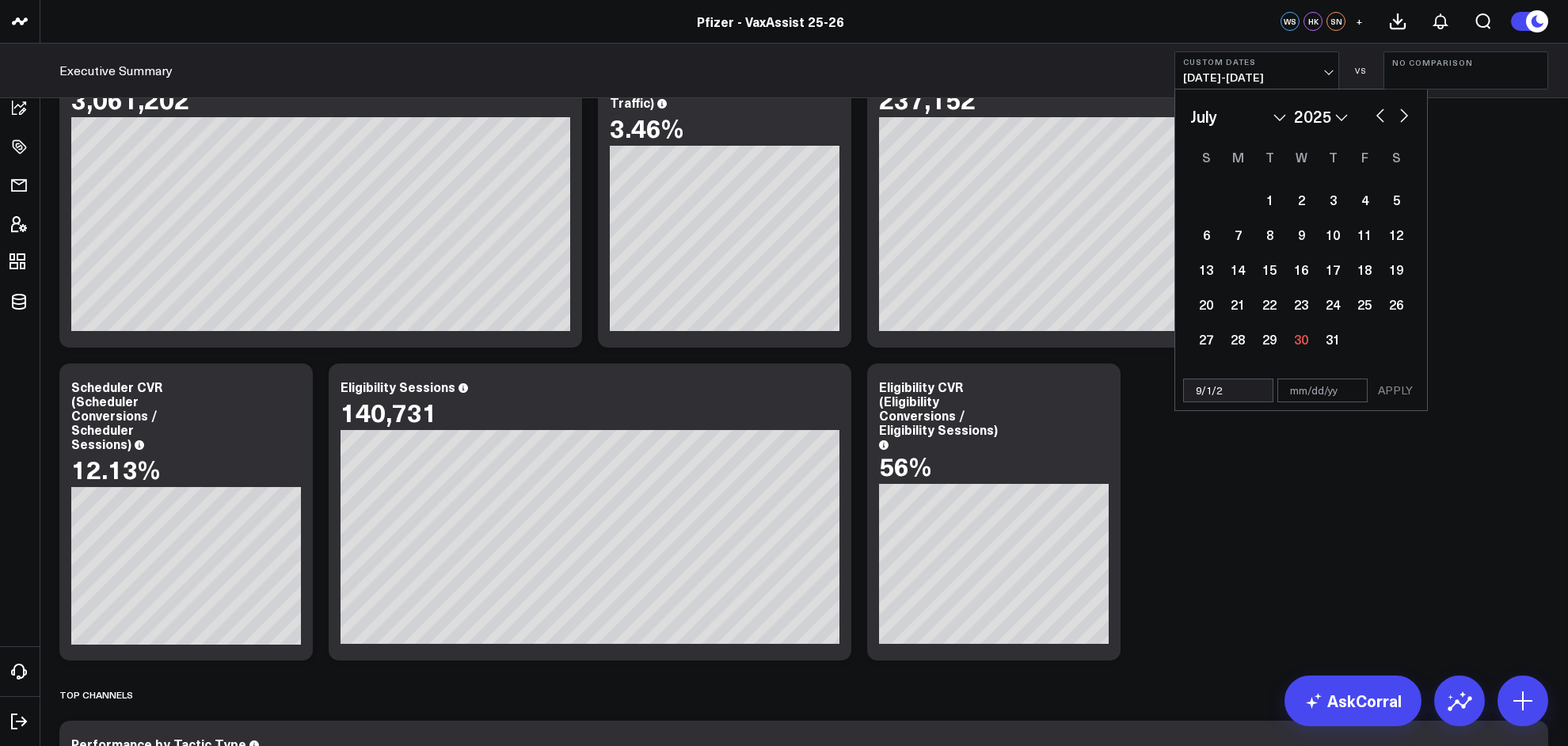 type on "9/1/25" 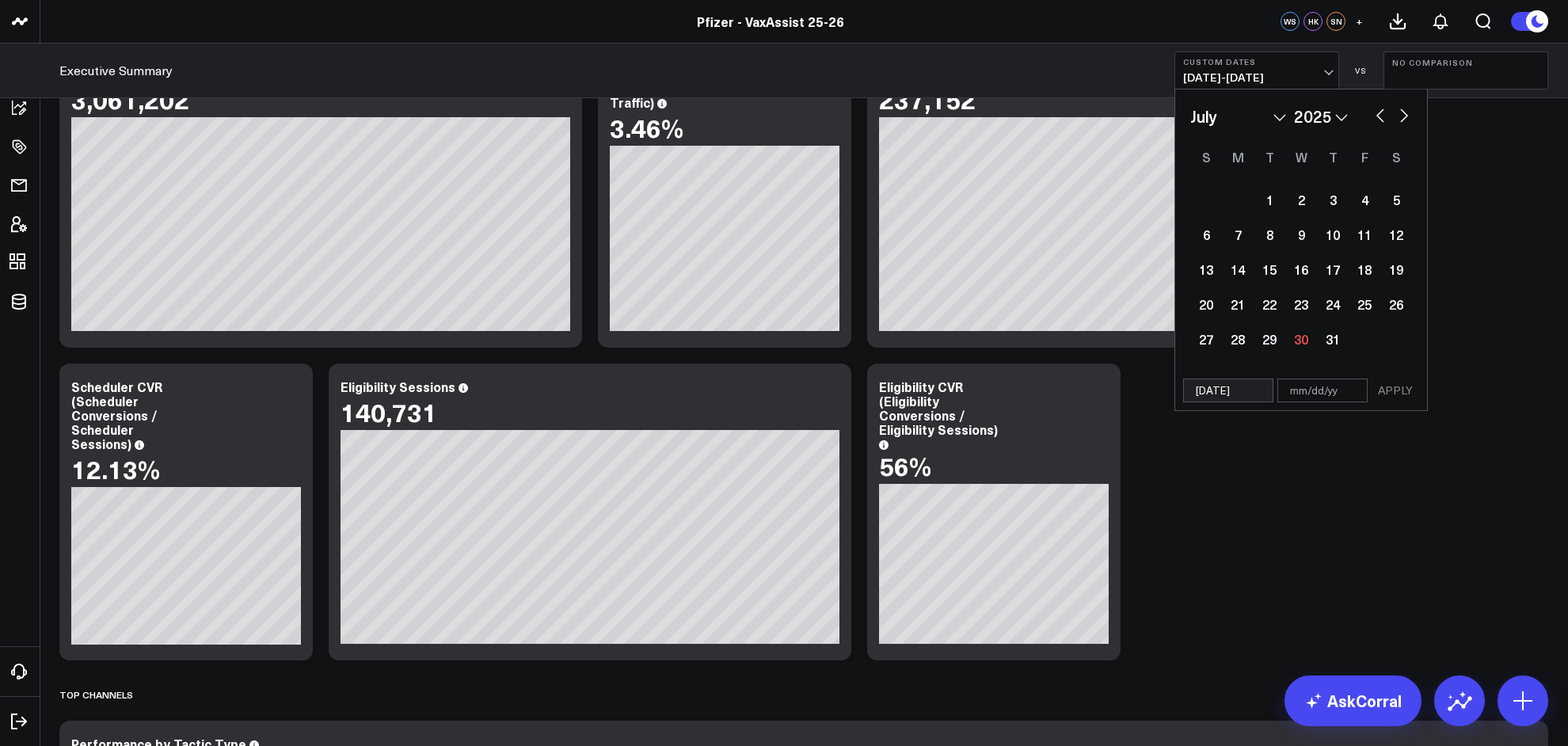 select on "8" 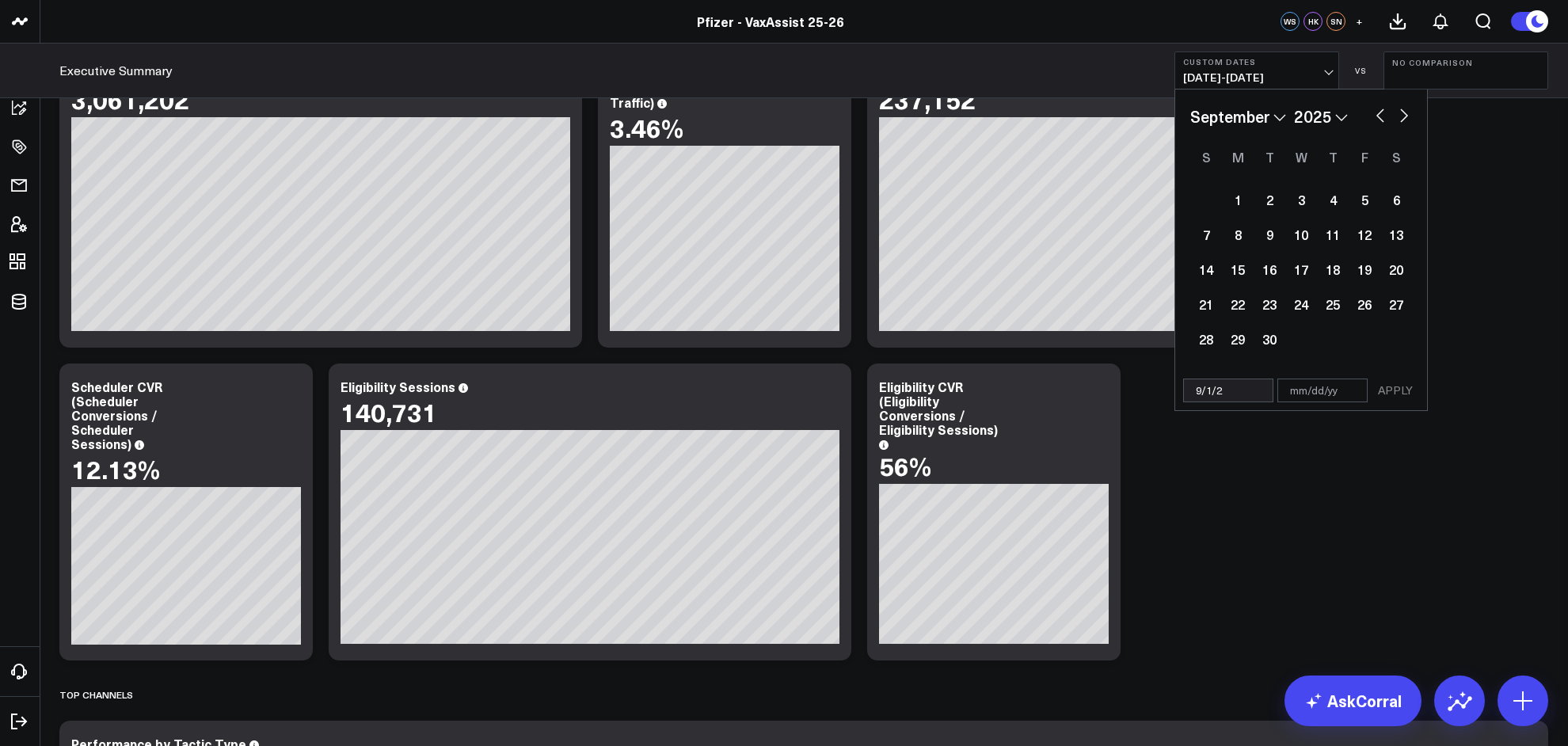 type on "9/1/24" 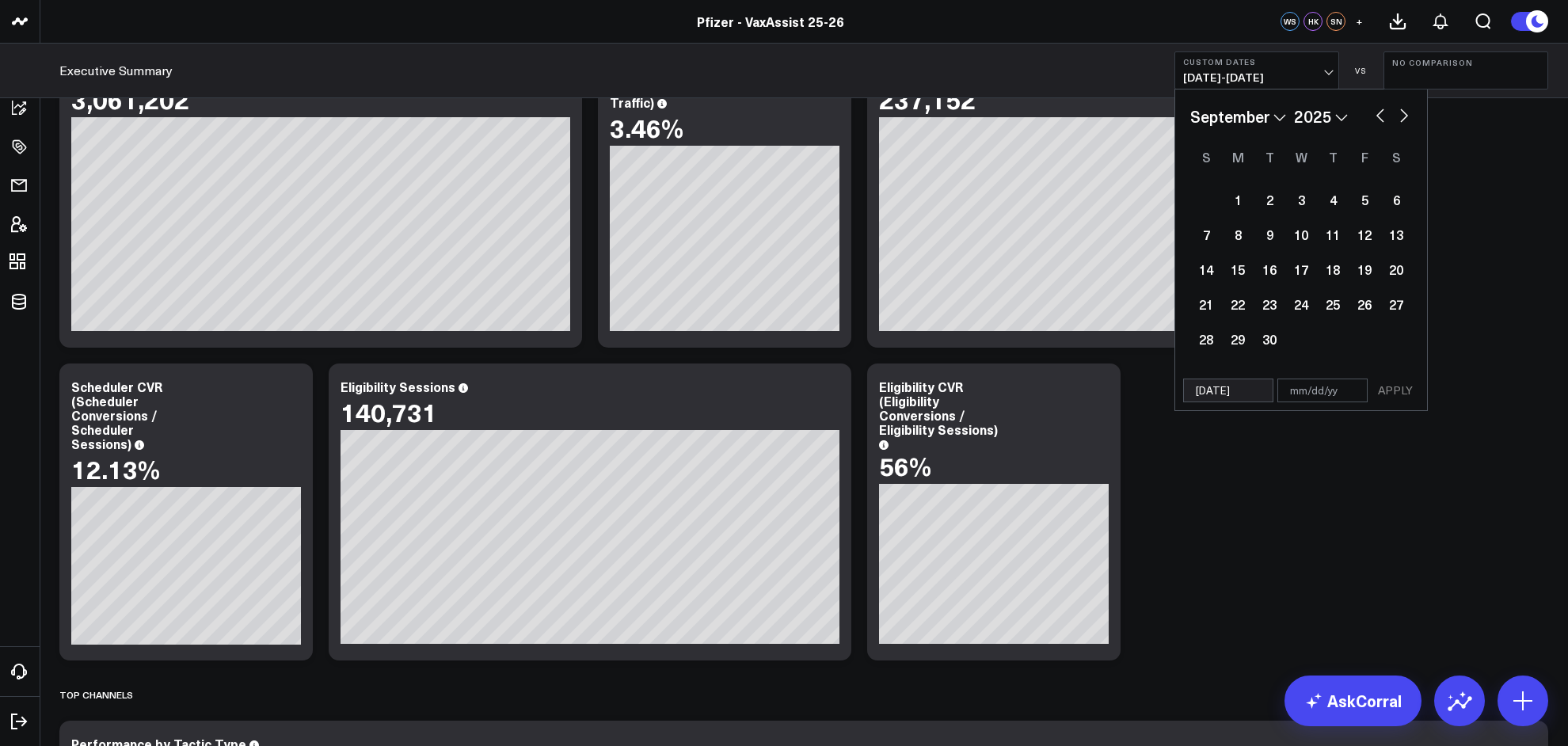 select on "8" 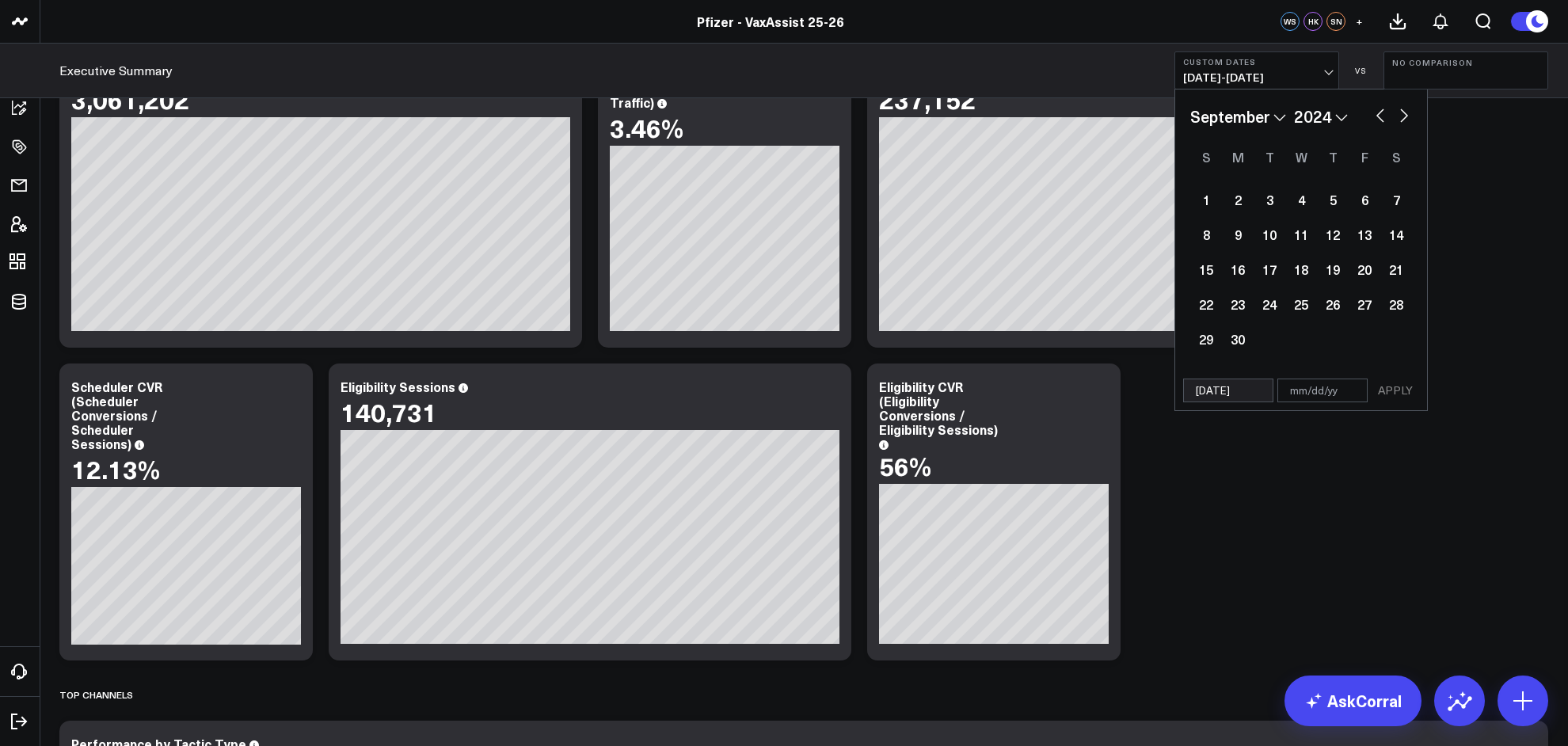 type on "9/1/24" 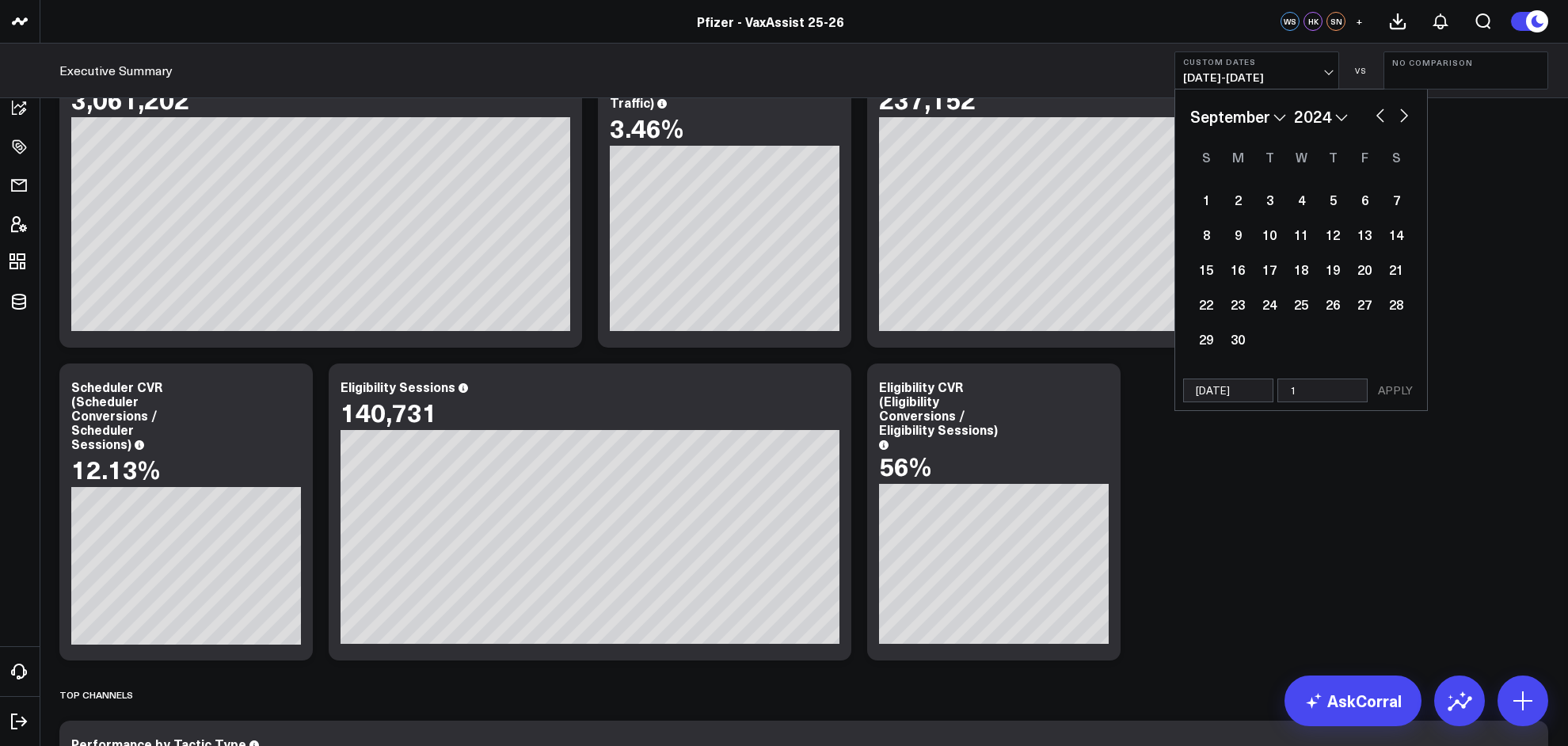 type on "12" 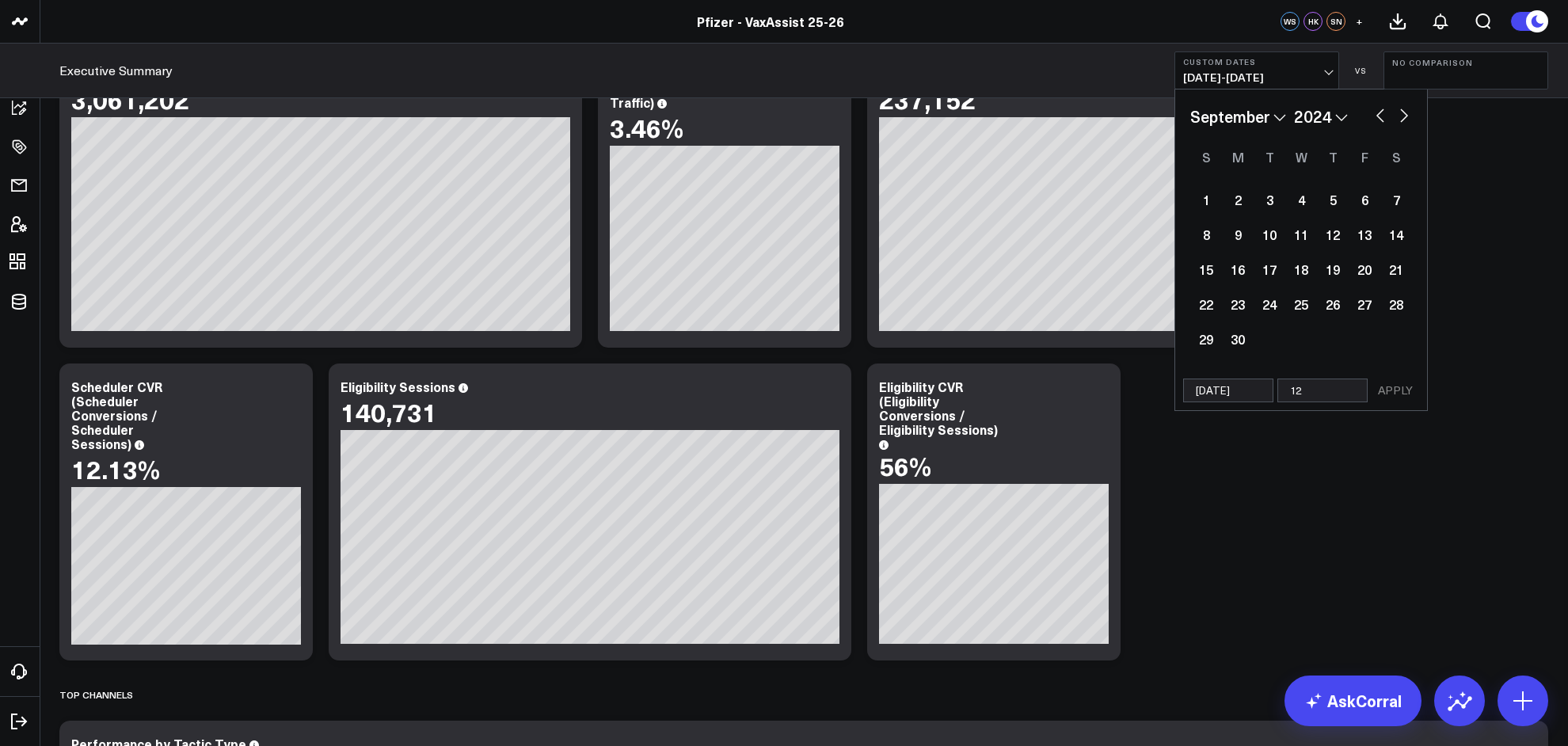 select on "8" 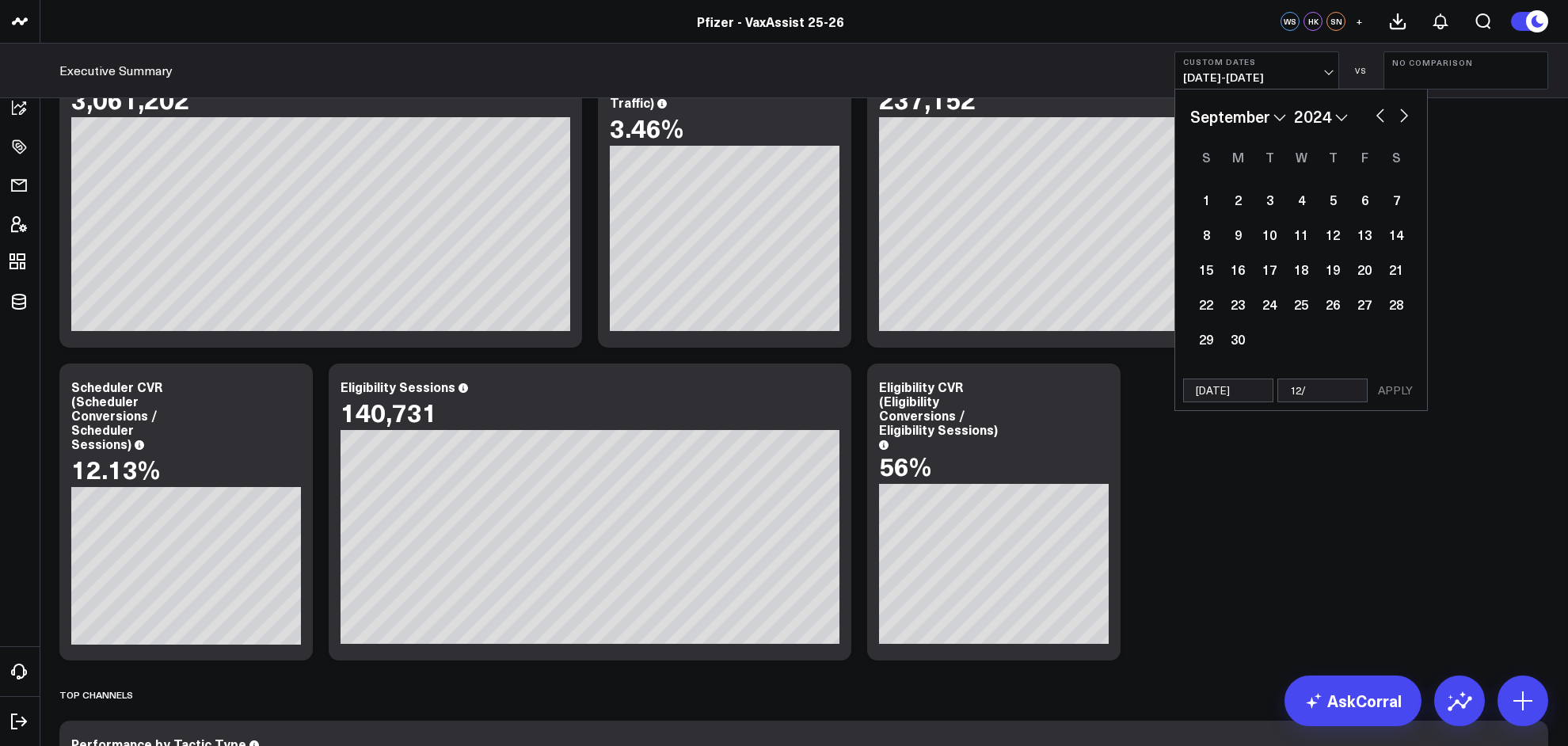select on "8" 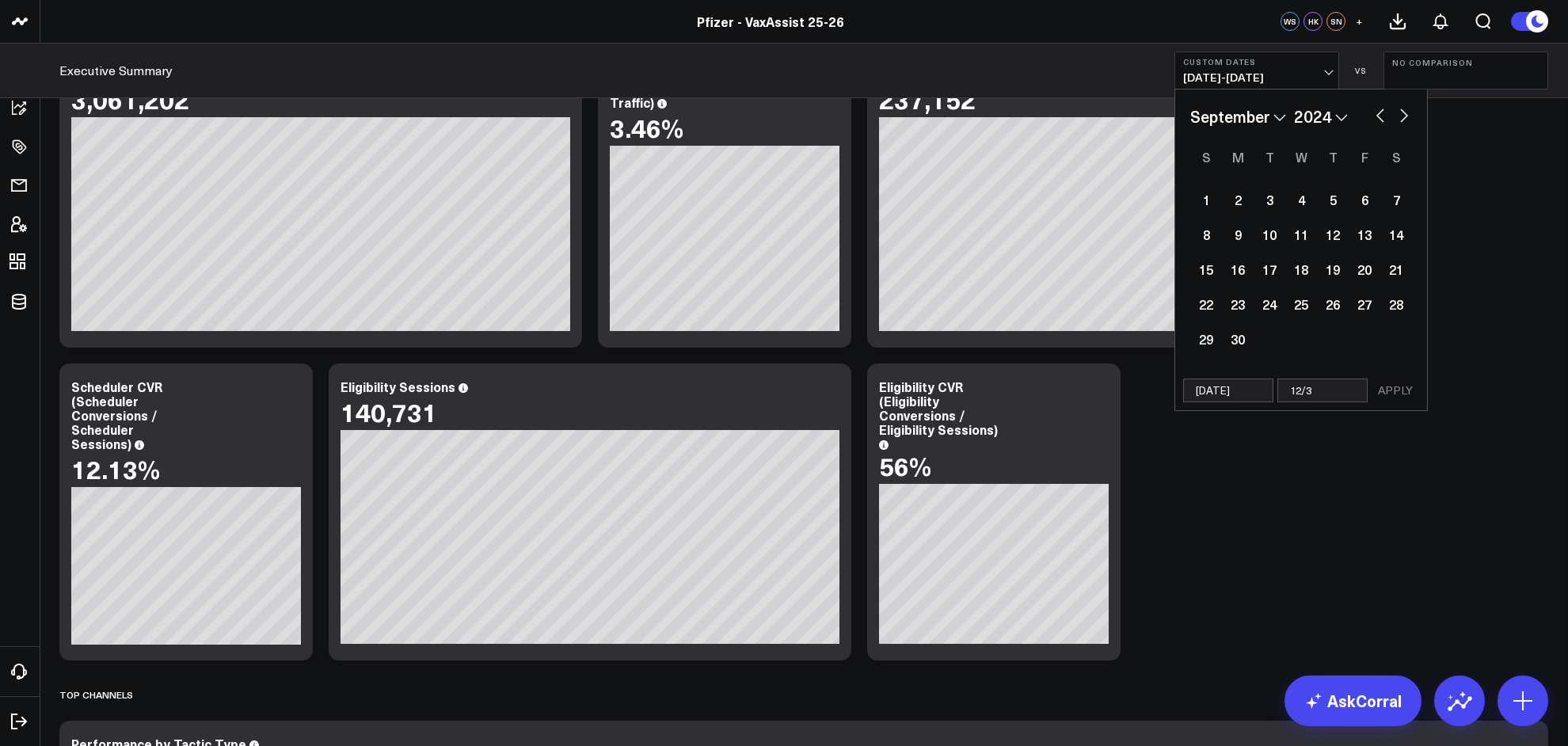 type on "12/31" 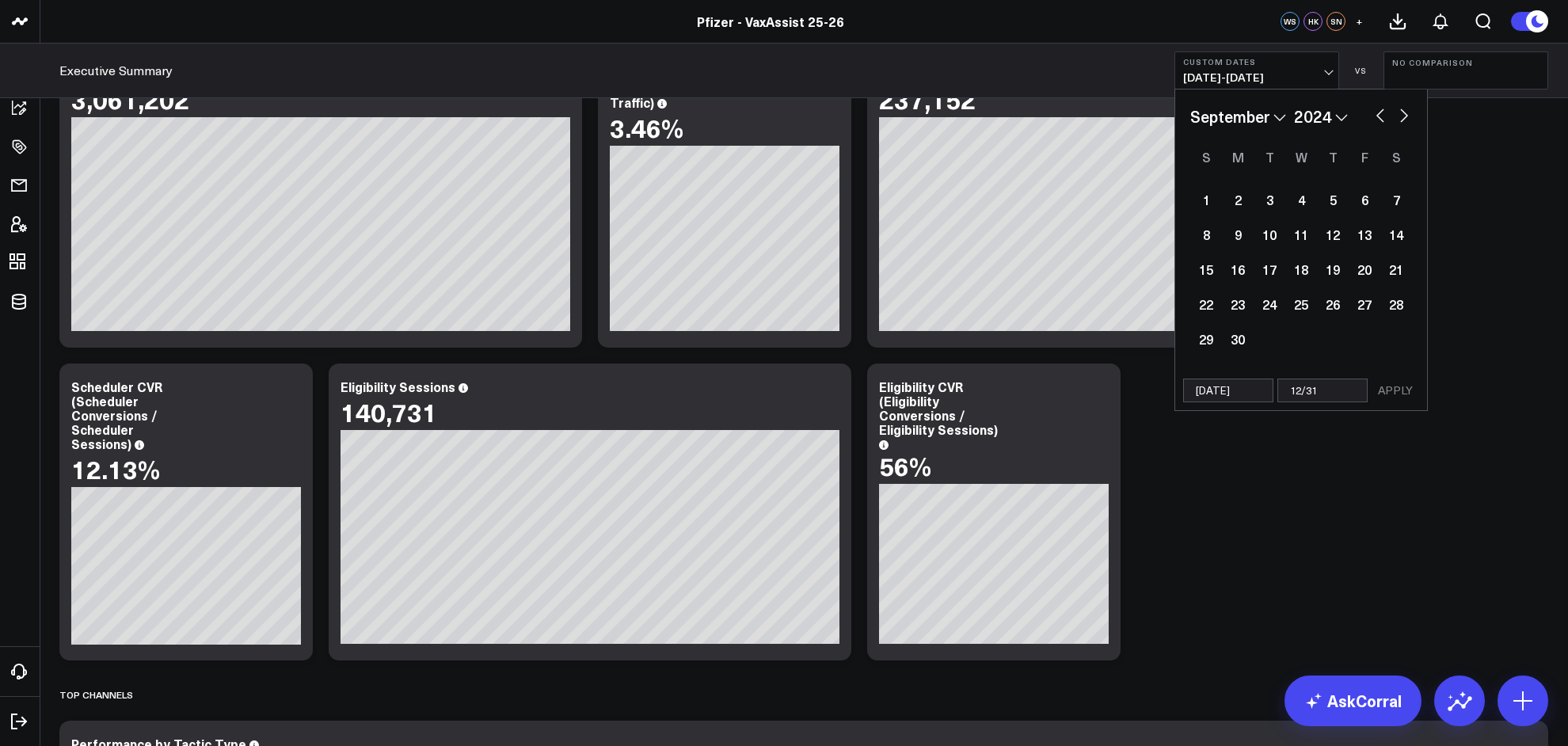 select on "8" 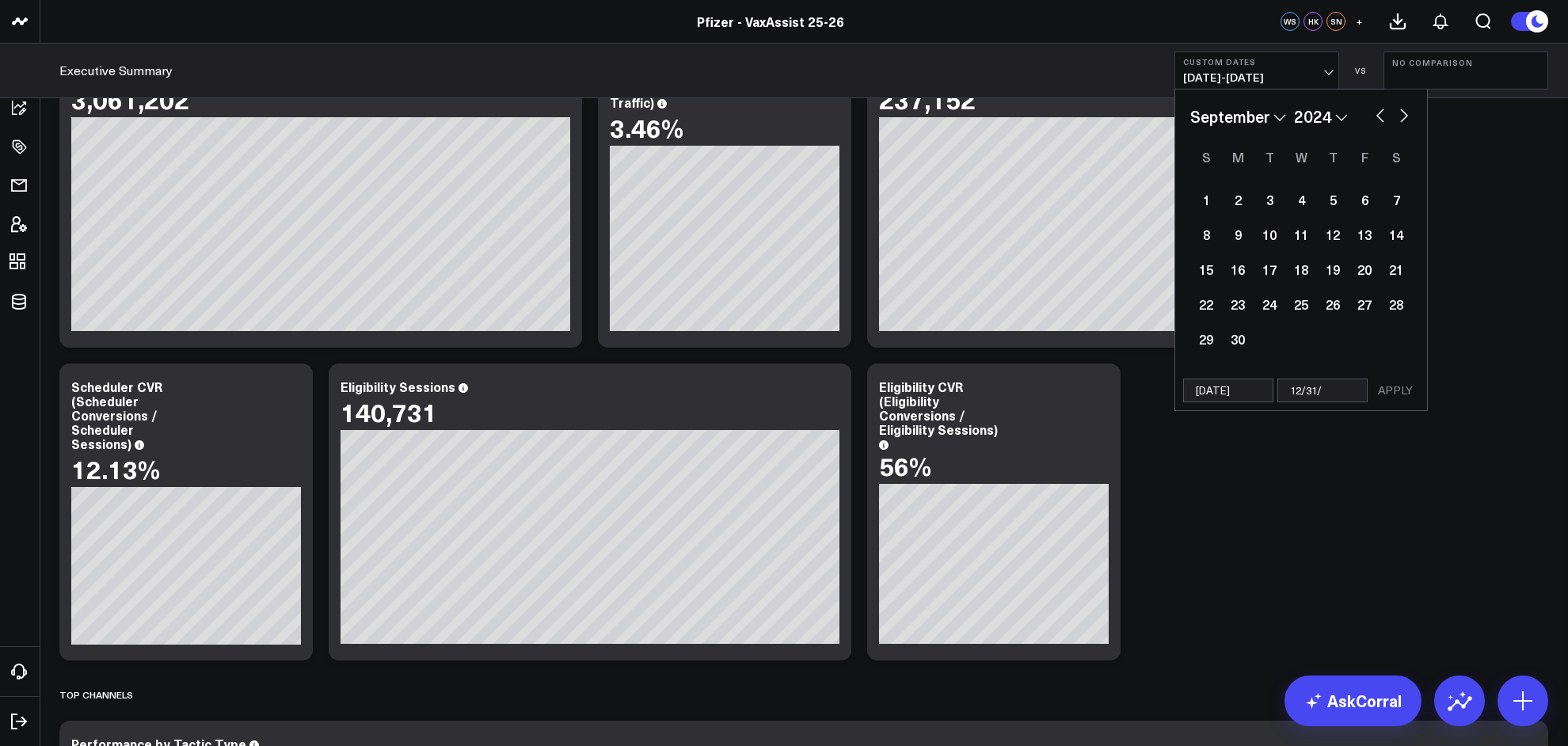 select on "8" 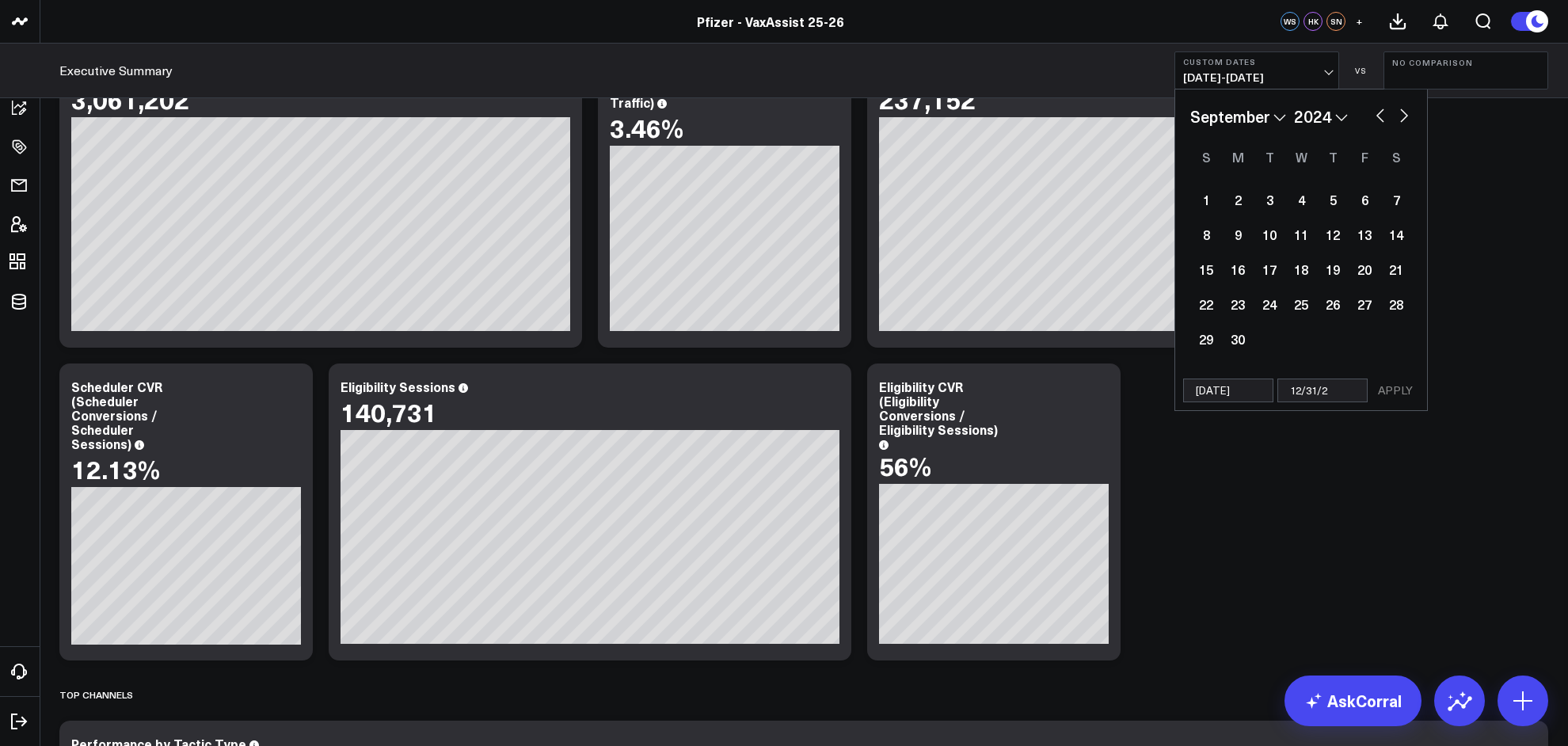 type on "12/31/24" 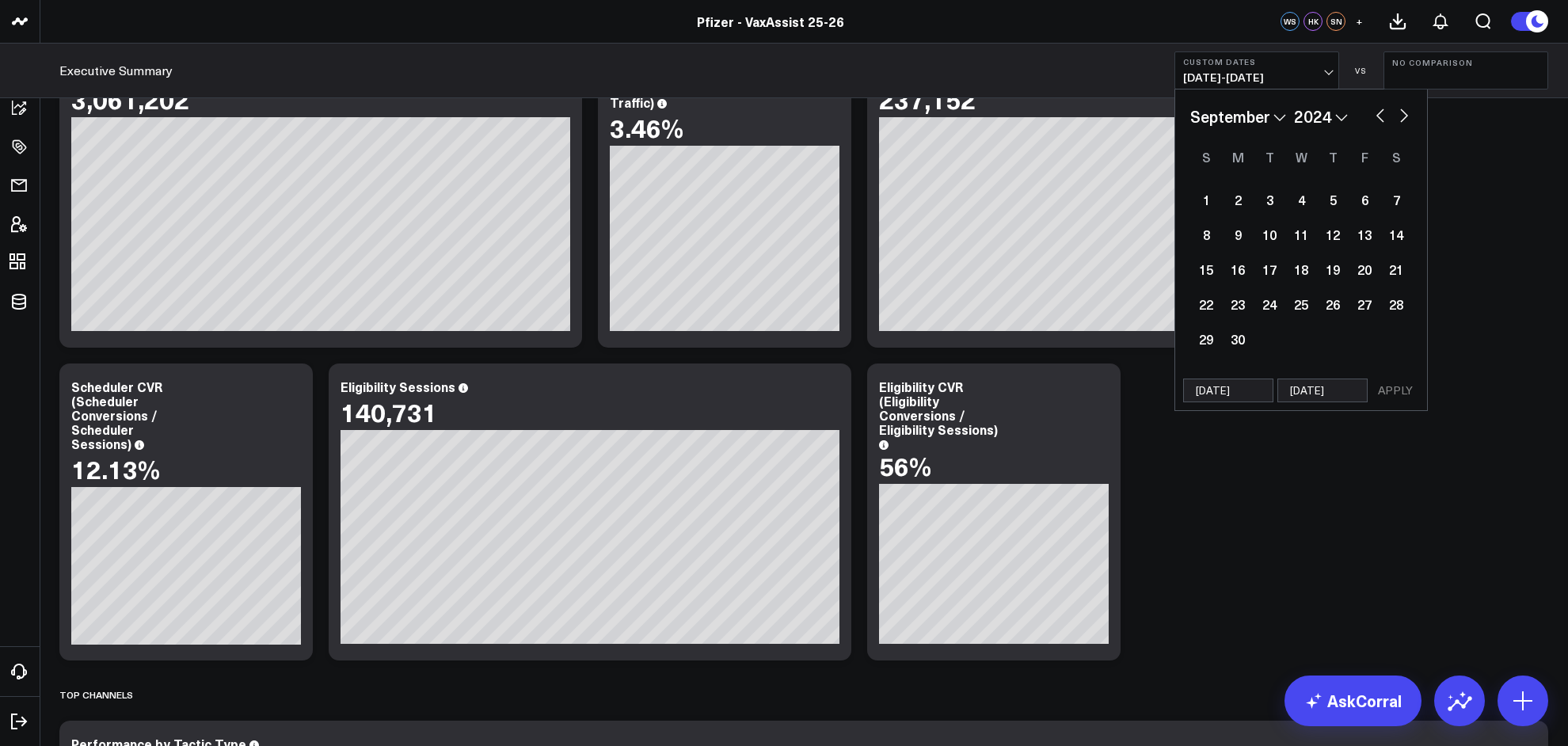 select on "8" 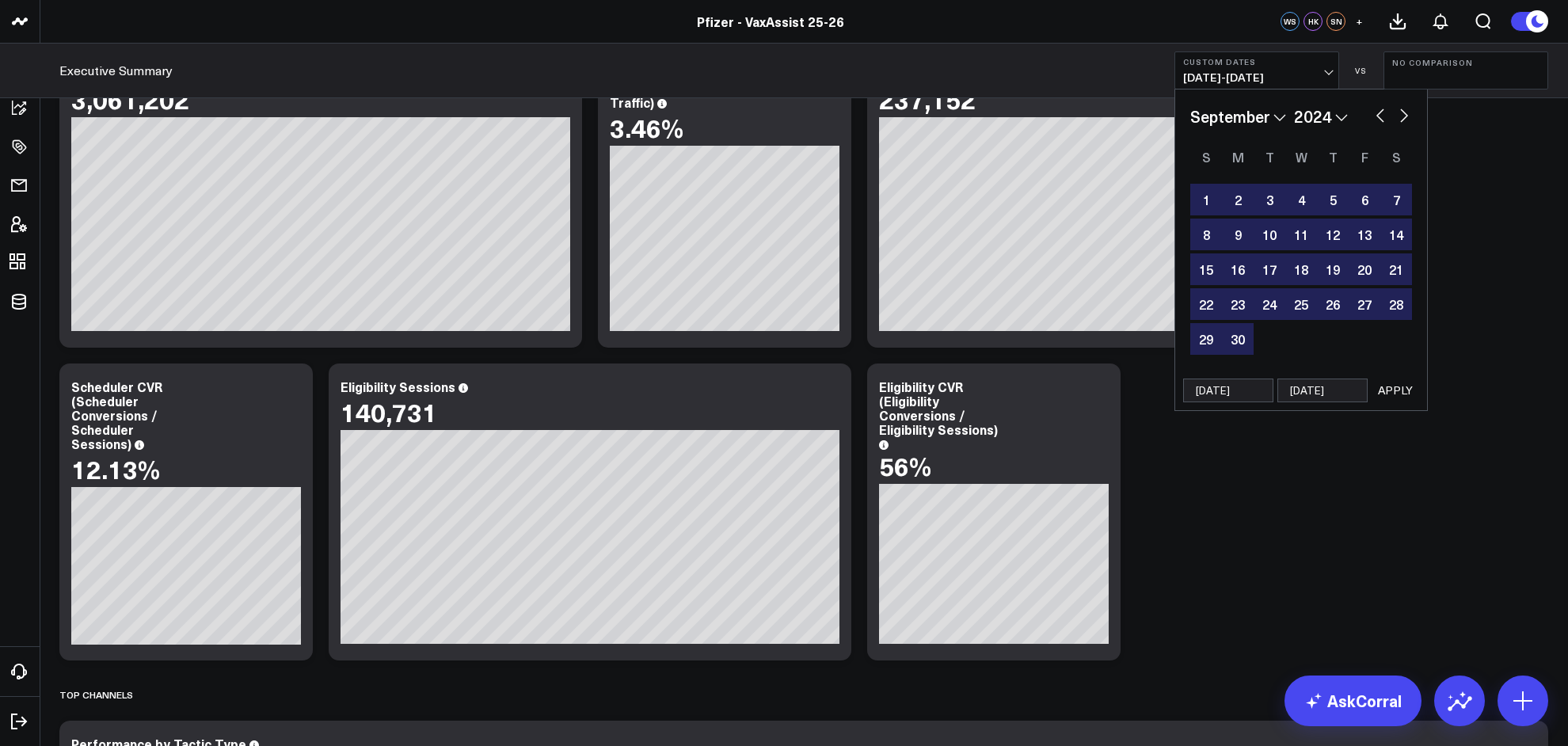 type on "12/31/24" 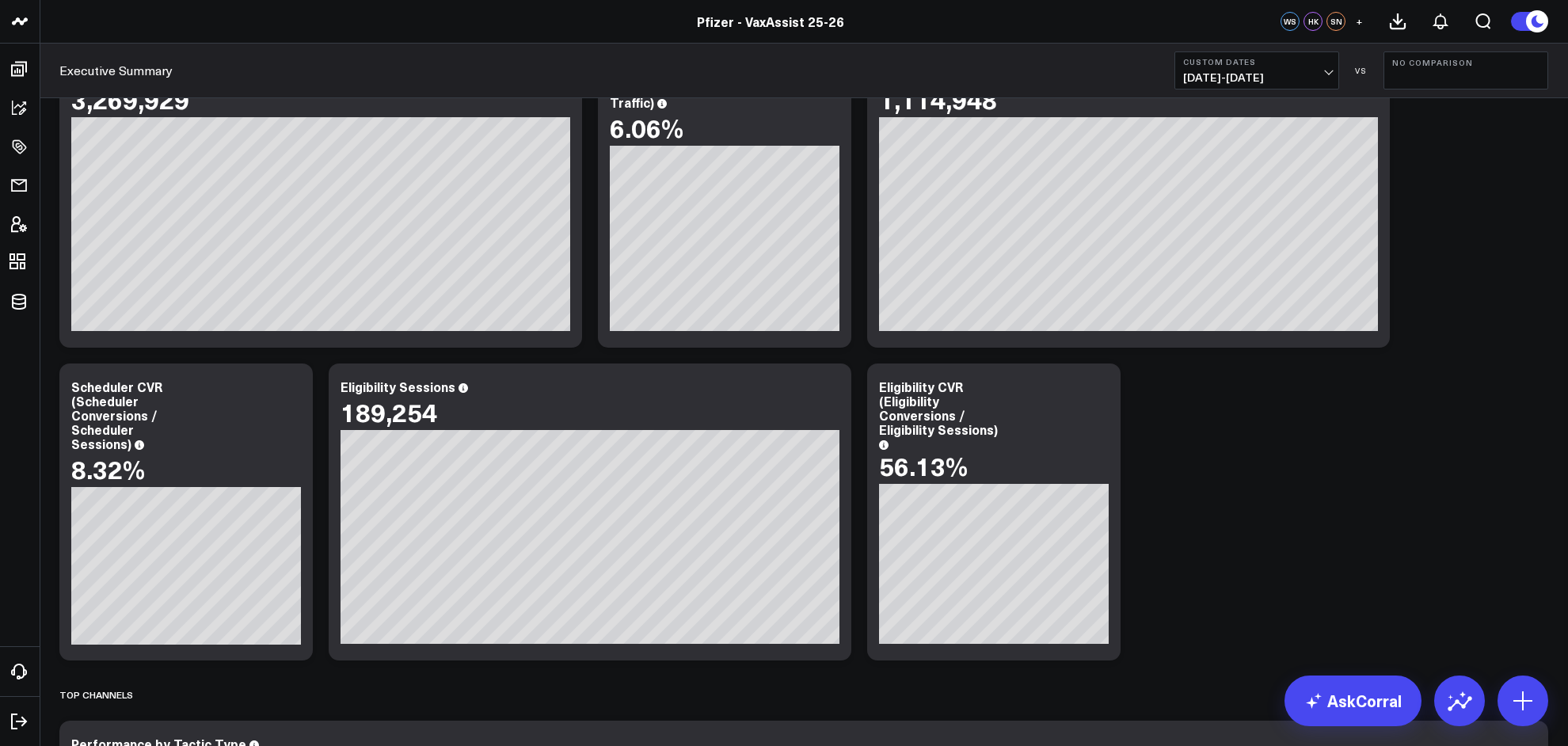click on "09/01/24  -  12/31/24" at bounding box center (1257, 78) 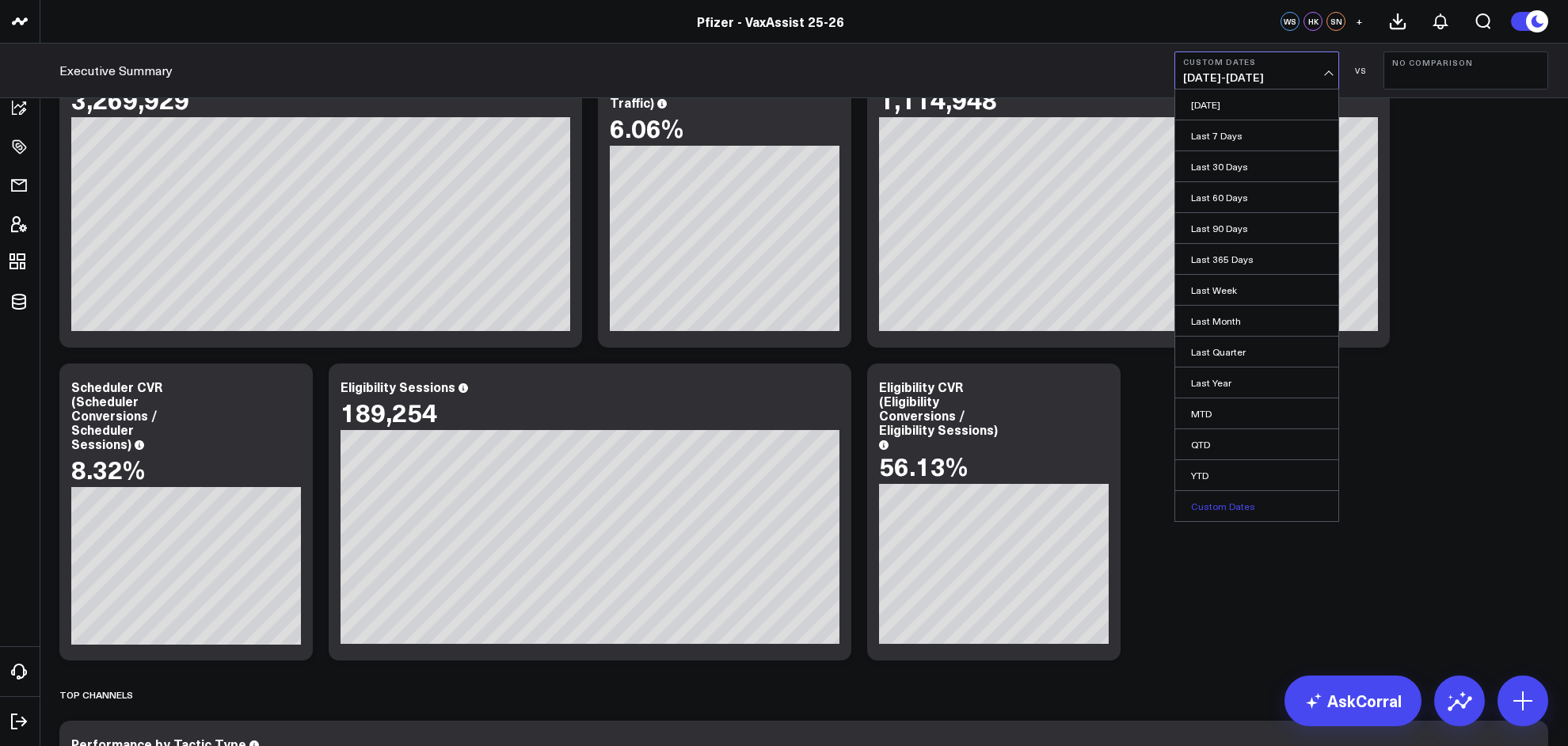 click on "Custom Dates" at bounding box center [1257, 506] 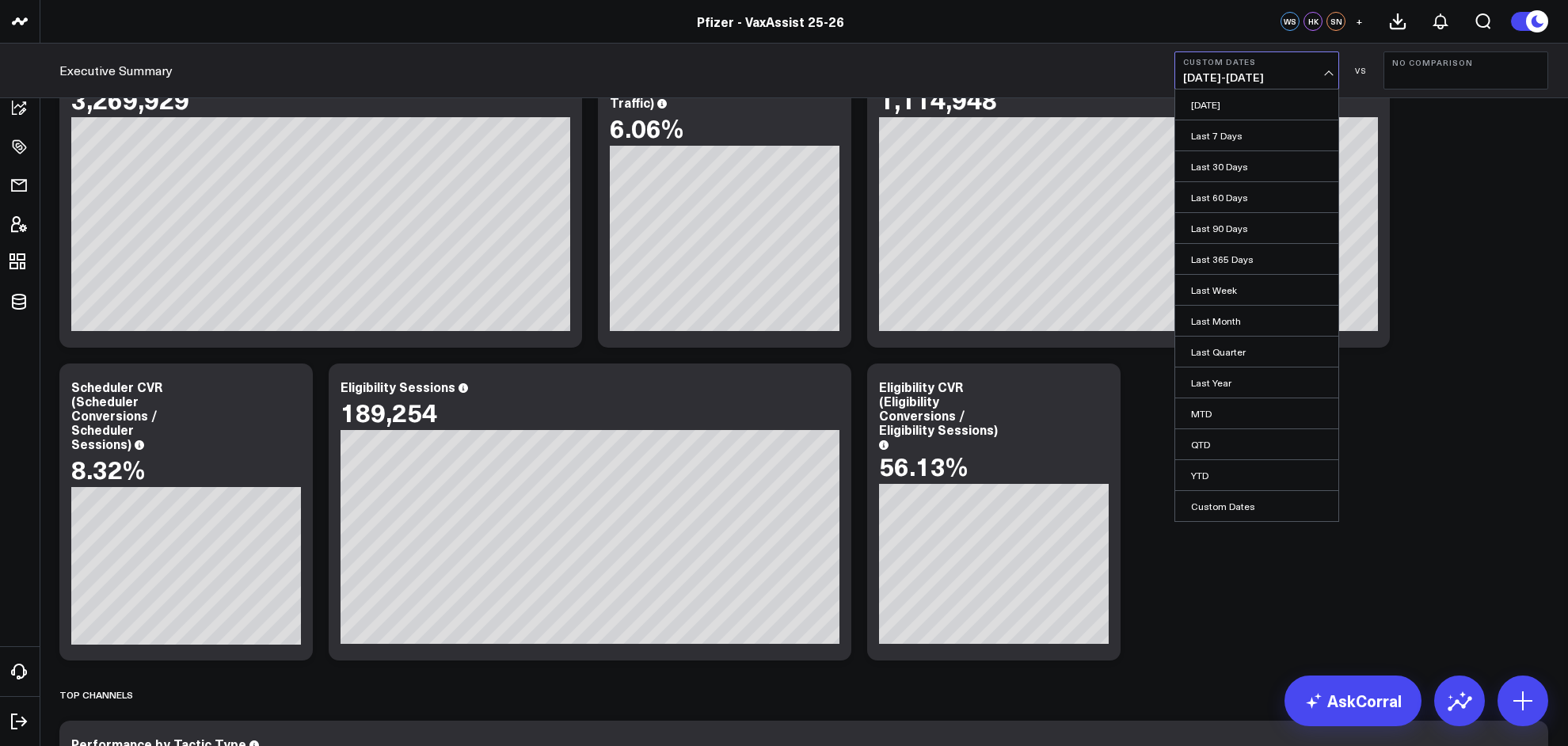 select on "6" 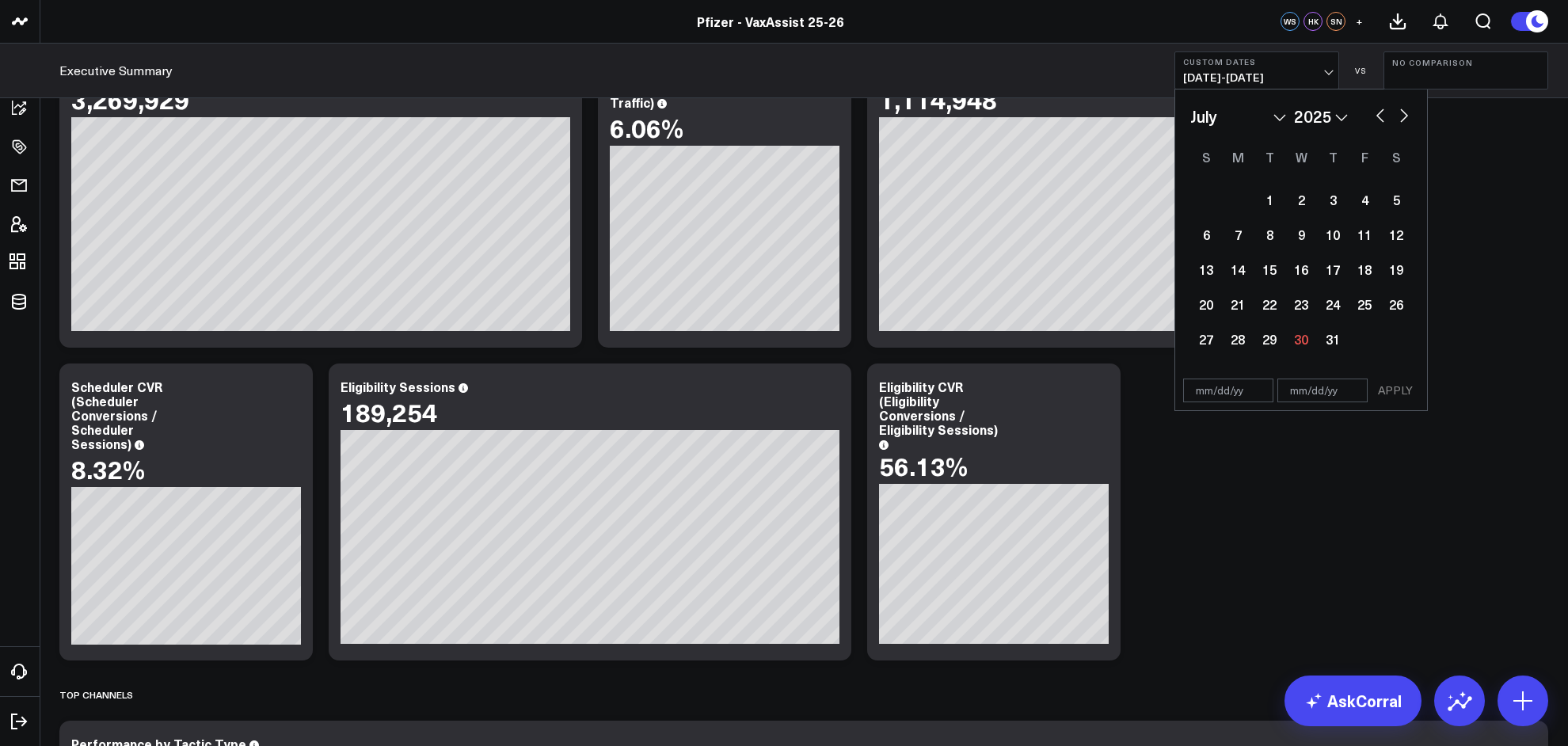 click at bounding box center [1228, 390] 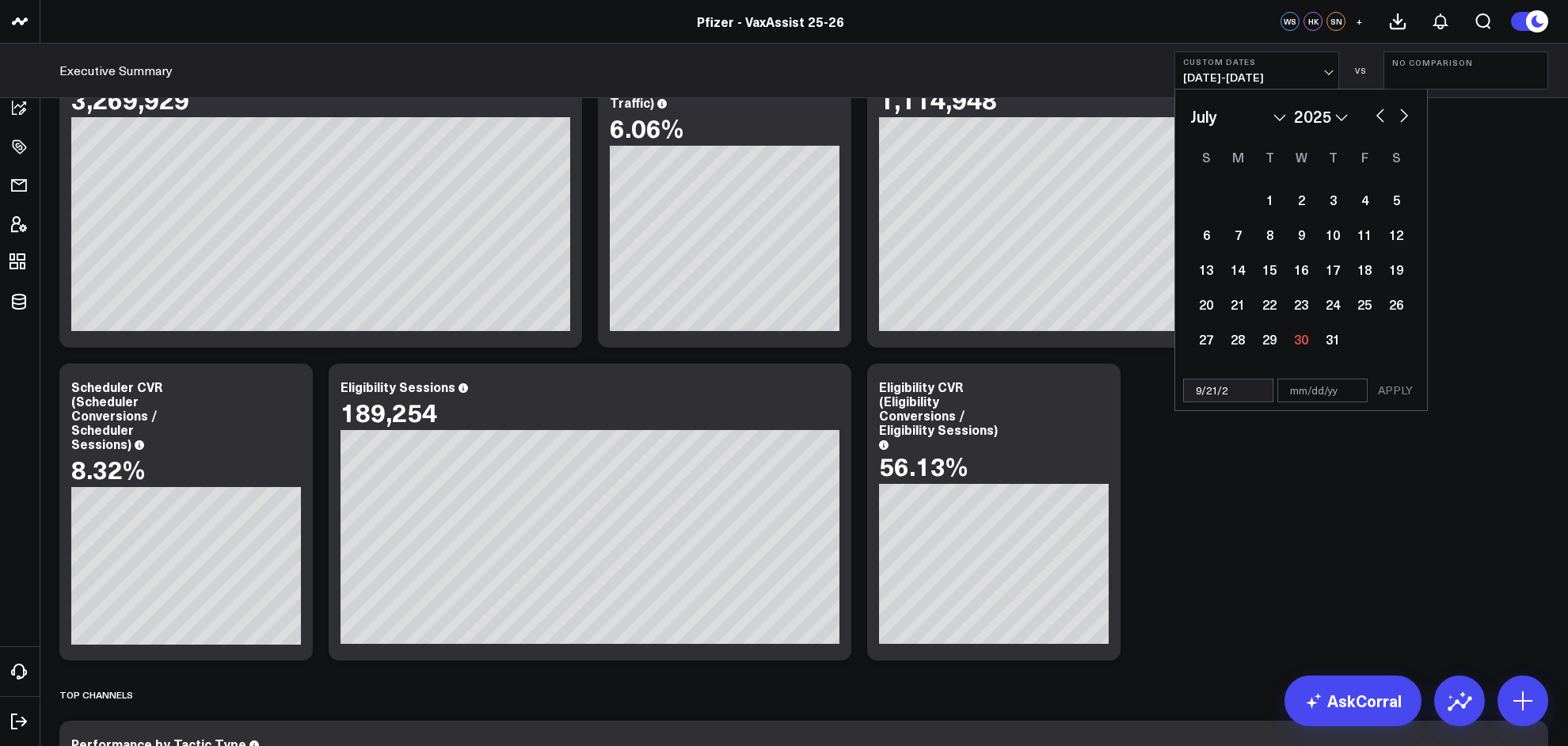 type on "9/21/24" 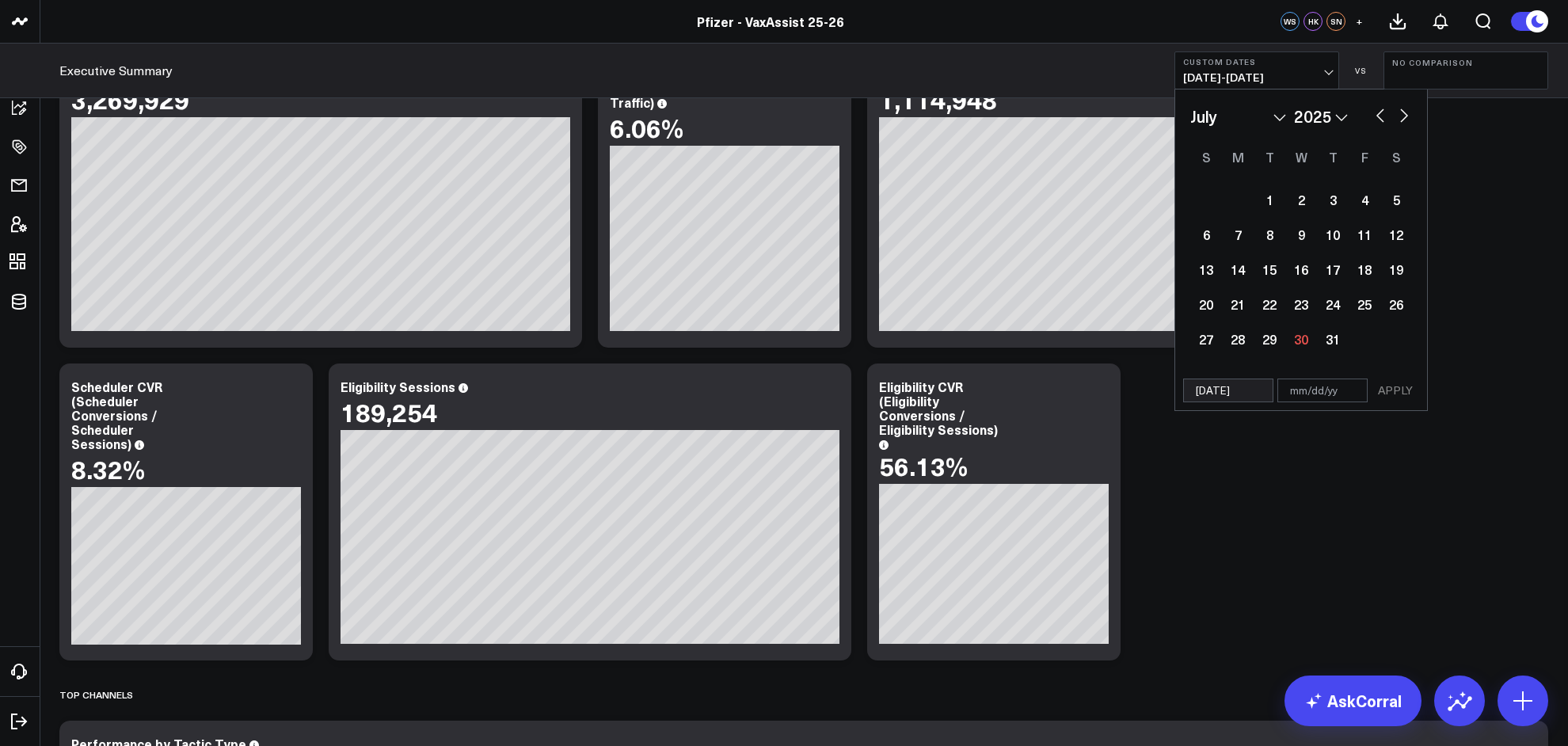 select on "8" 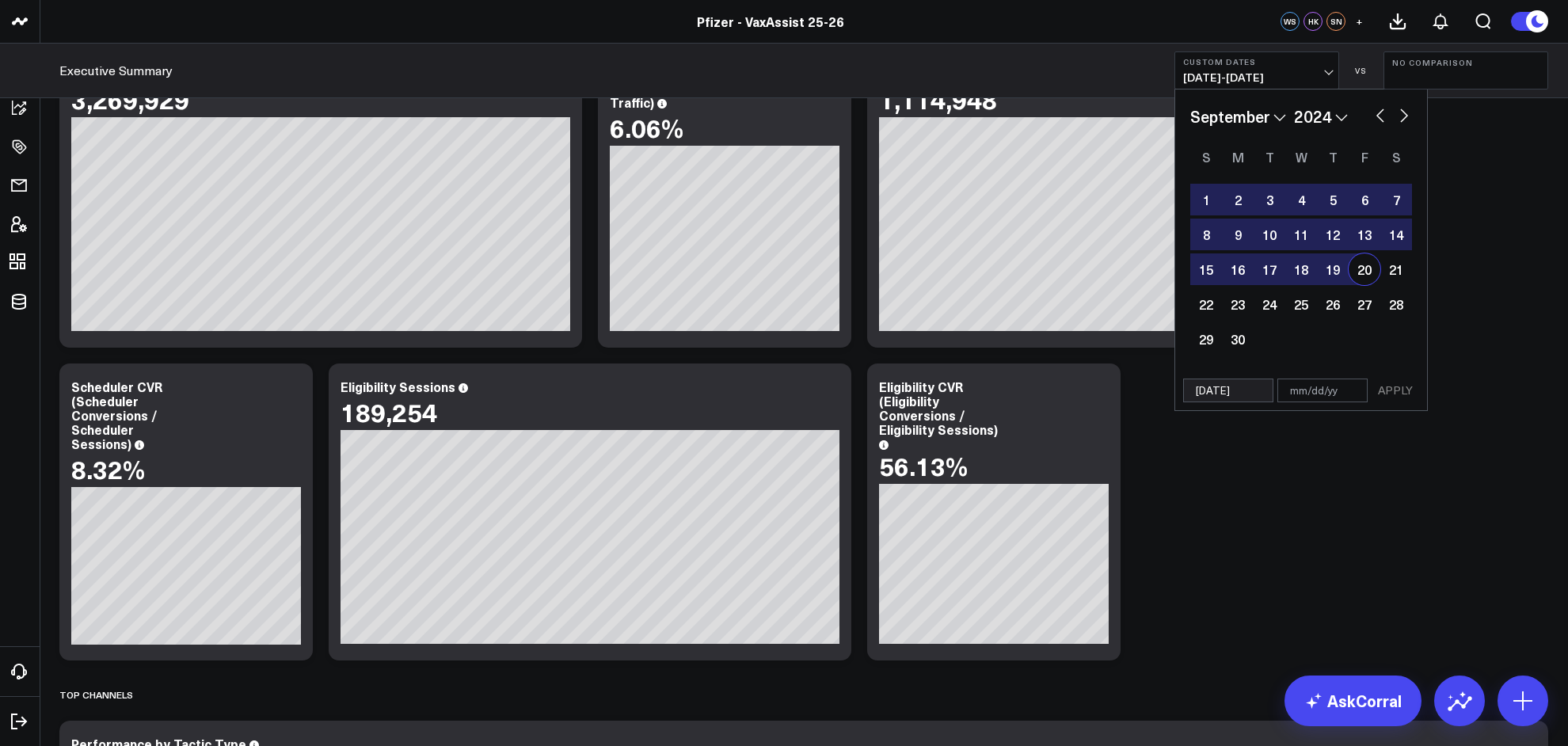type on "9/21/24" 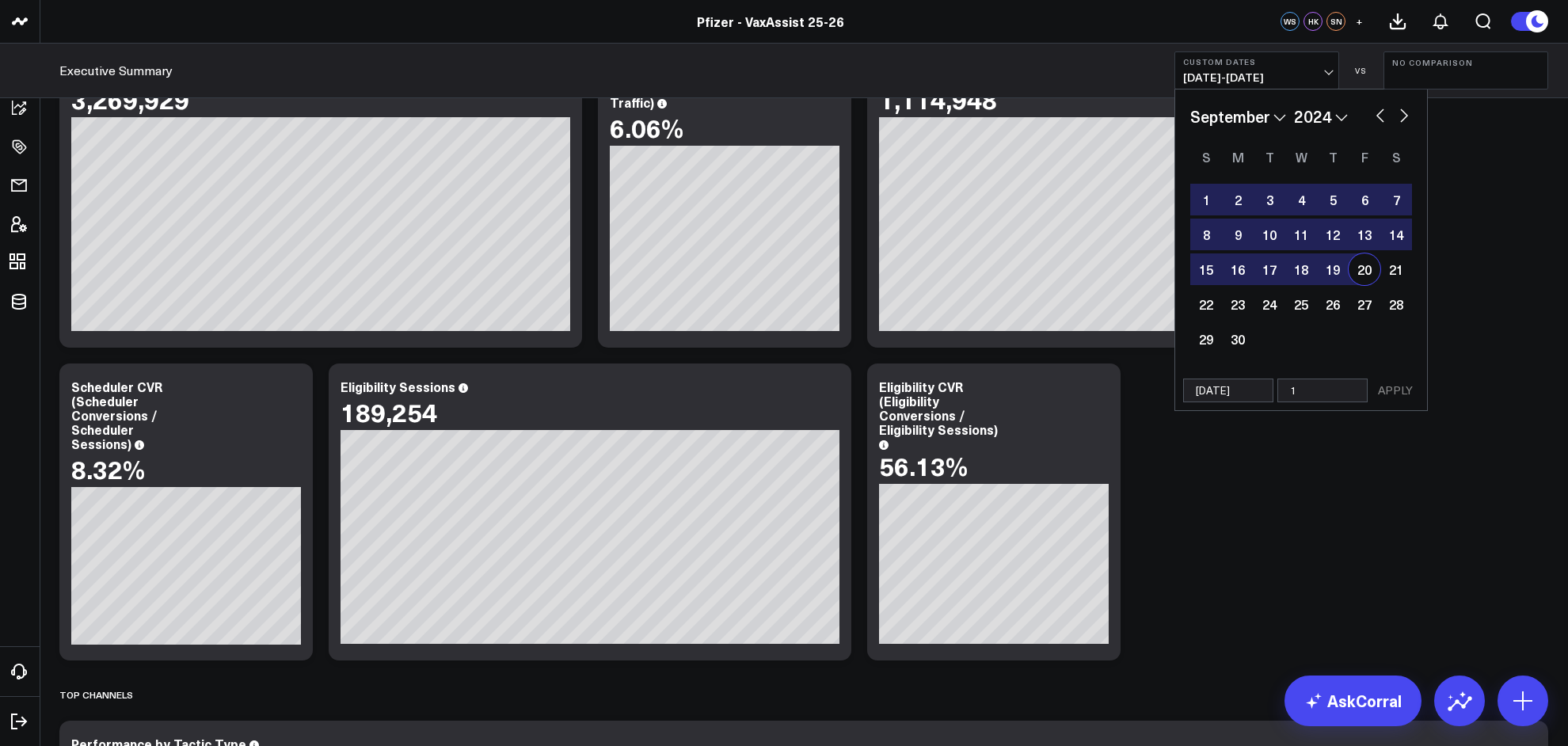 type on "12" 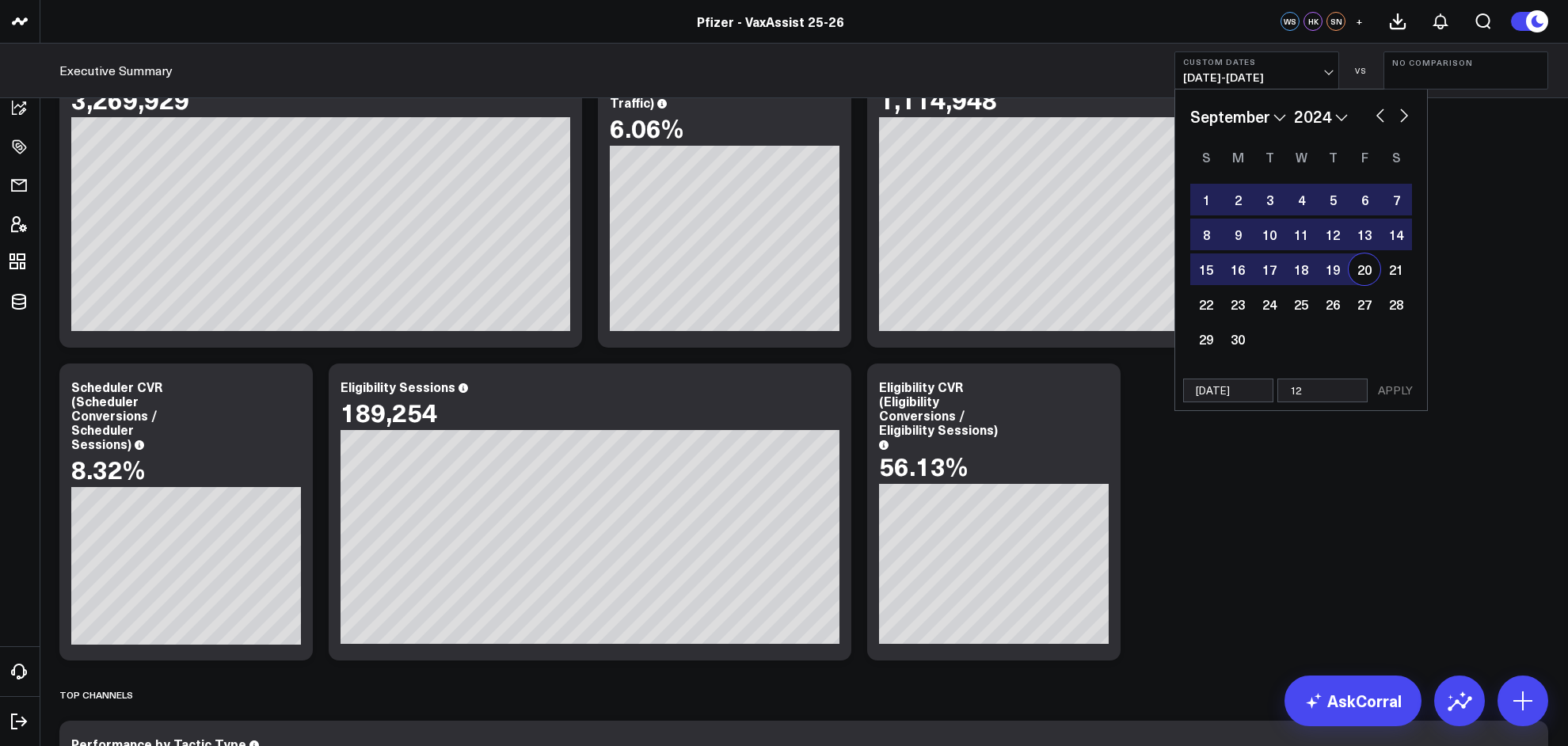 select on "8" 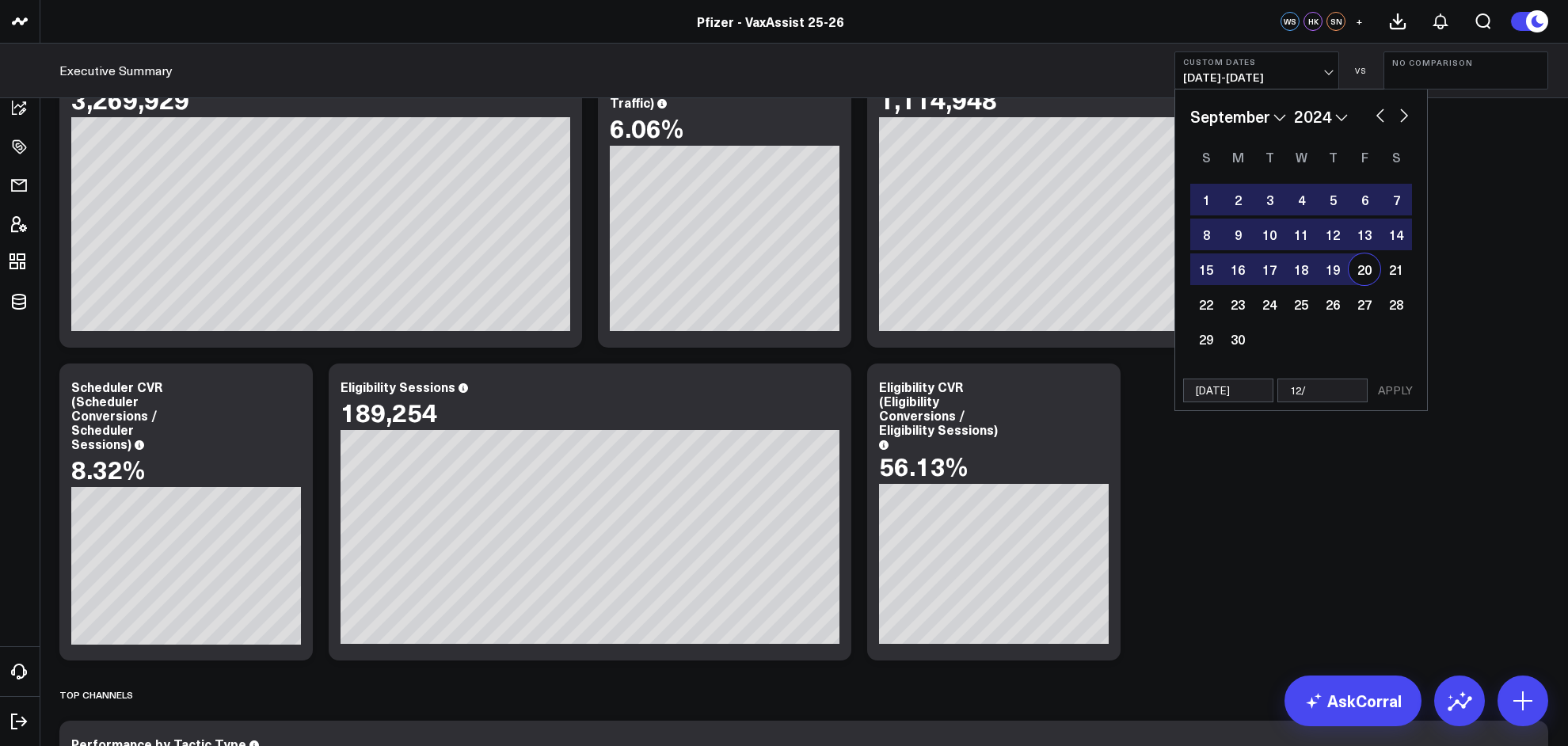 select on "8" 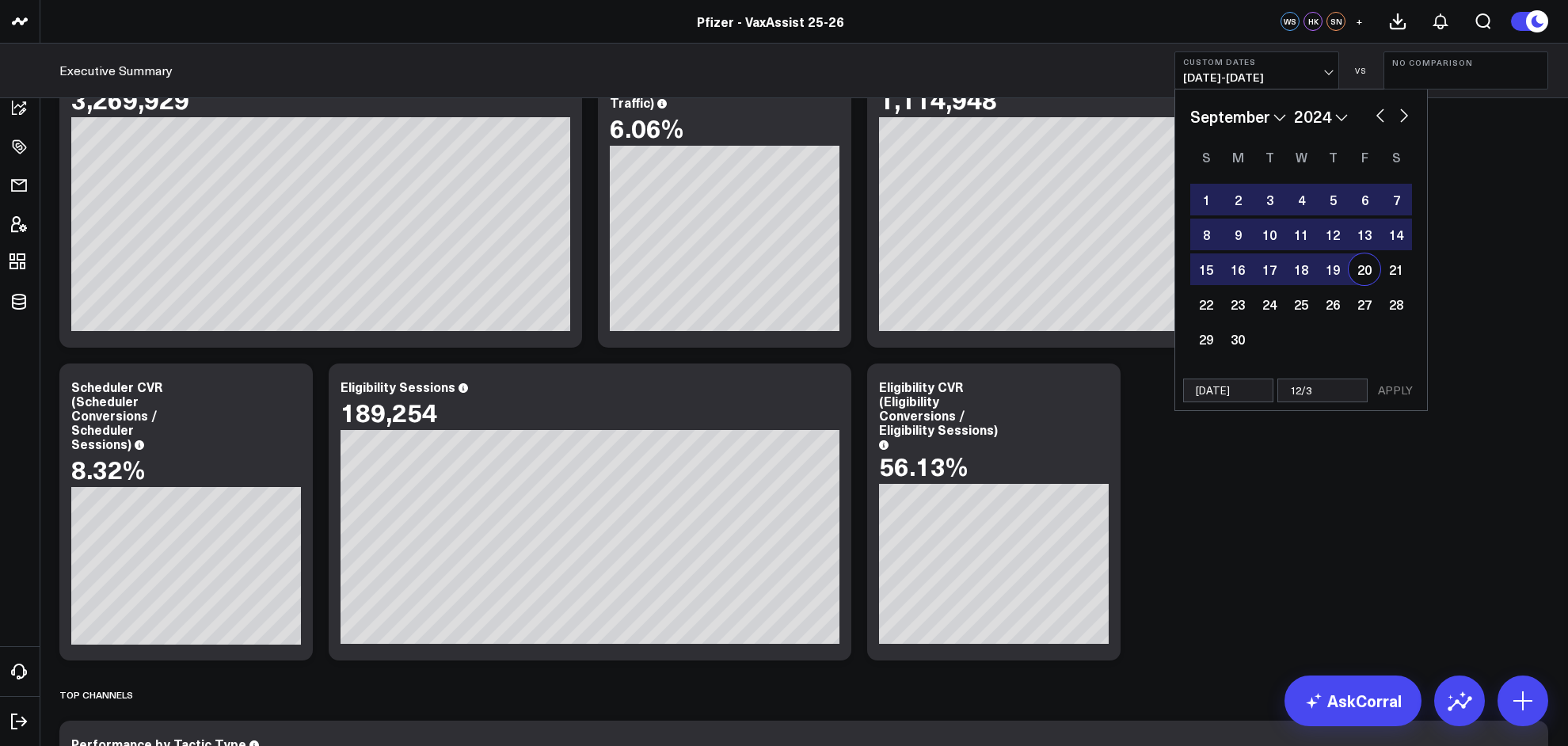 type on "12/31" 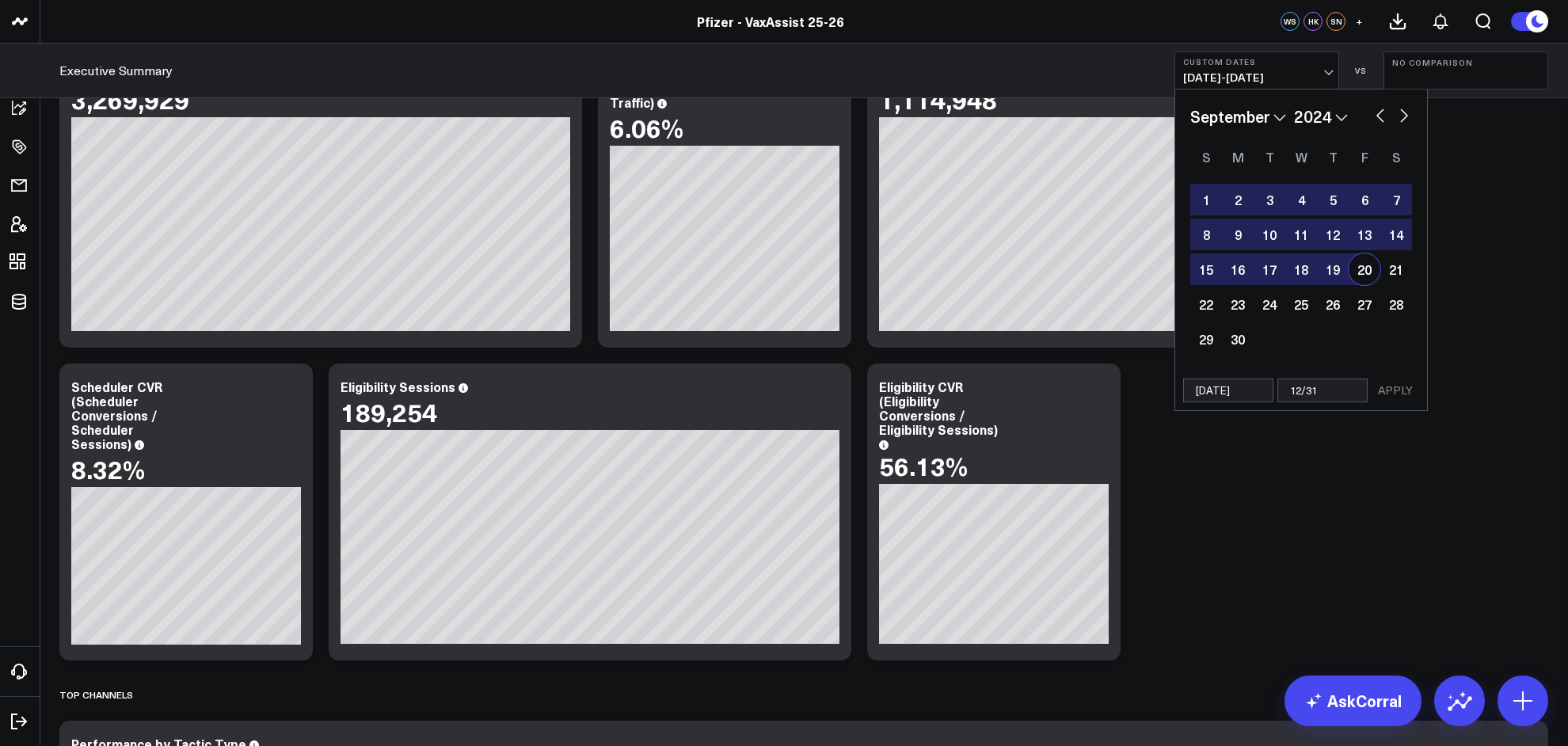 select on "8" 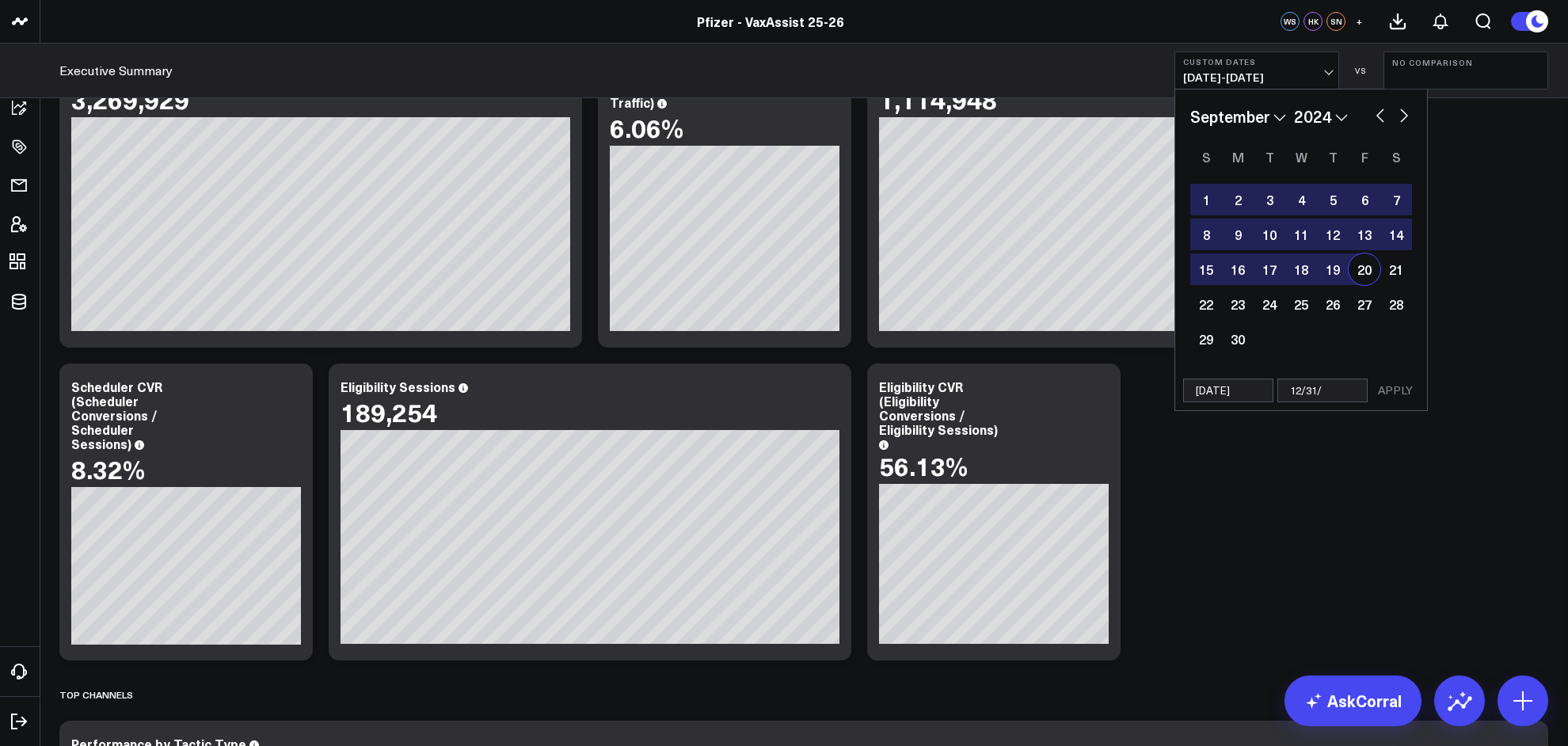 select on "8" 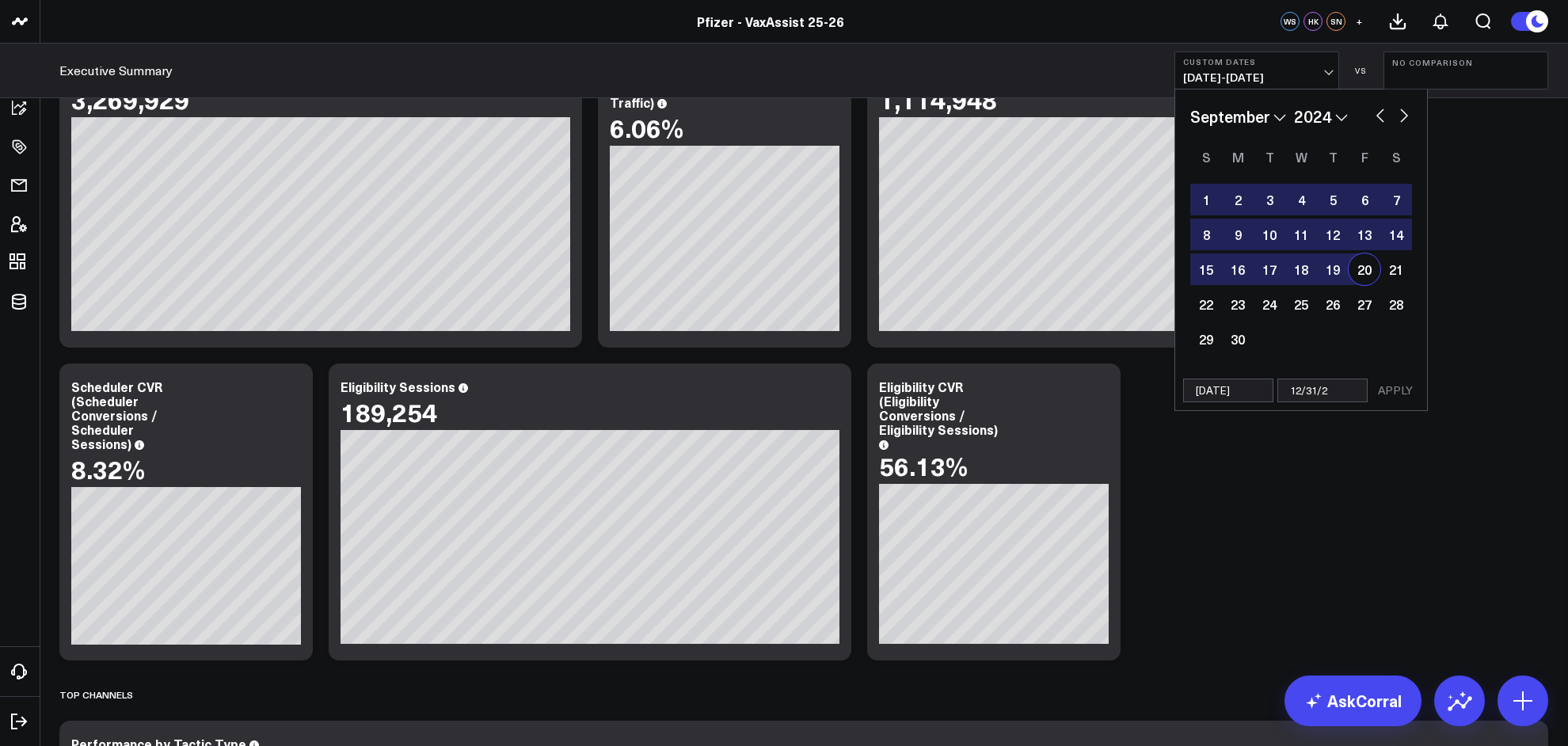 select on "8" 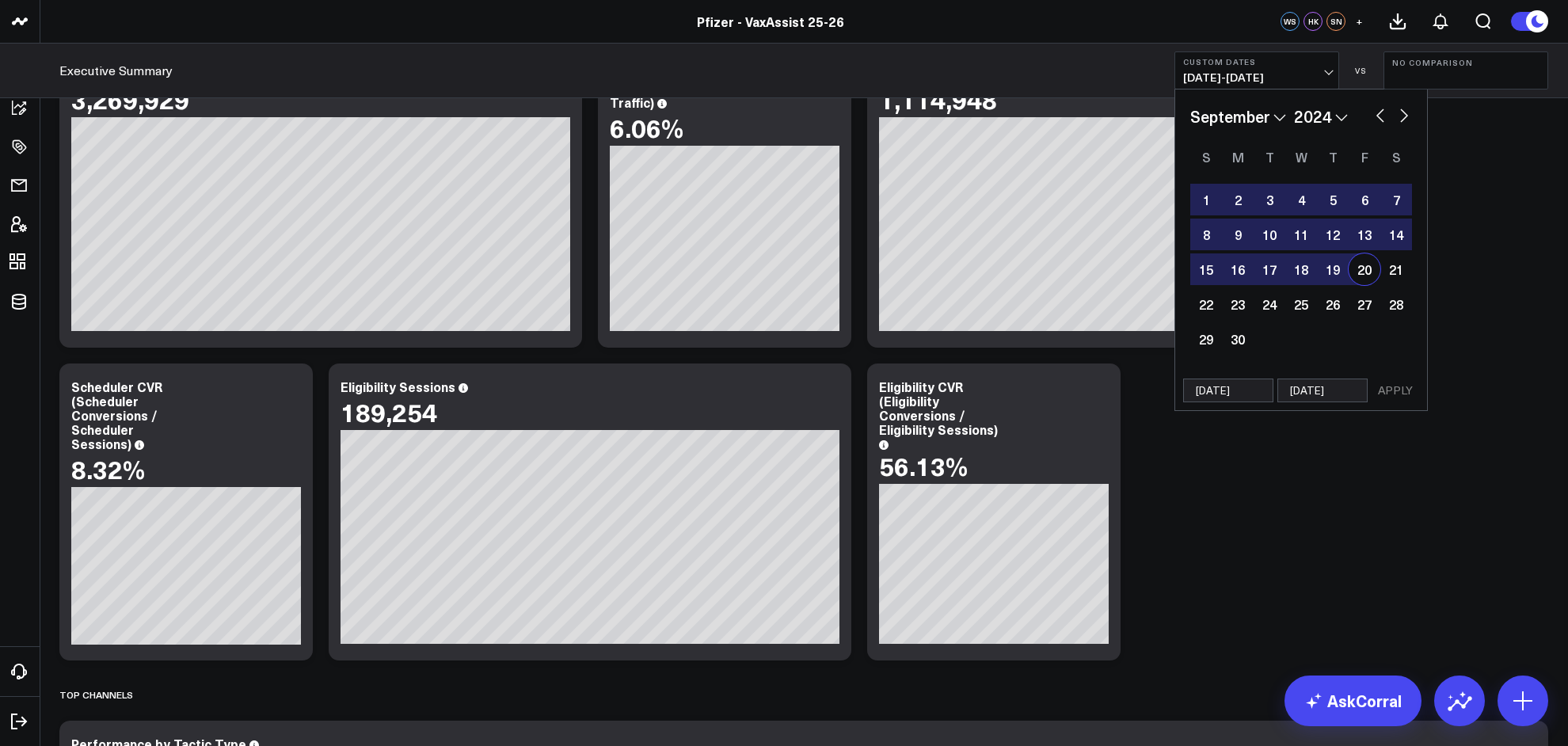 select on "8" 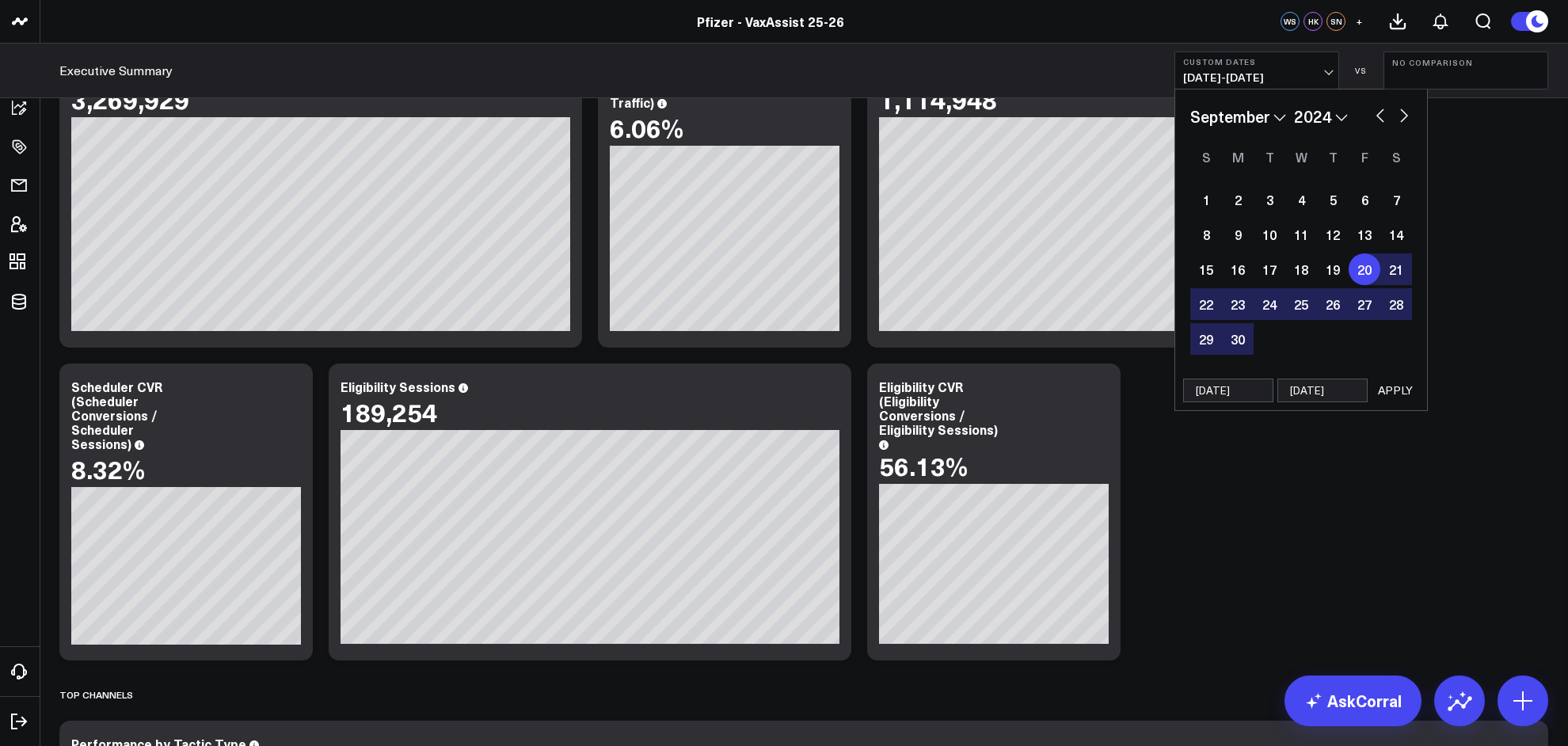 type on "12/31/24" 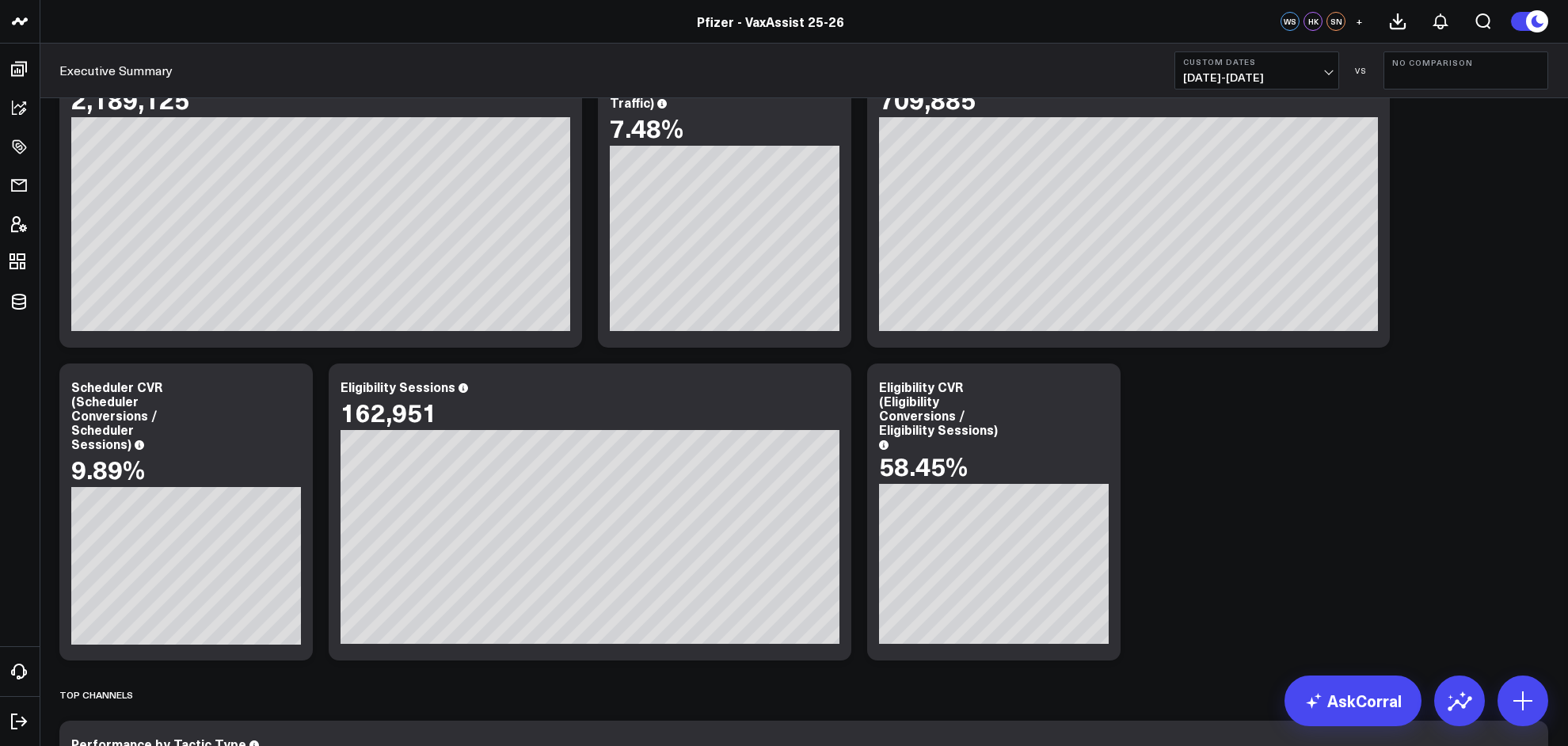 drag, startPoint x: 1419, startPoint y: 431, endPoint x: 1399, endPoint y: 430, distance: 20.024984 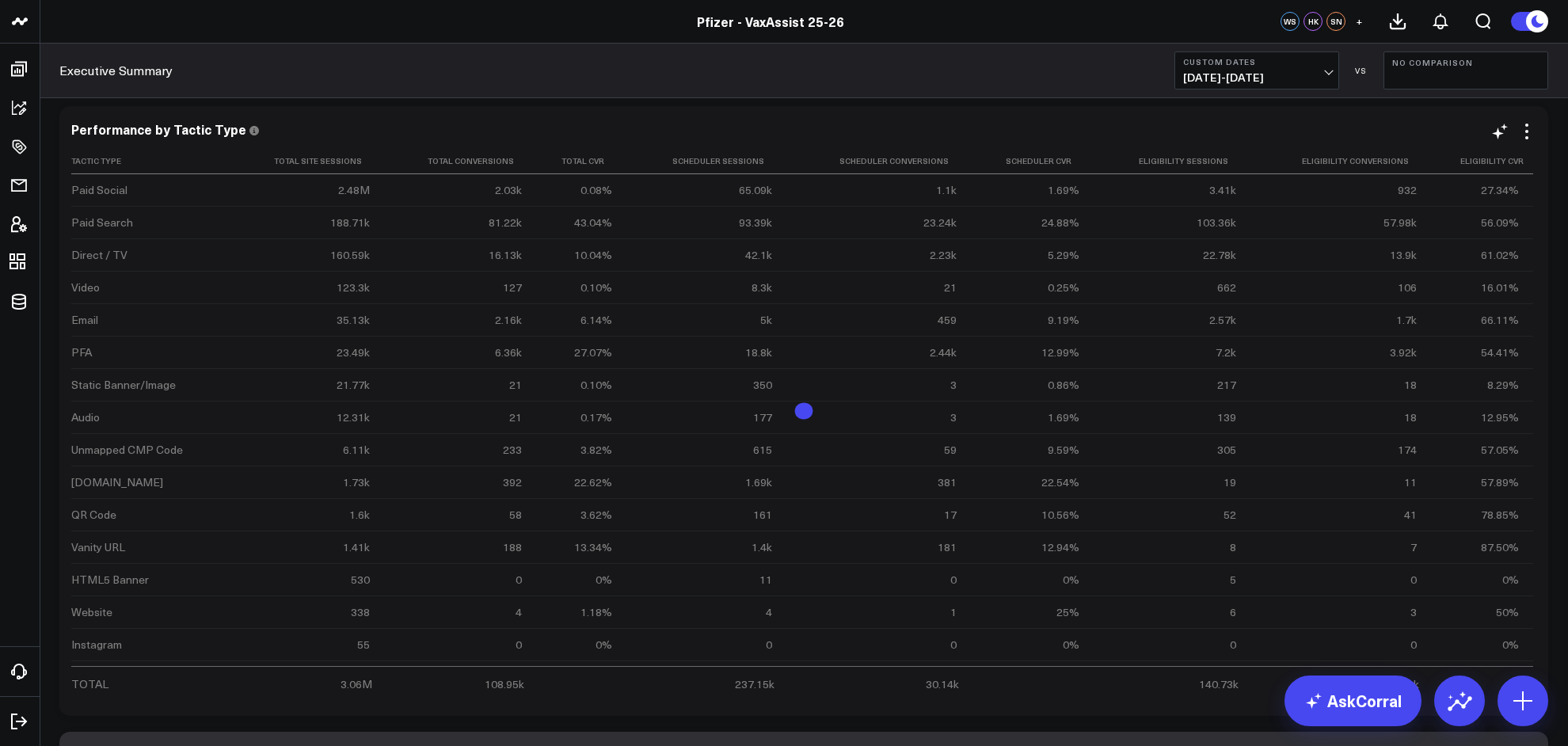 scroll, scrollTop: 2023, scrollLeft: 0, axis: vertical 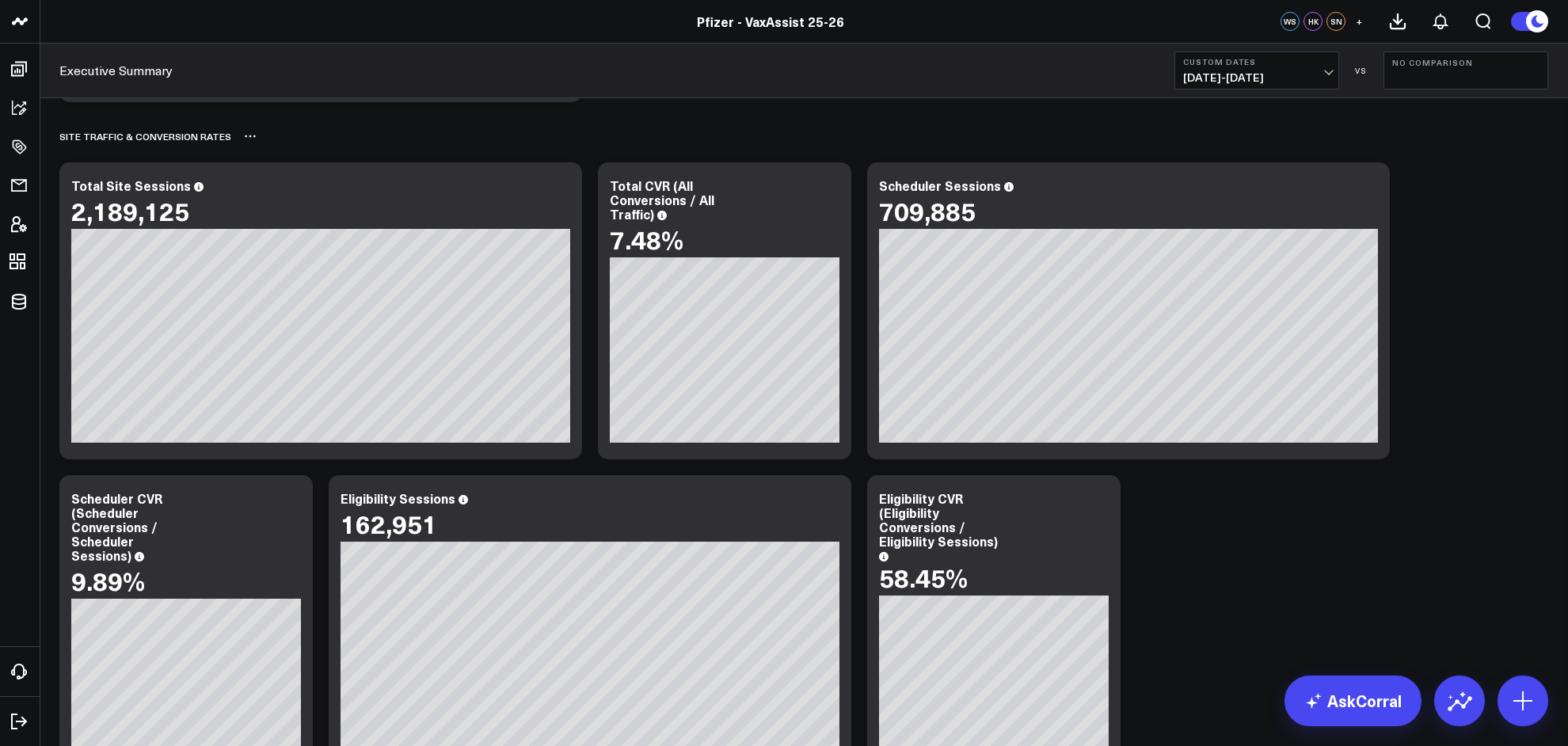 click 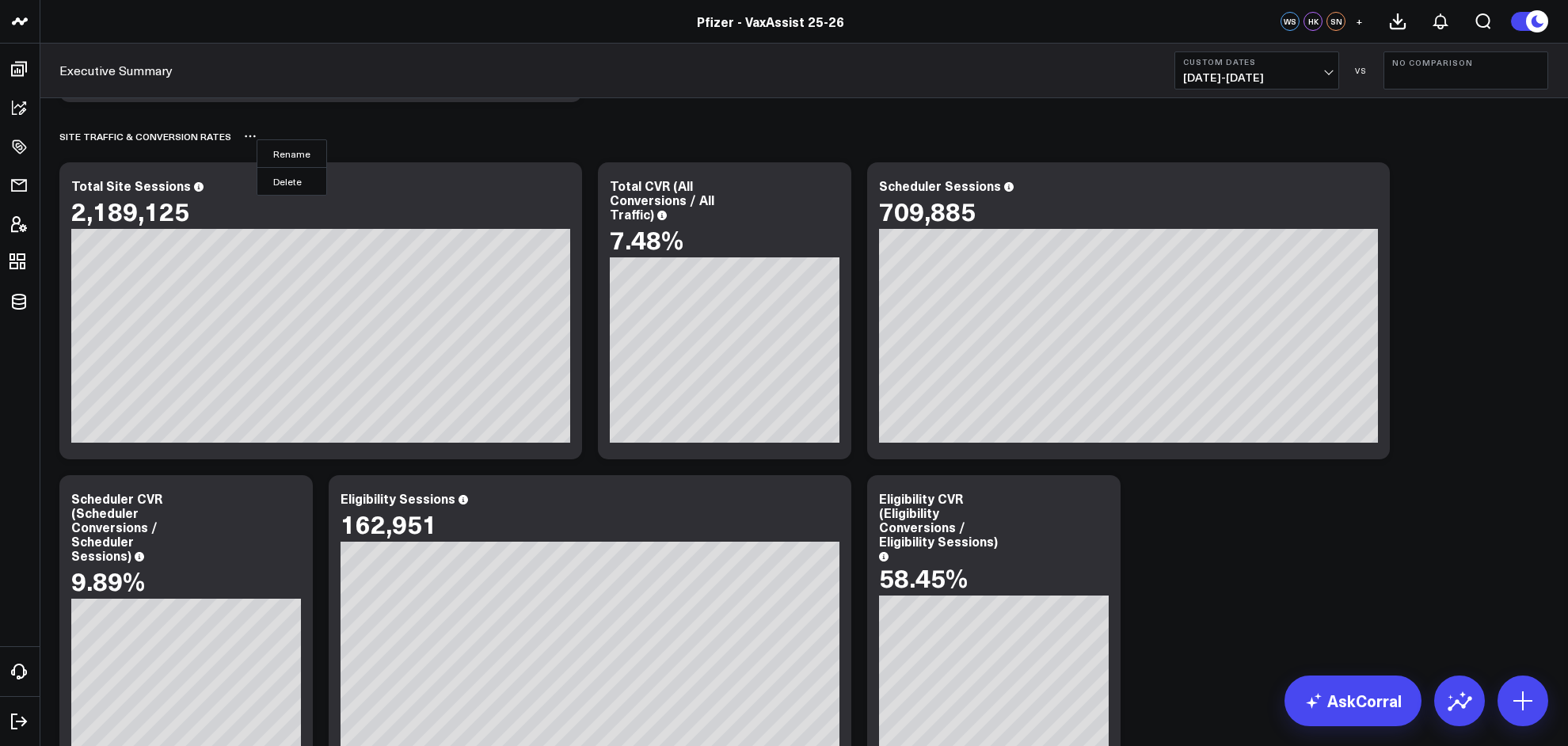 click on "Site Traffic & Conversion Rates Rename Delete" at bounding box center [804, 136] 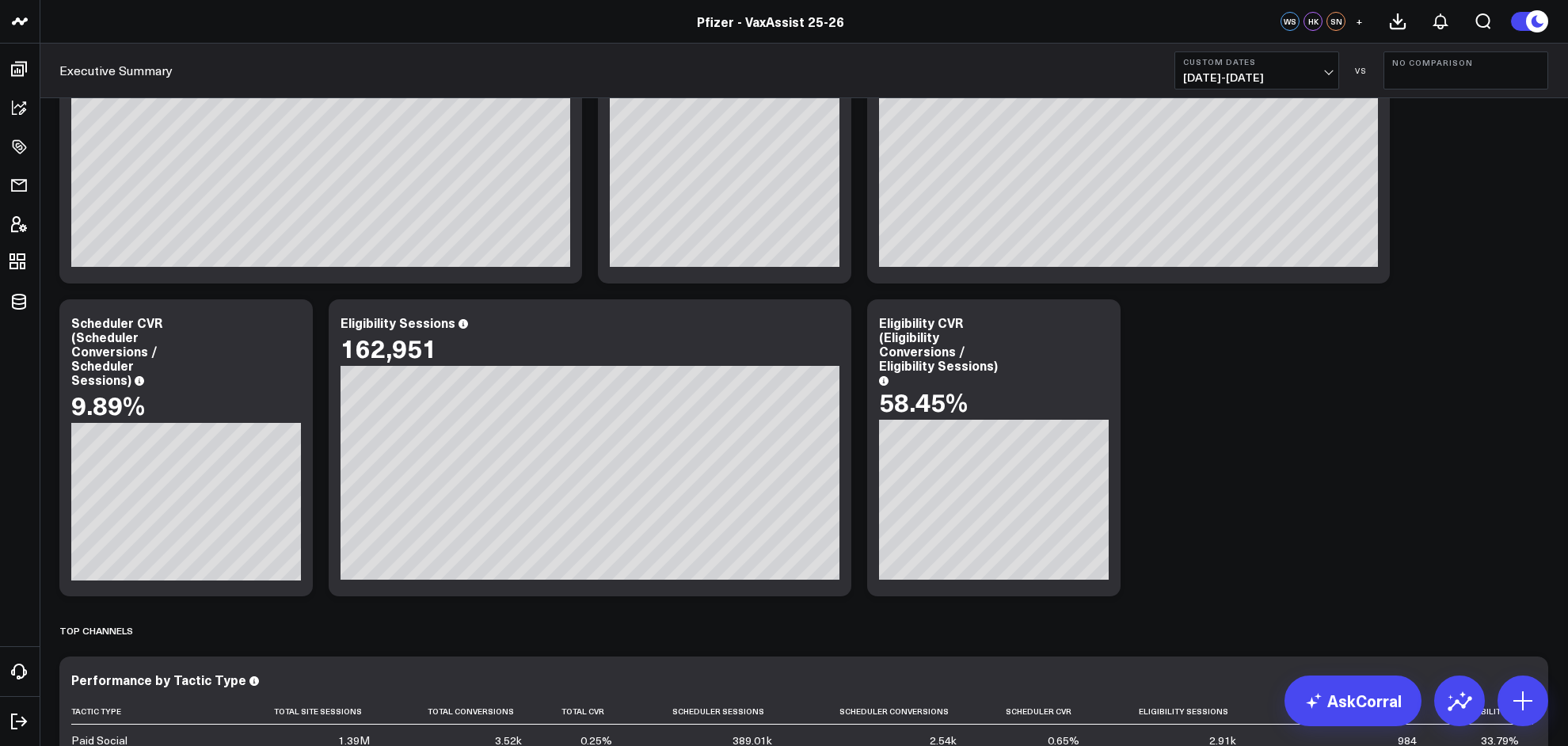 scroll, scrollTop: 1296, scrollLeft: 0, axis: vertical 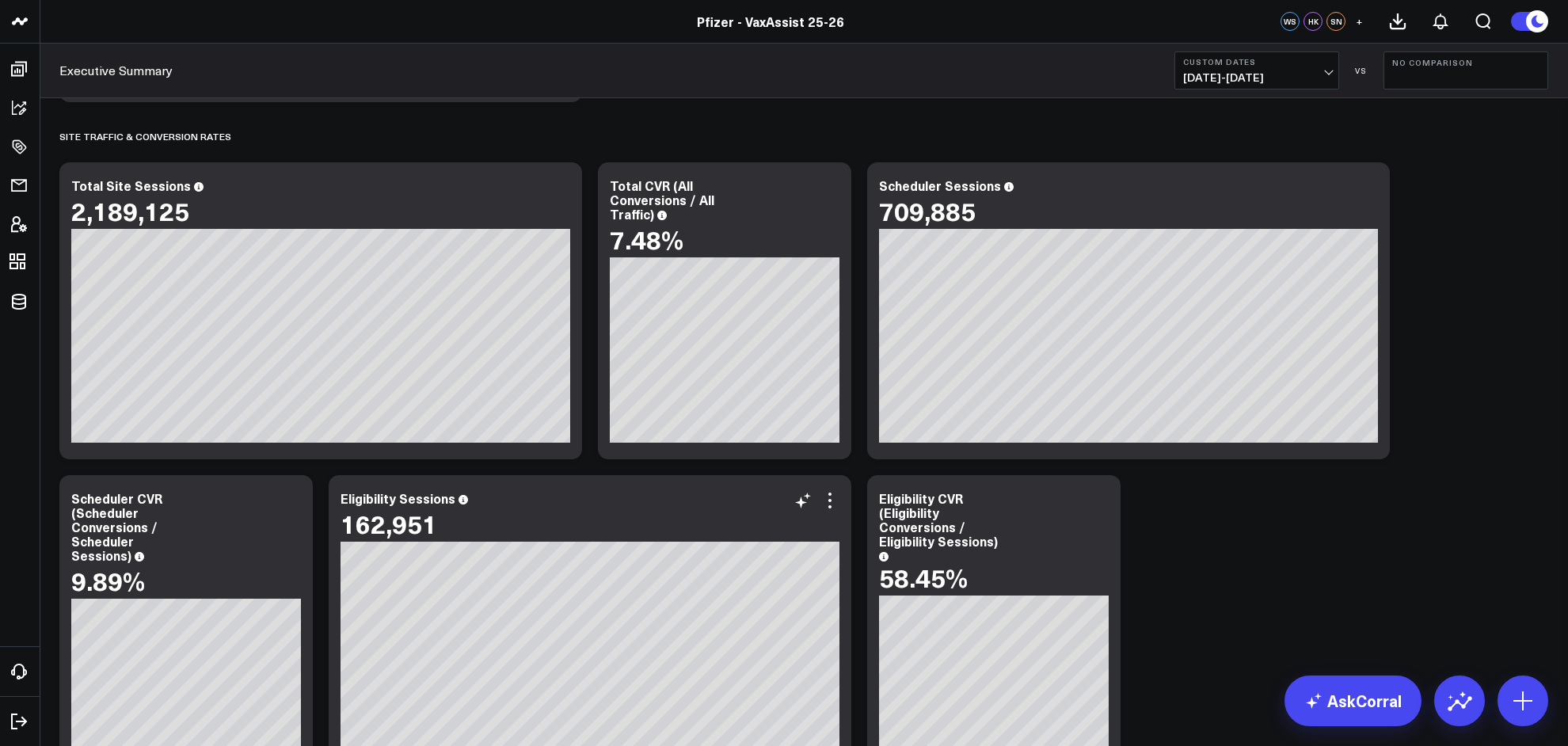 drag, startPoint x: 1319, startPoint y: 628, endPoint x: 803, endPoint y: 524, distance: 526.3763 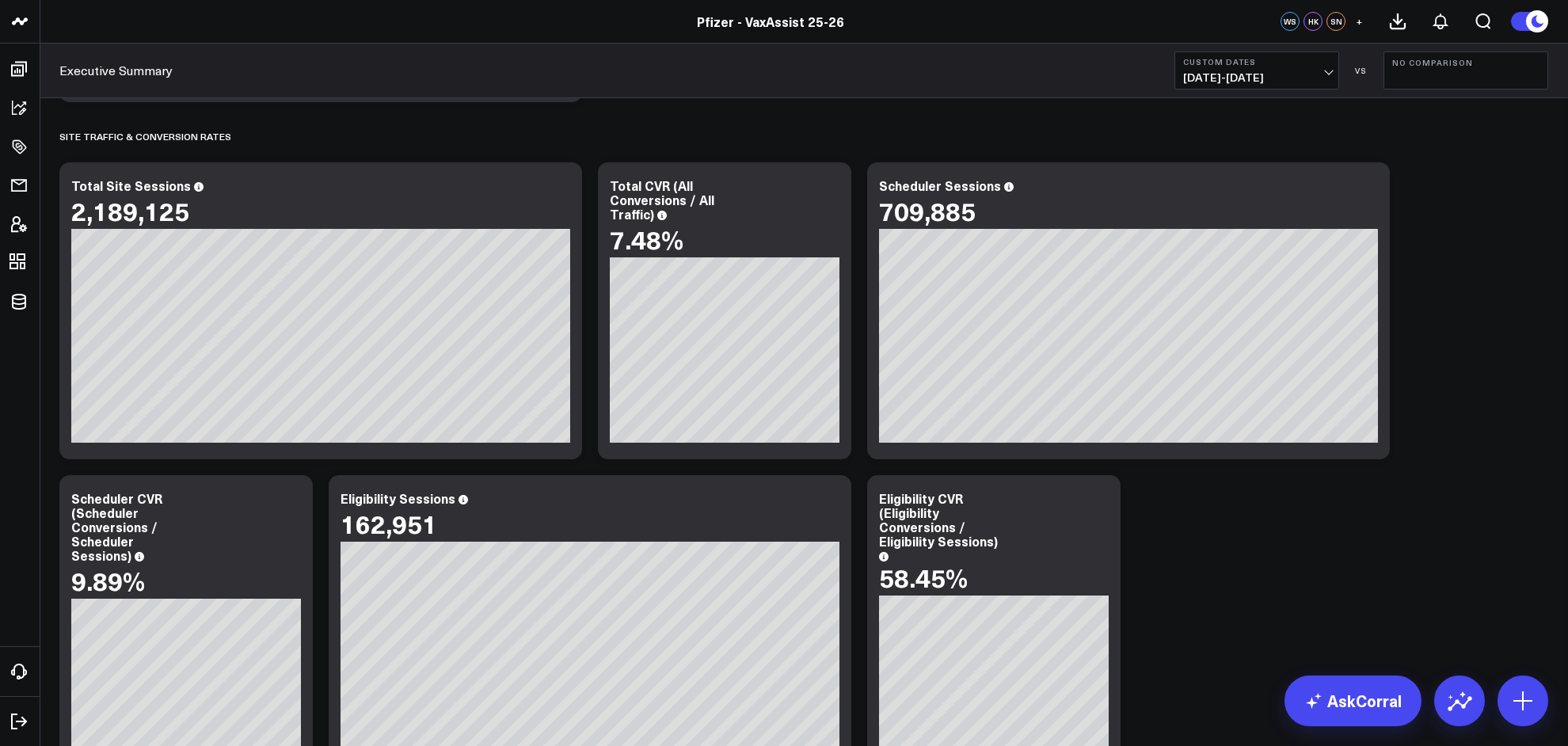 click on "HVAs Modify via AI Copy link to widget Ask support Remove Create linked copy Executive Summary GTM (25/26 Edition) Portfolio Nudge Everblue [MEDICAL_DATA] RSV Pneumo [MEDICAL_DATA] Marketing Campaigns Landing Pages Media Drivers Eligibility Scheduler Team Members [PERSON_NAME]'s Board [PERSON_NAME]'s Board [PERSON_NAME]'s Board Crossix Site Experience (DXA) Limited Access PFA Full Funnel System Status Duplicate to Executive Summary GTM (25/26 Edition) Portfolio Nudge Everblue [MEDICAL_DATA] RSV Pneumo [MEDICAL_DATA] Marketing Campaigns Landing Pages Media Drivers Eligibility Scheduler Team Members [PERSON_NAME]'s Board [PERSON_NAME]'s Board [PERSON_NAME]'s Board Crossix Site Experience (DXA) Limited Access PFA Full Funnel System Status Move to Executive Summary GTM (25/26 Edition) Portfolio Nudge Everblue [MEDICAL_DATA] RSV Pneumo [MEDICAL_DATA] Marketing Campaigns Landing Pages Media Drivers Eligibility Scheduler Team Members Wendy's Board [PERSON_NAME]'s Board [PERSON_NAME]'s Board Crossix Site Experience (DXA) Limited Access PFA Full Funnel System Status Change chart to Fuel Gauge Fuel Gauge w/o Comparison Comparison Bar" at bounding box center (804, 780) 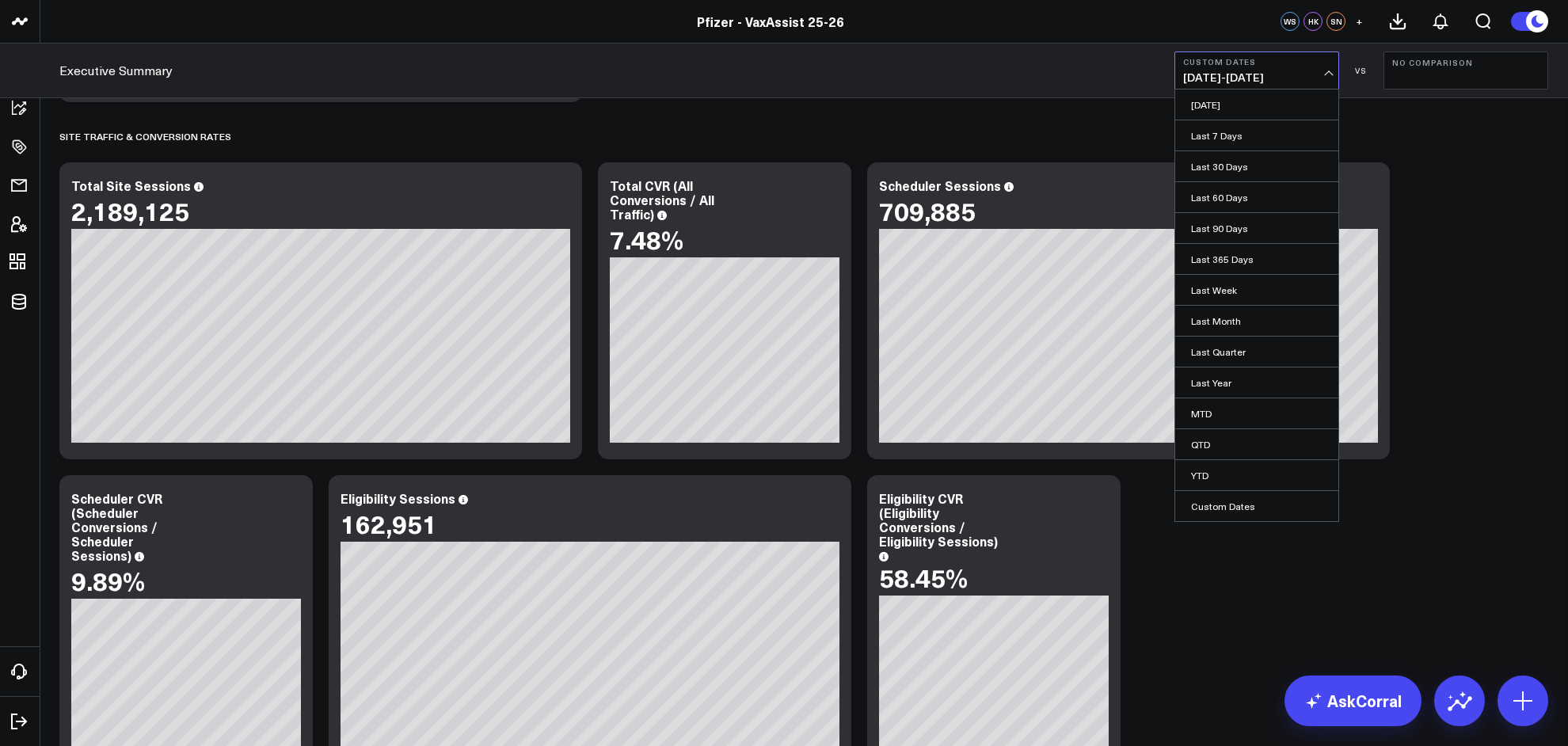 click on "No Comparison" at bounding box center (1466, 70) 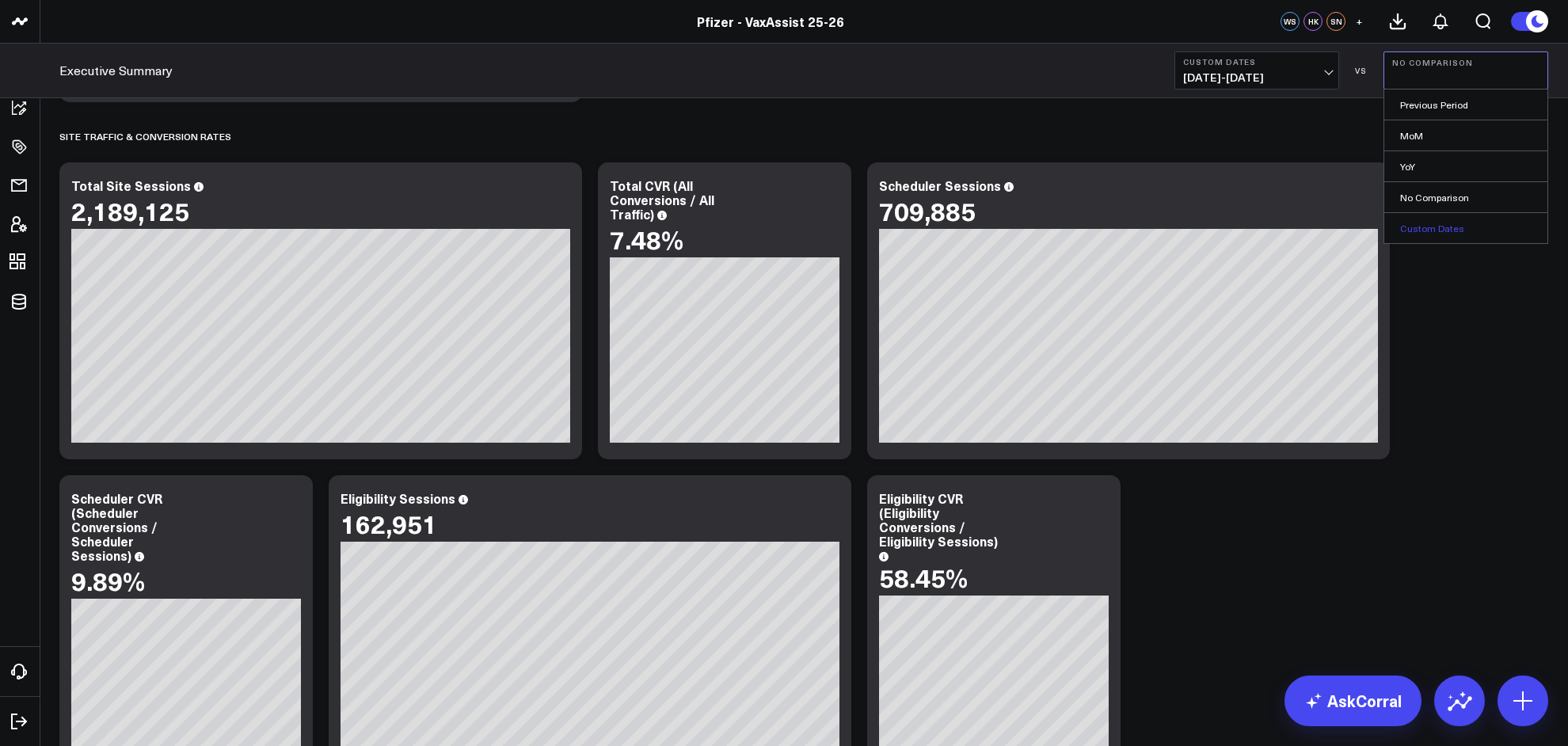 click on "Custom Dates" at bounding box center [1466, 228] 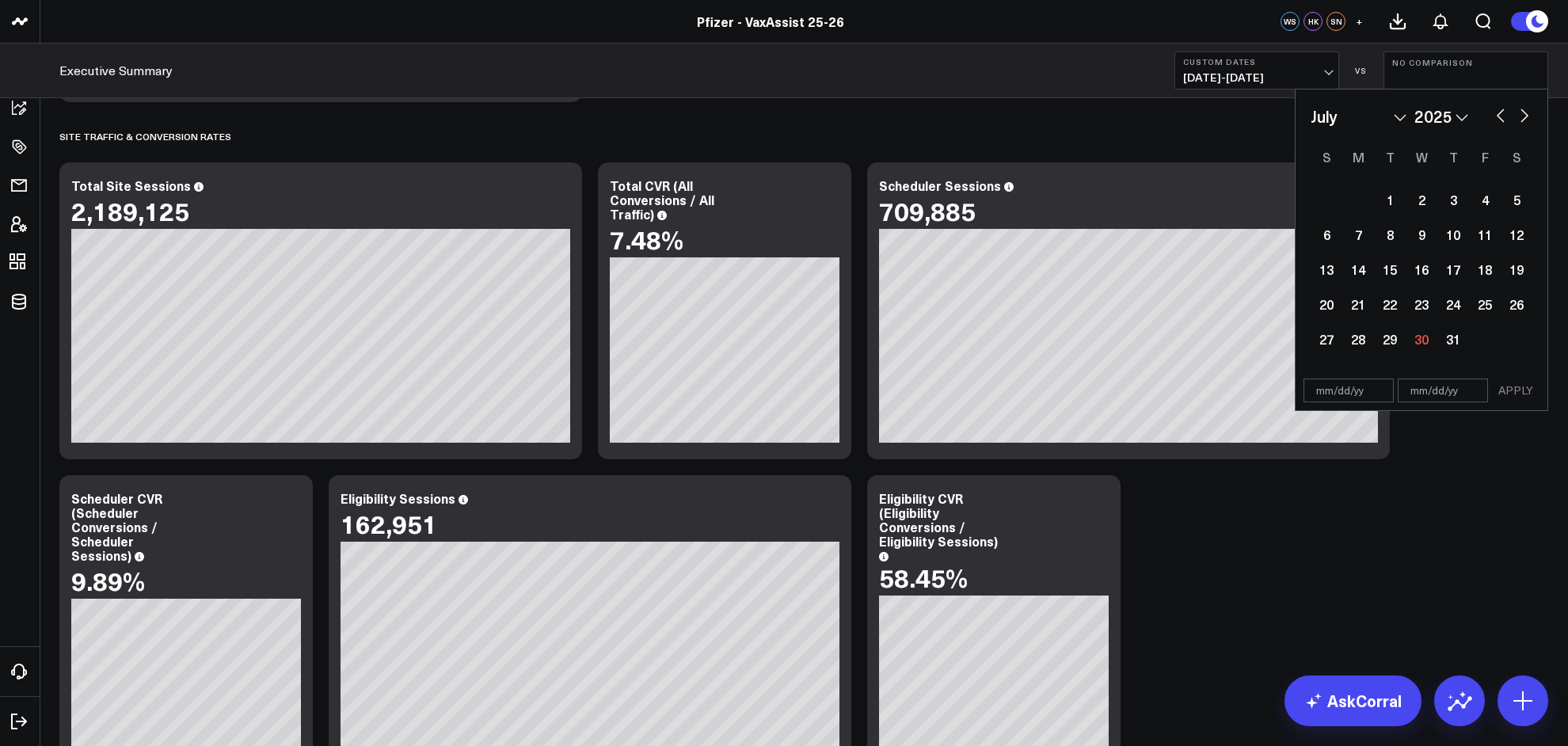 click at bounding box center [1349, 390] 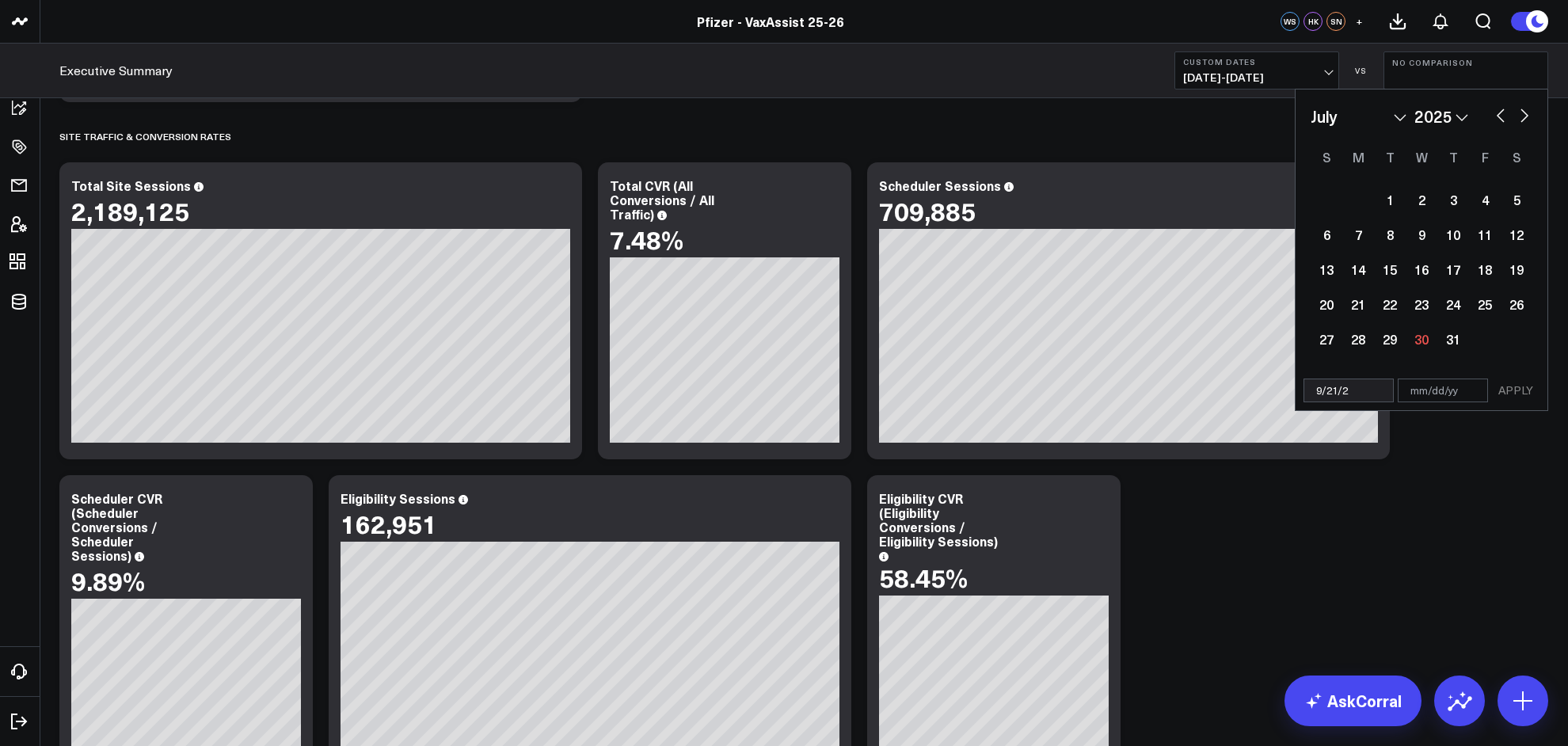 type on "9/21/23" 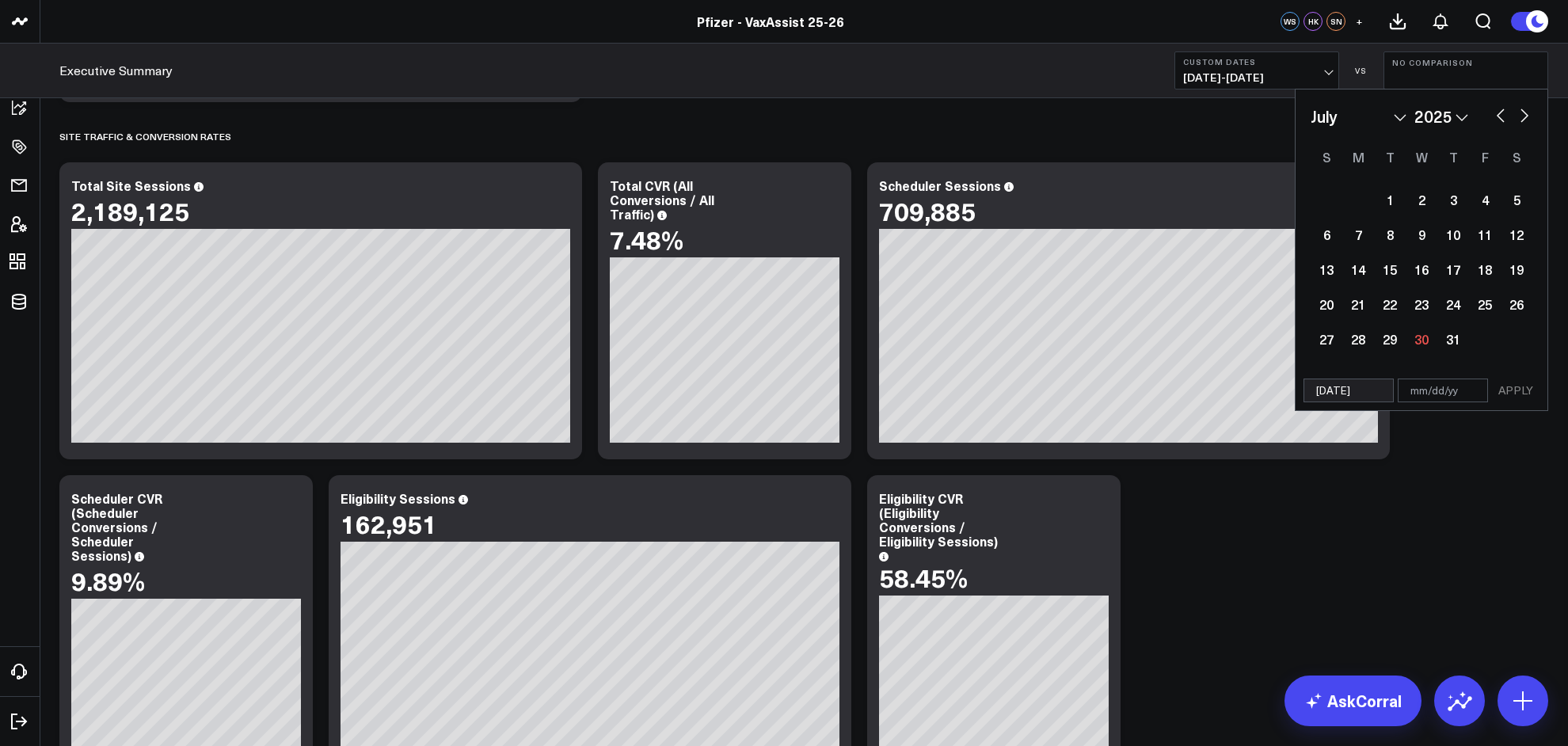 select on "8" 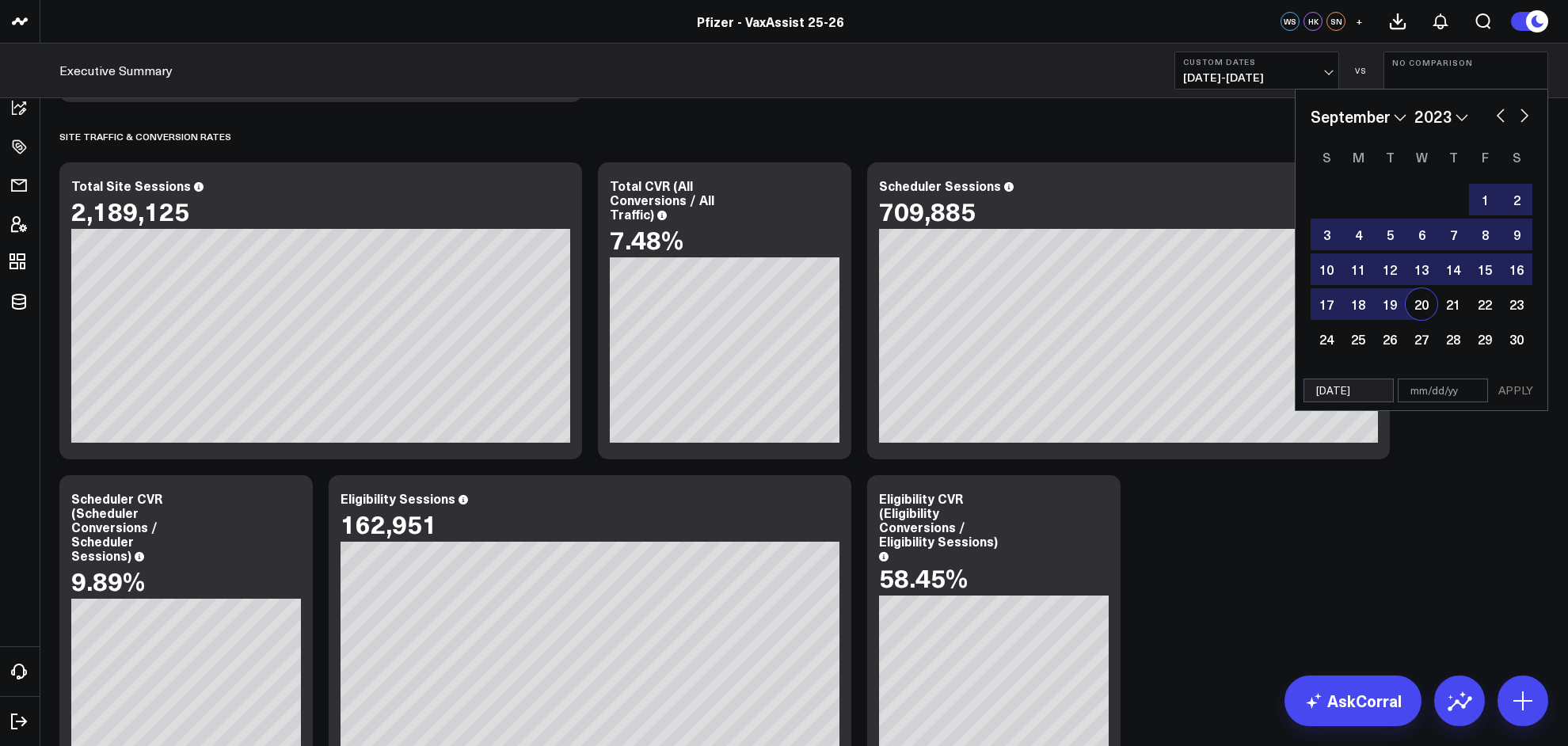 type on "9/21/23" 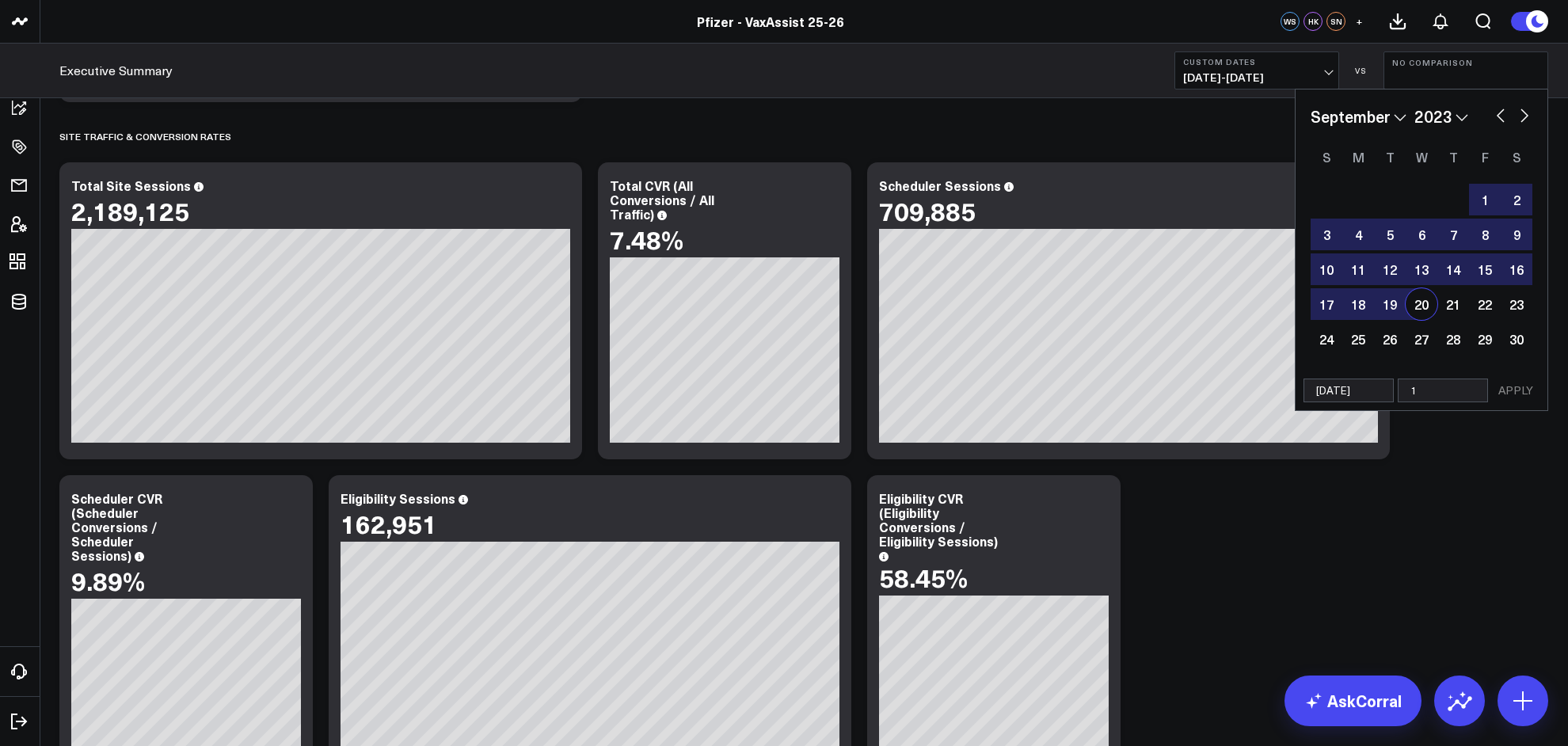 type on "12" 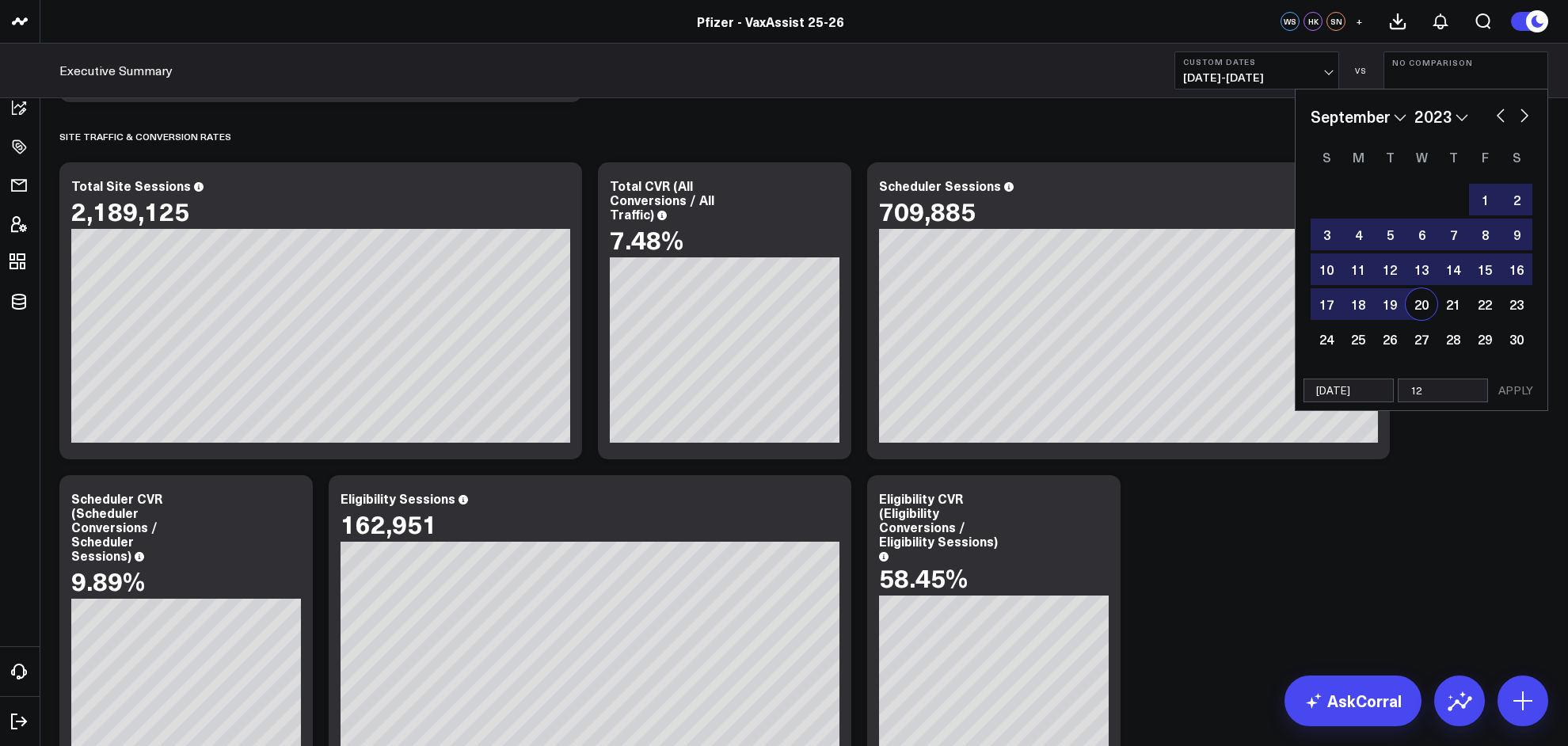 select on "8" 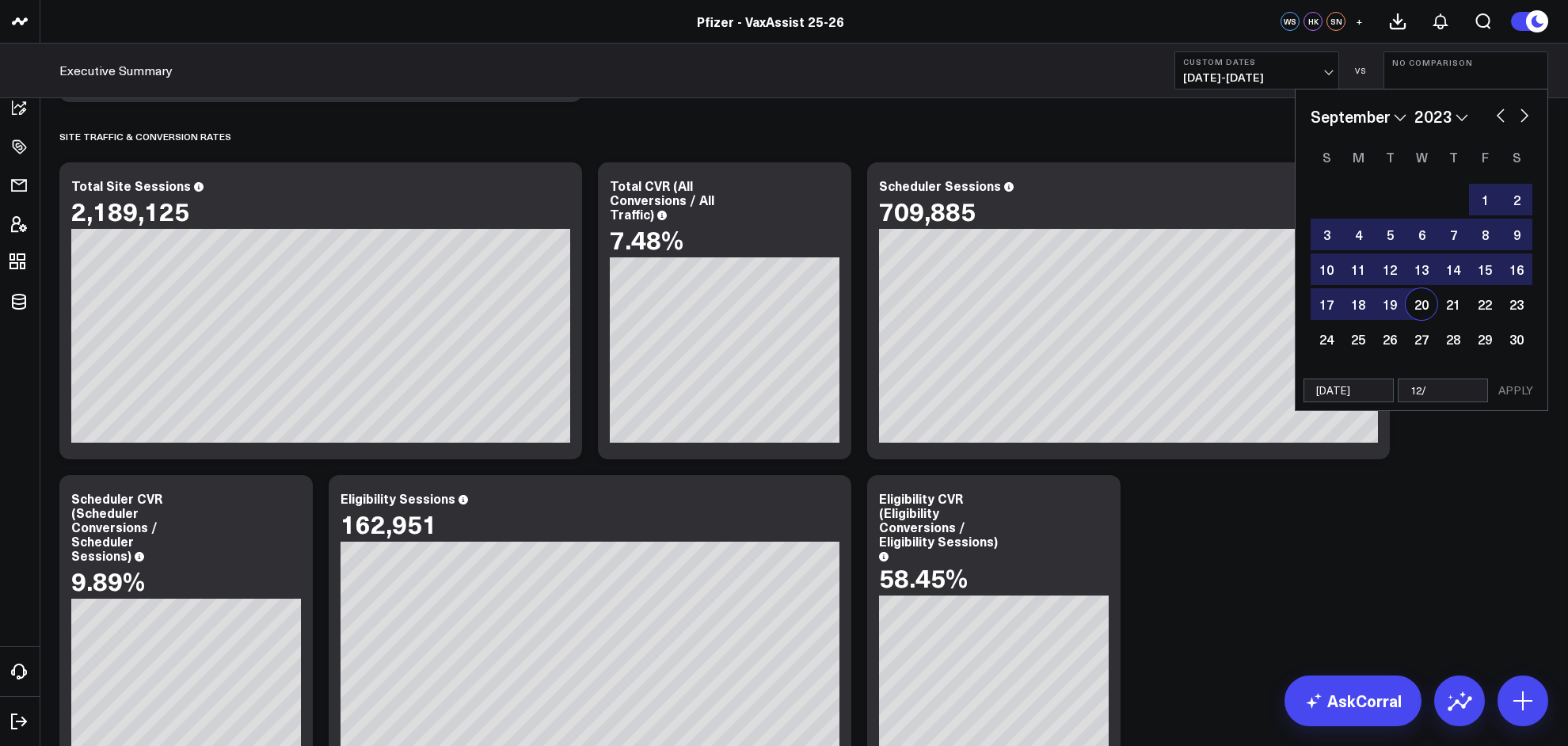 select on "8" 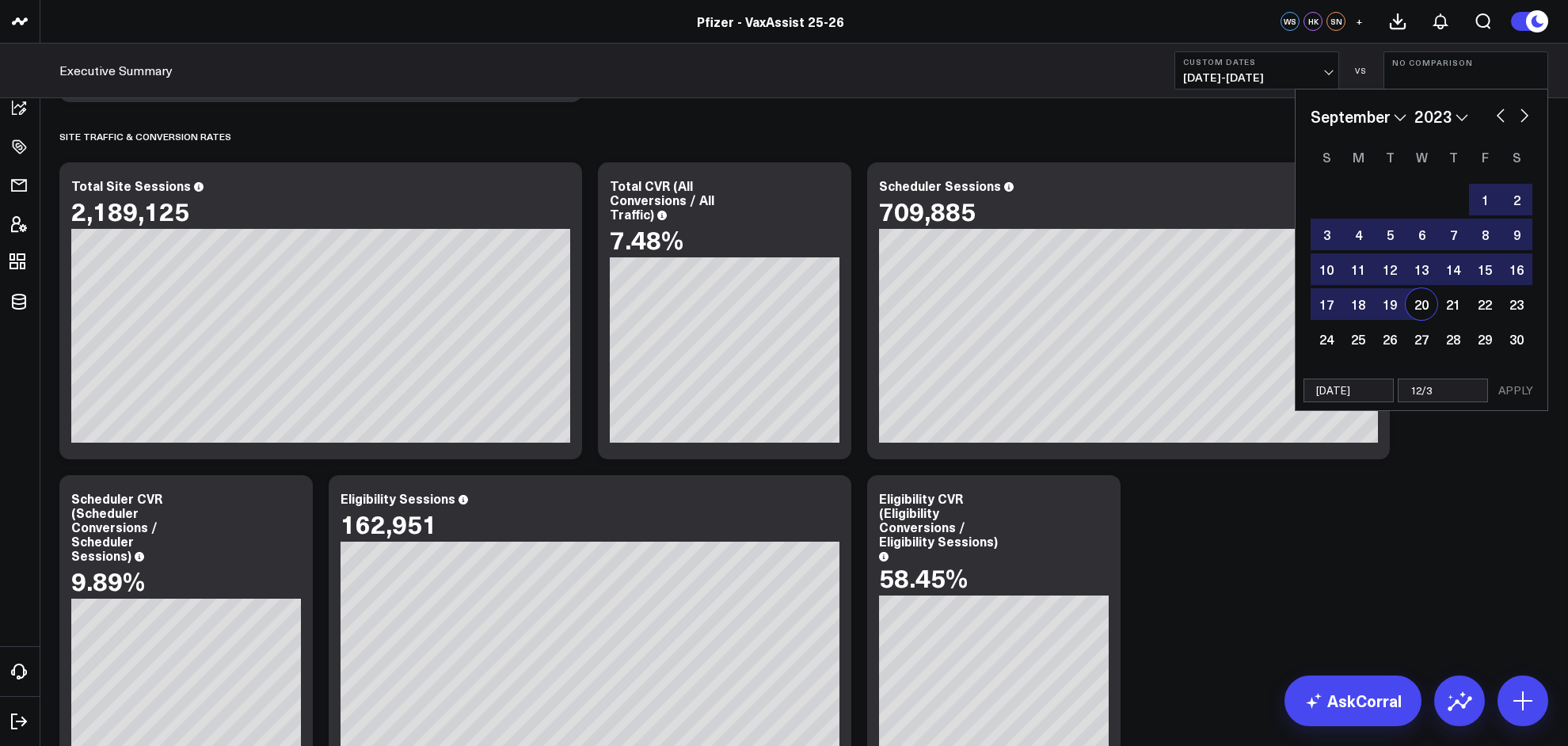 type on "12/31" 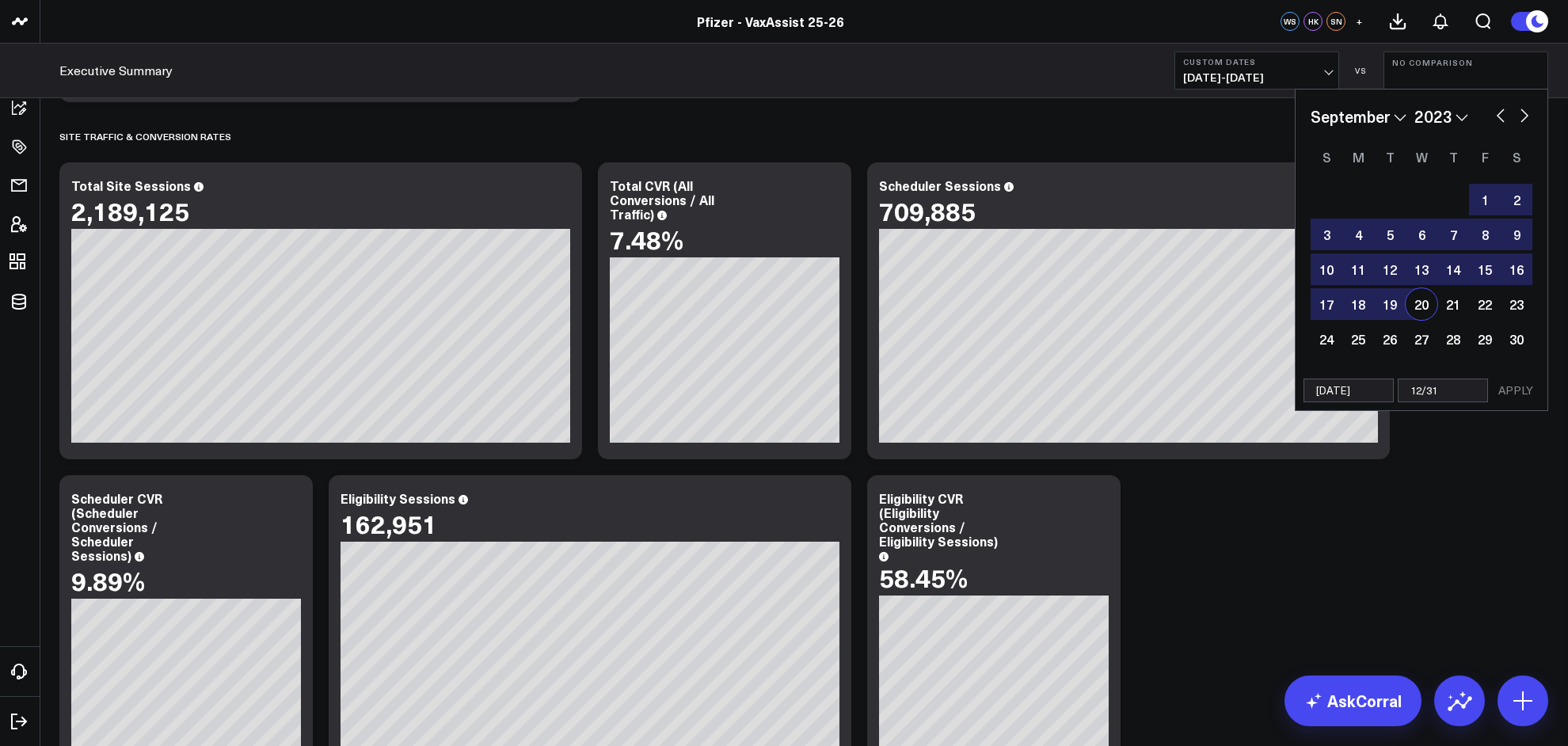 select on "8" 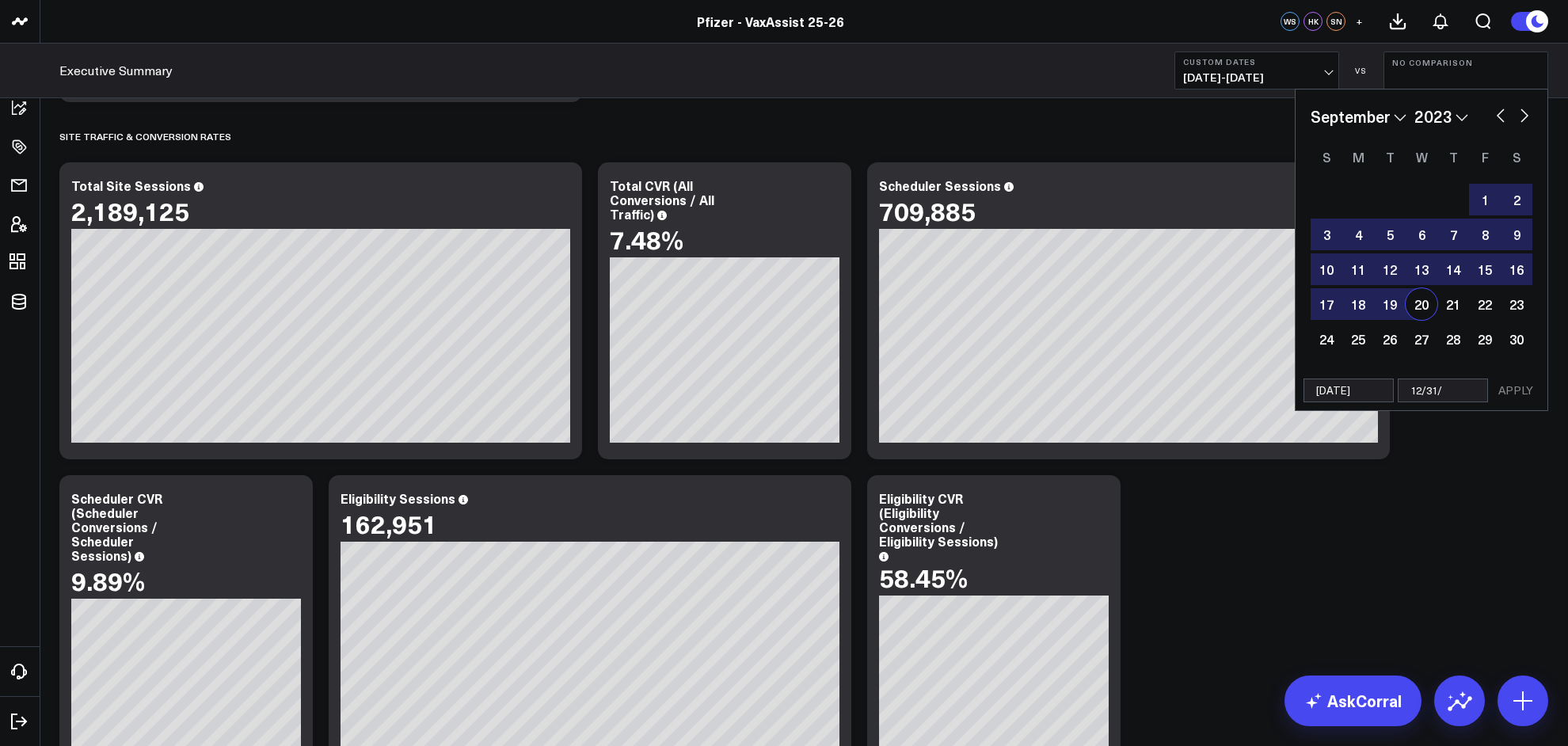 select on "8" 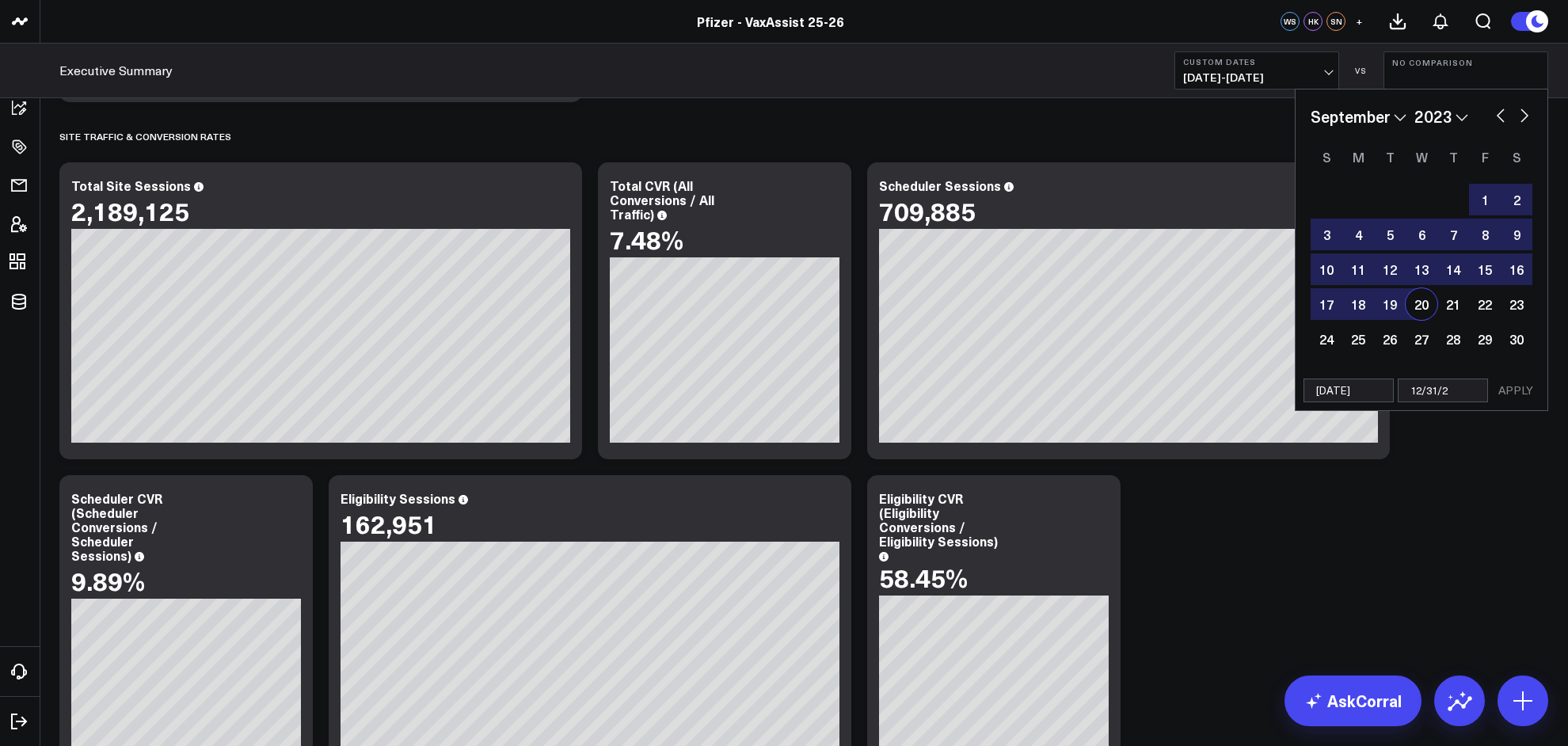 type on "12/31/23" 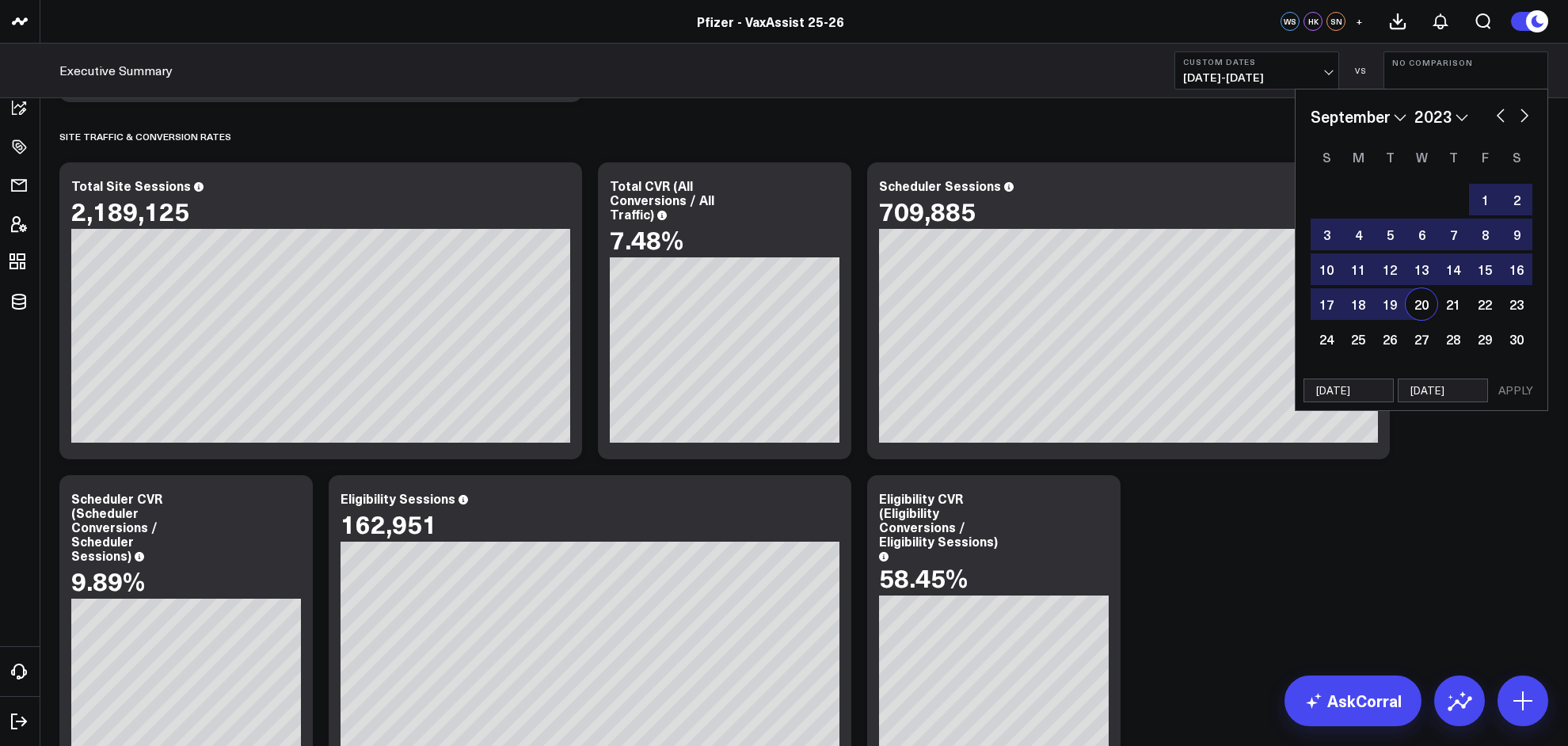 select on "8" 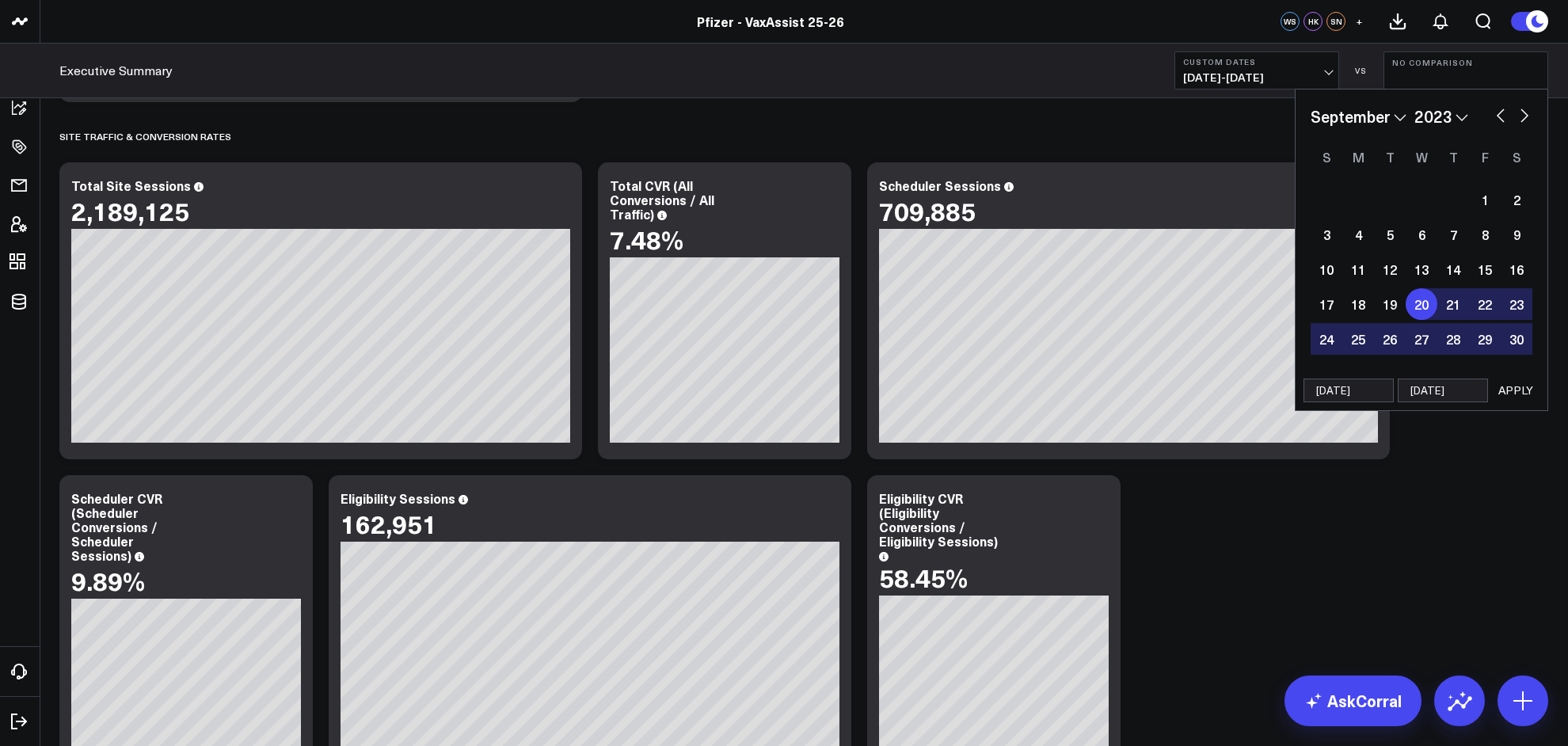 type on "12/31/23" 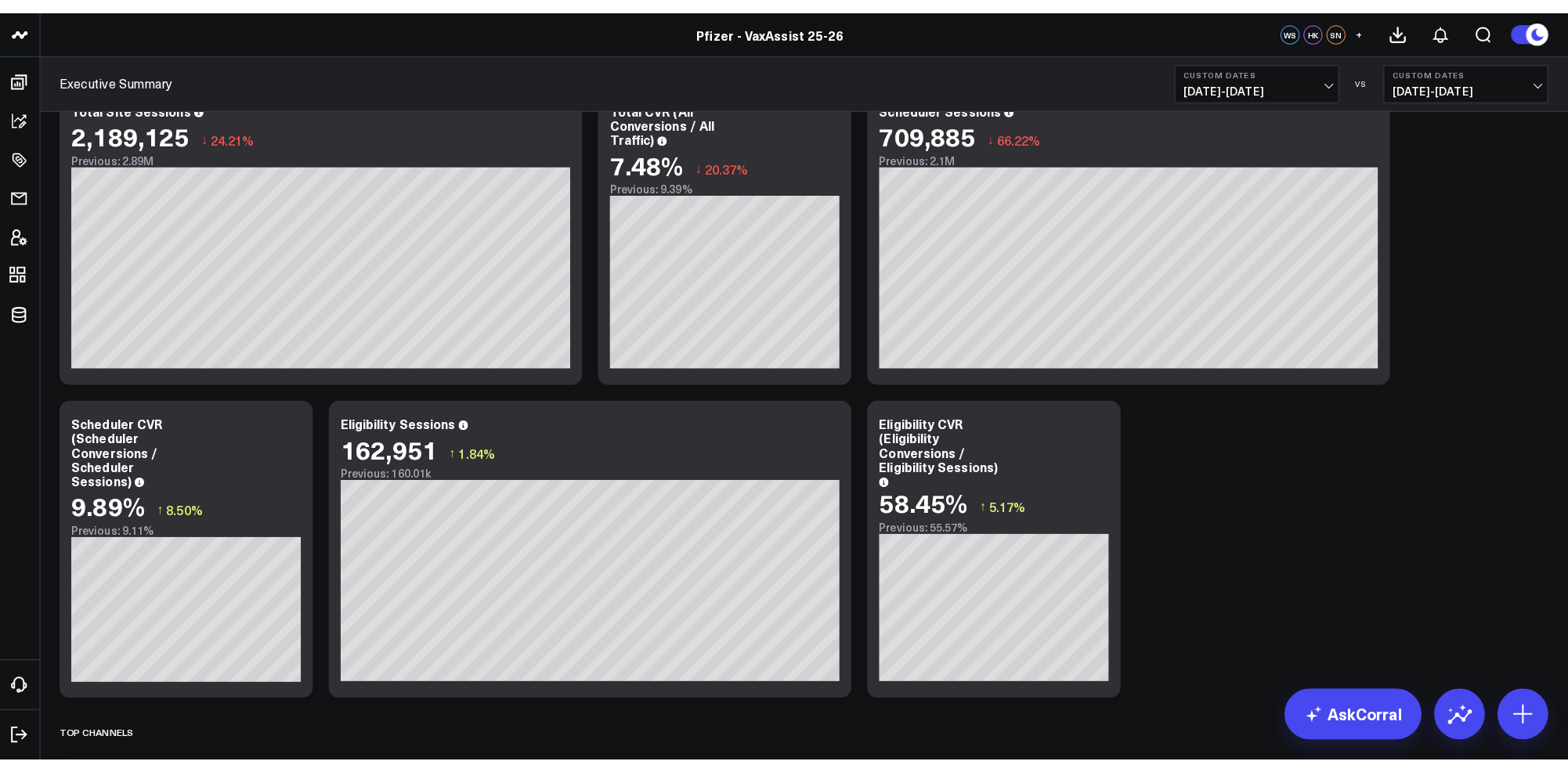 scroll, scrollTop: 1293, scrollLeft: 0, axis: vertical 